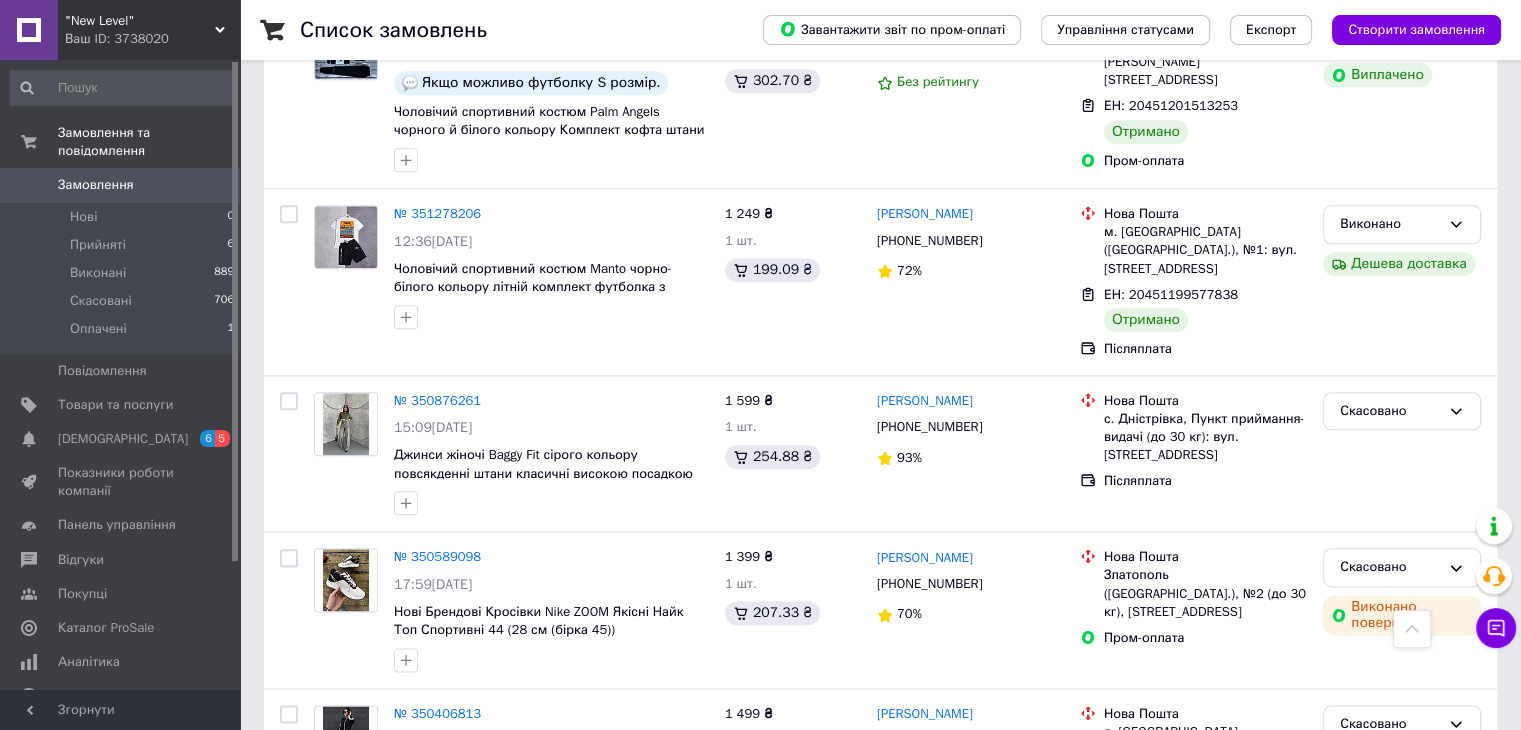 scroll, scrollTop: 2300, scrollLeft: 0, axis: vertical 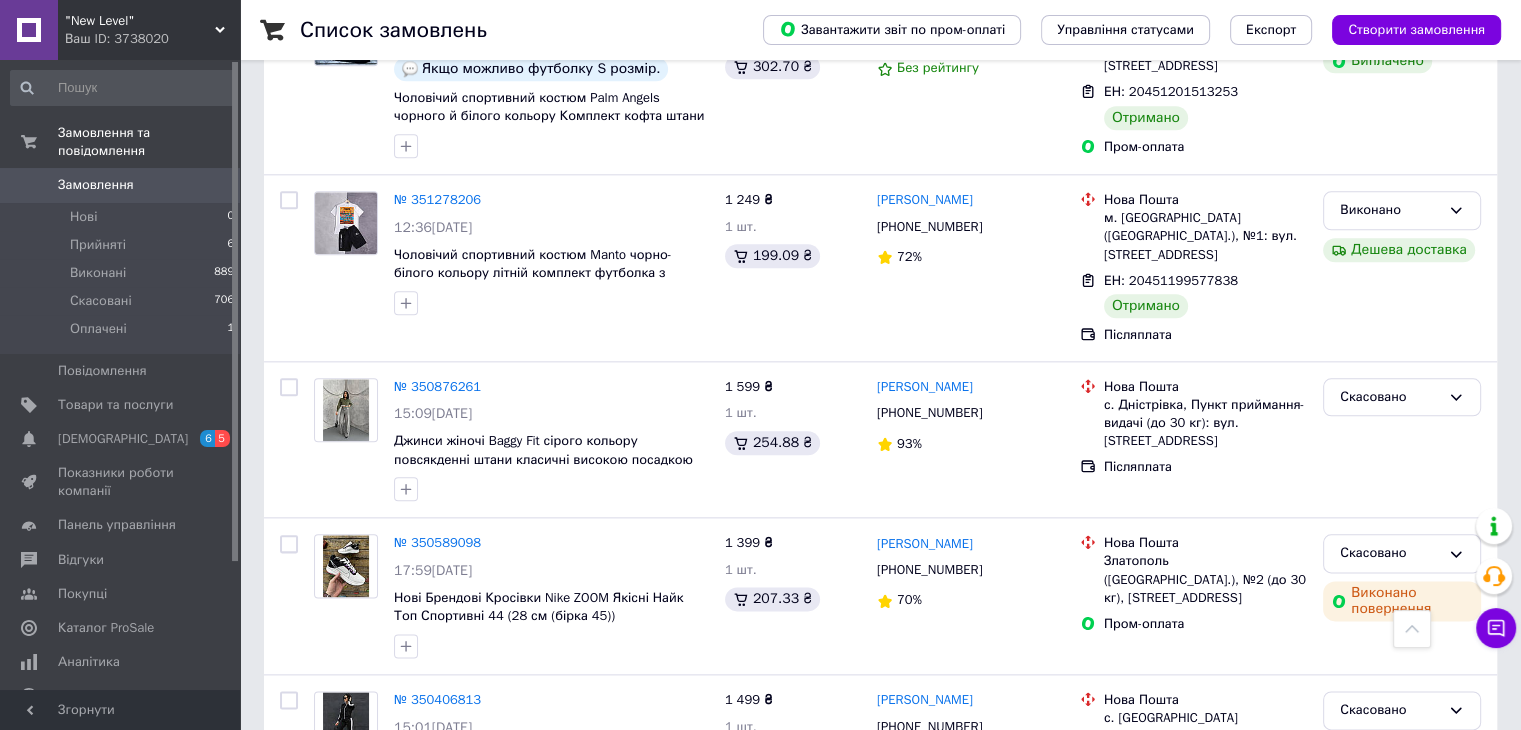 click on ""New Level" Ваш ID: 3738020" at bounding box center (149, 30) 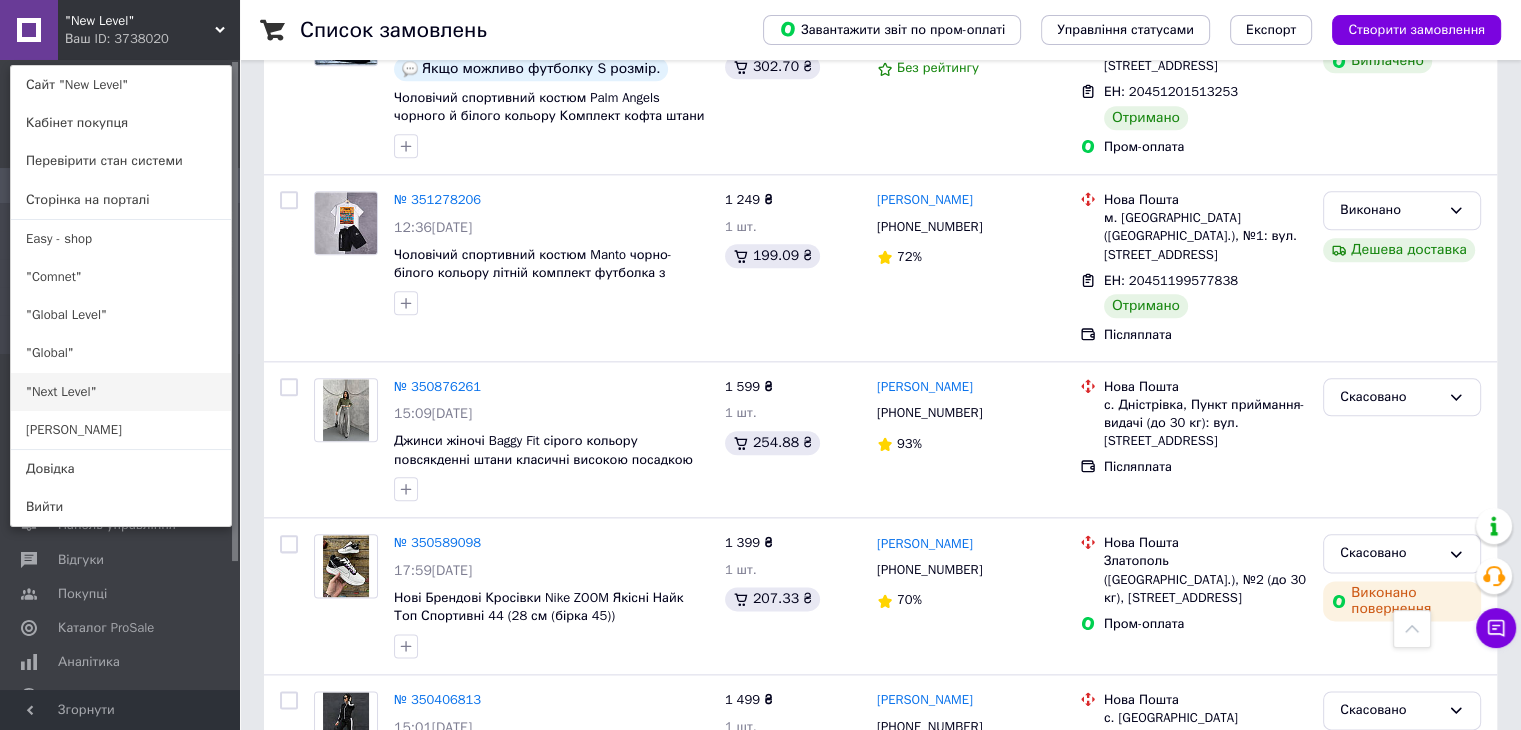 click on ""Next Level"" at bounding box center (121, 392) 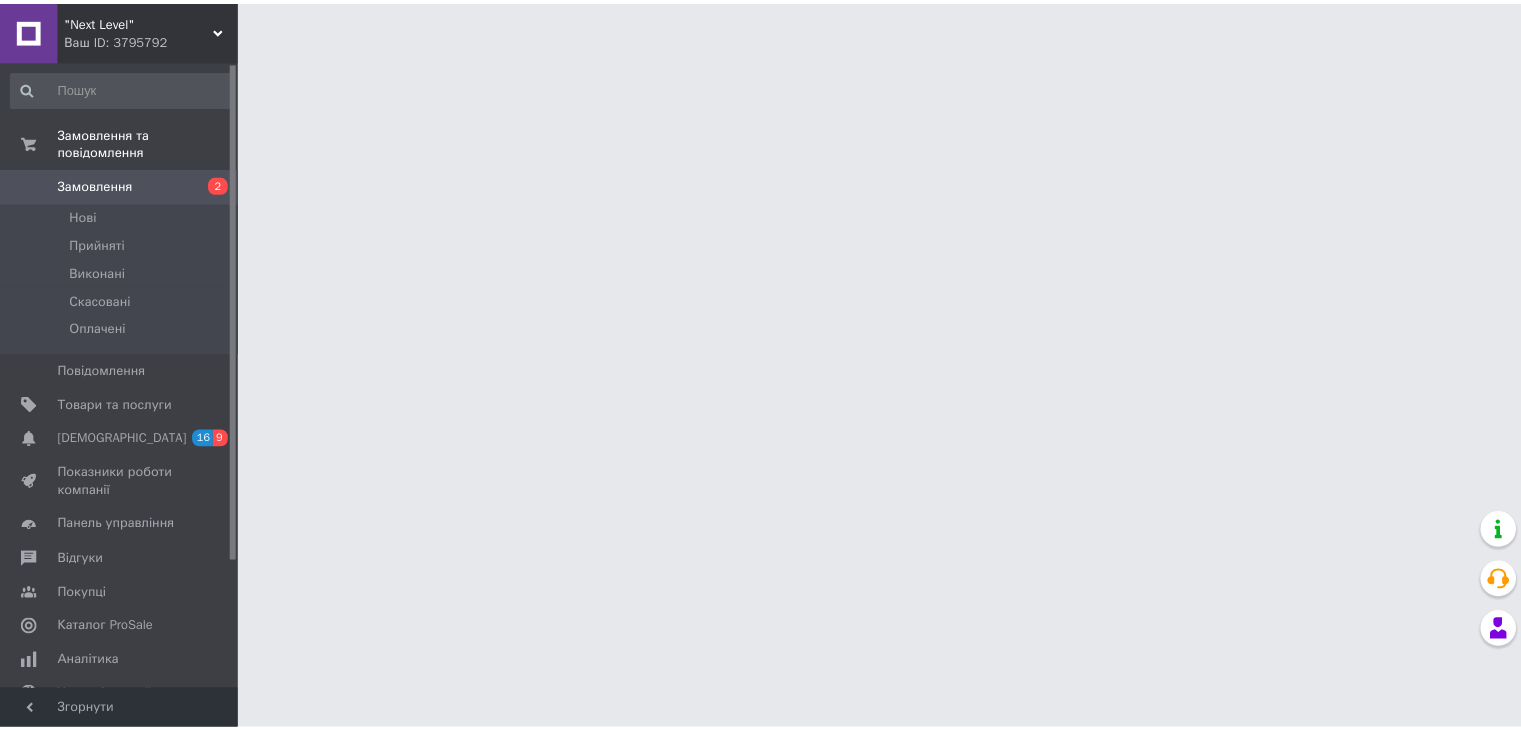 scroll, scrollTop: 0, scrollLeft: 0, axis: both 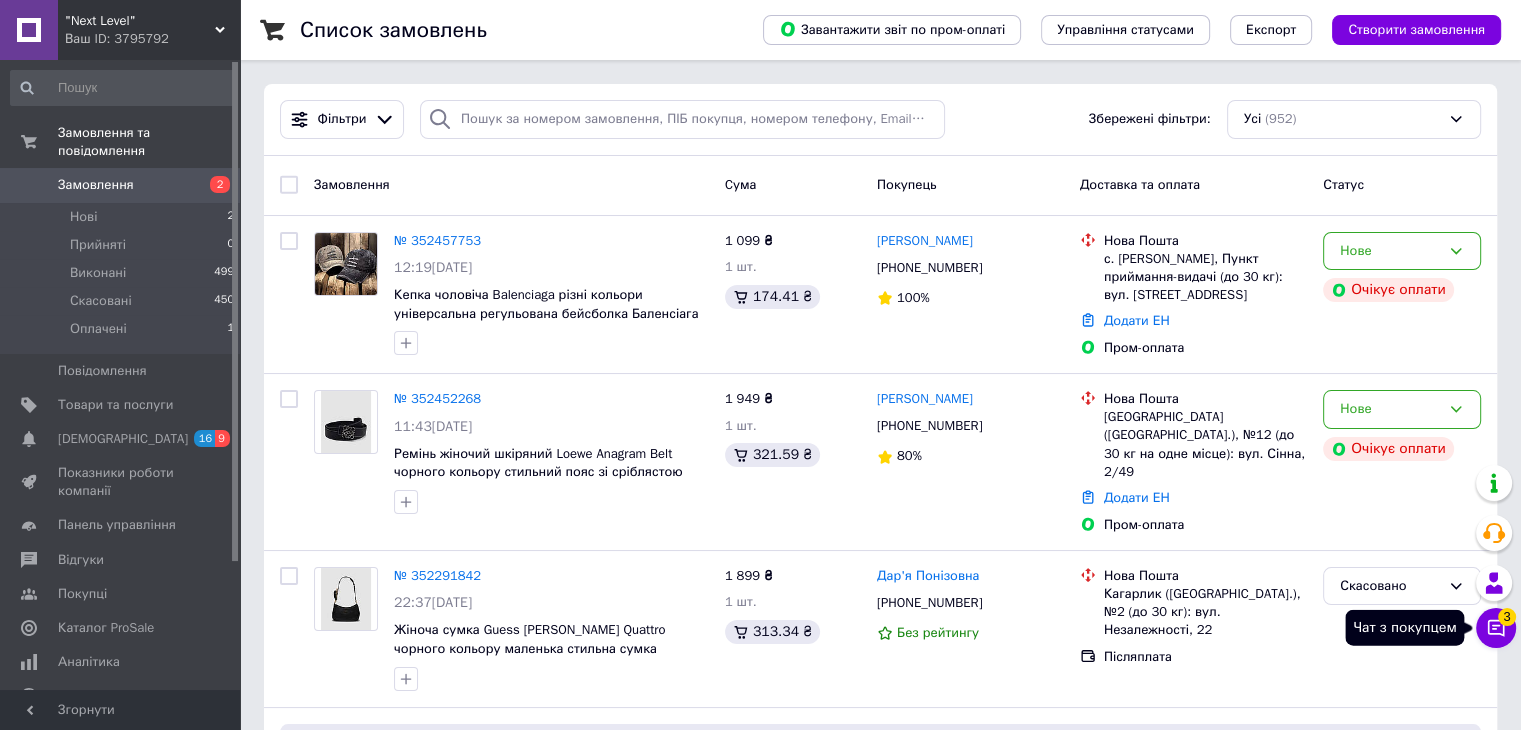 click on "3" at bounding box center (1507, 617) 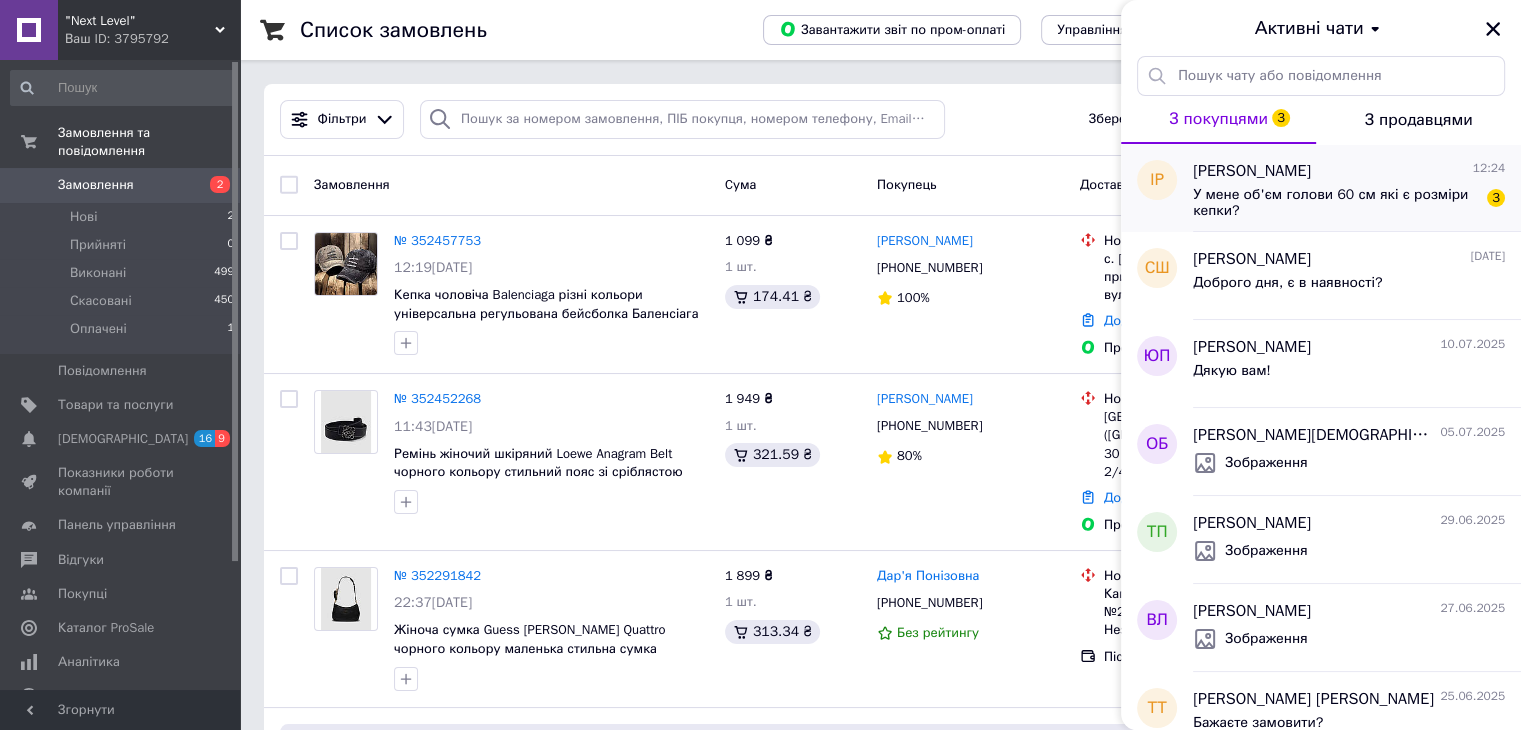 click on "У мене об'єм голови 60 см які є розміри кепки?" at bounding box center (1335, 203) 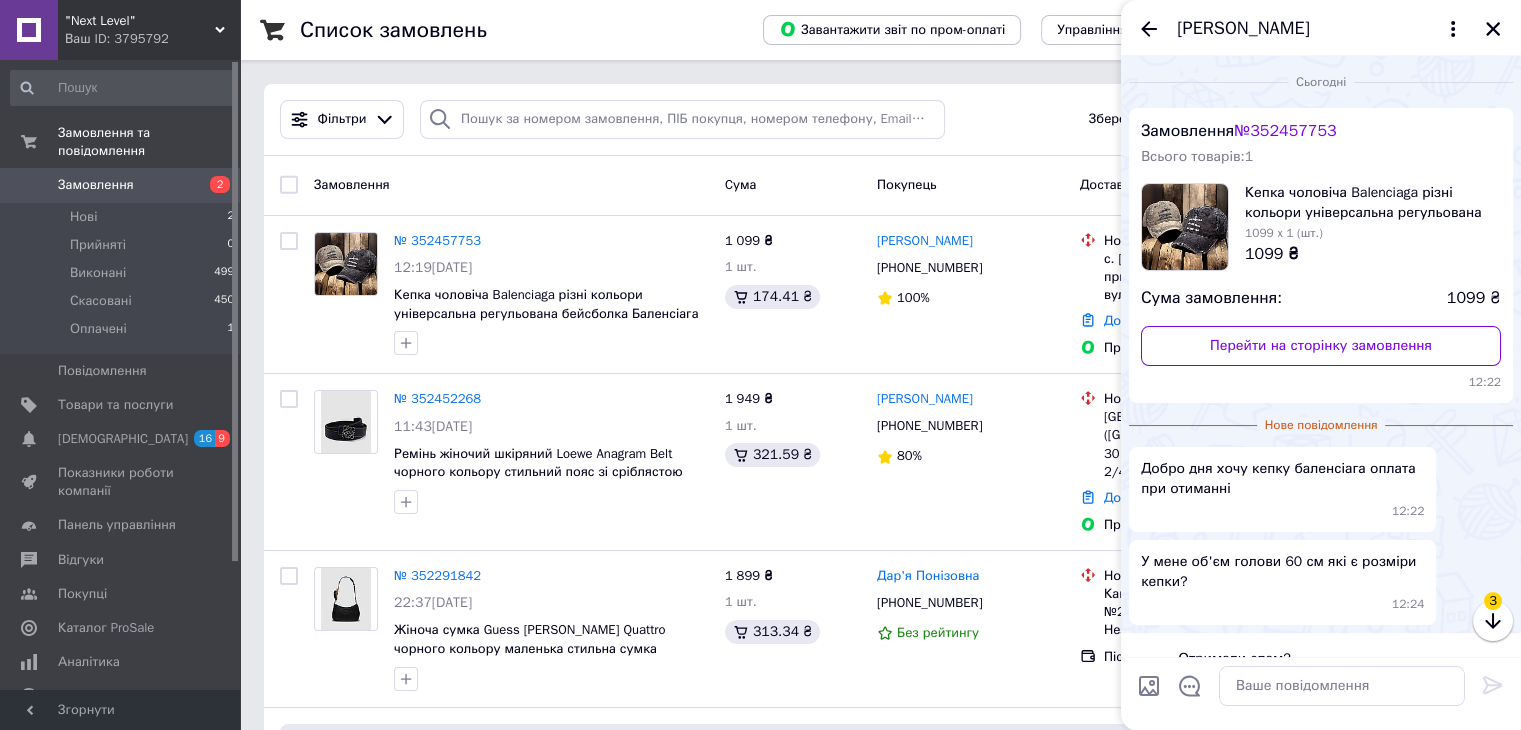 scroll, scrollTop: 50, scrollLeft: 0, axis: vertical 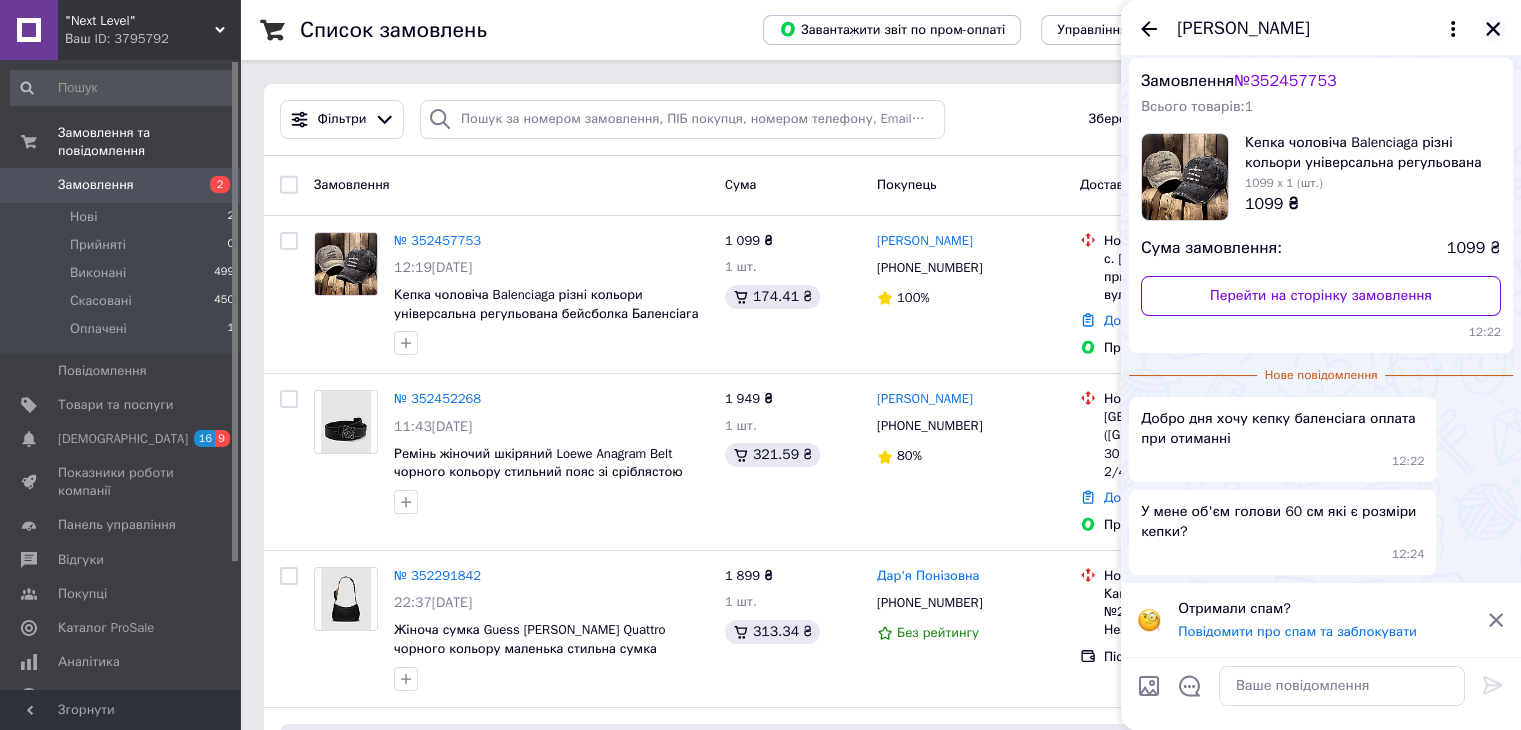 click 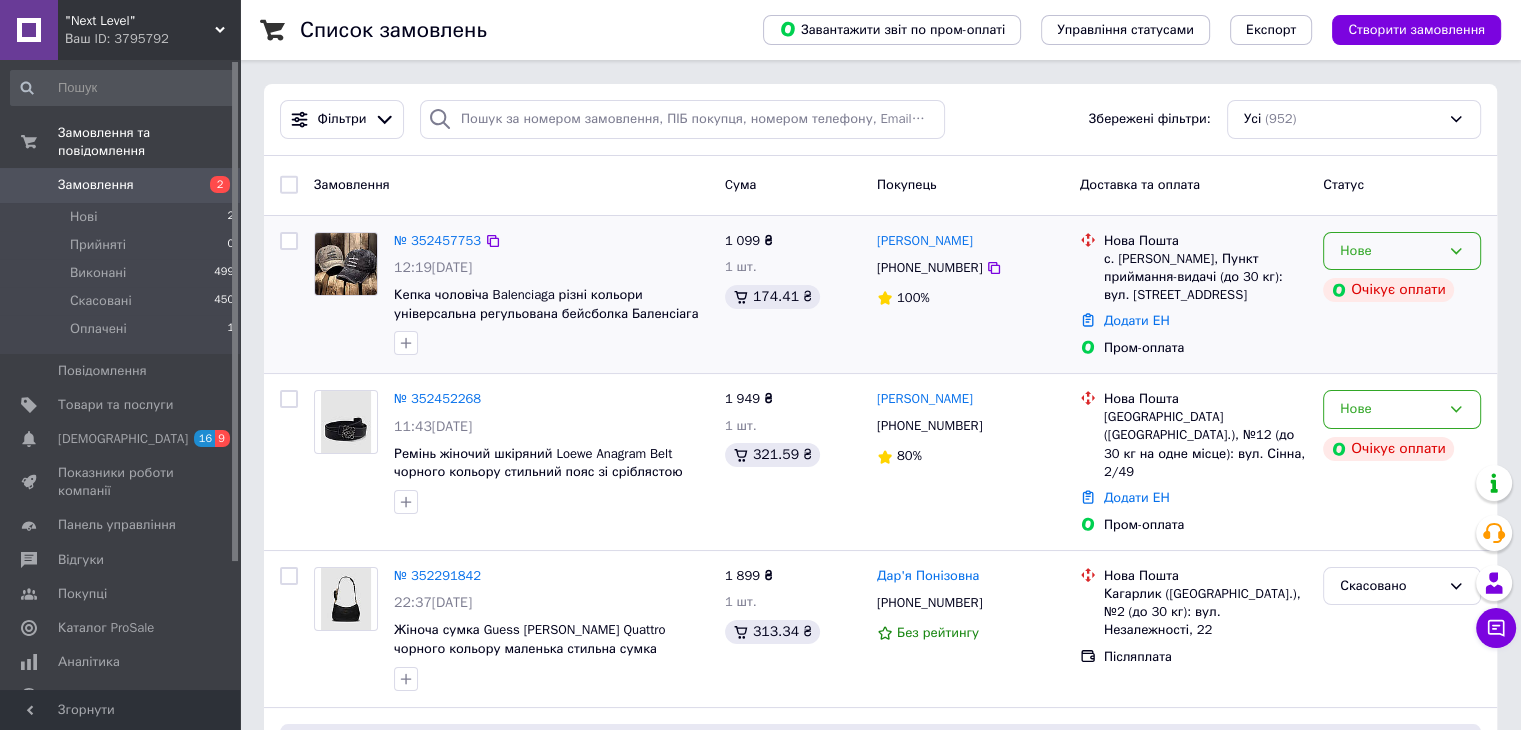 click 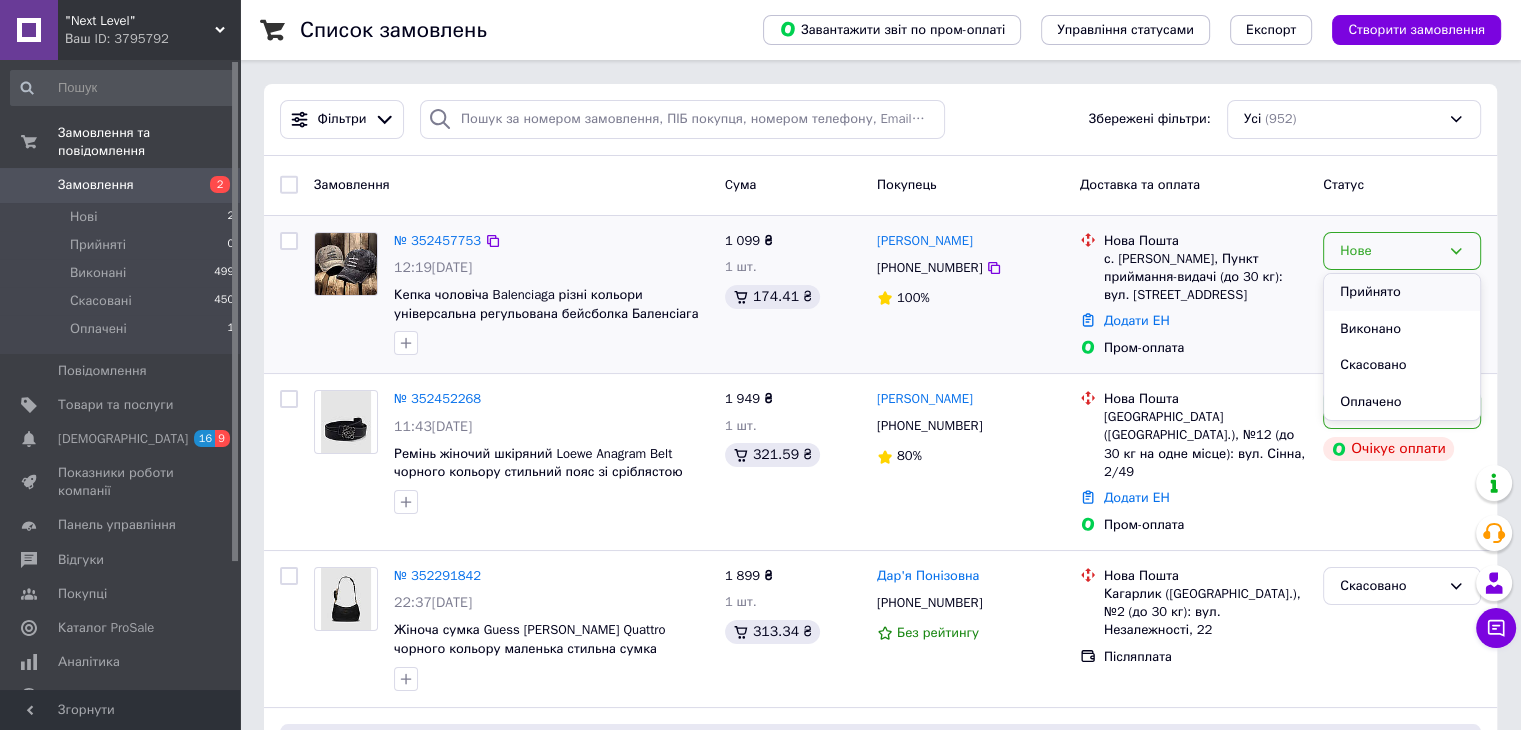 click on "Прийнято" at bounding box center [1402, 292] 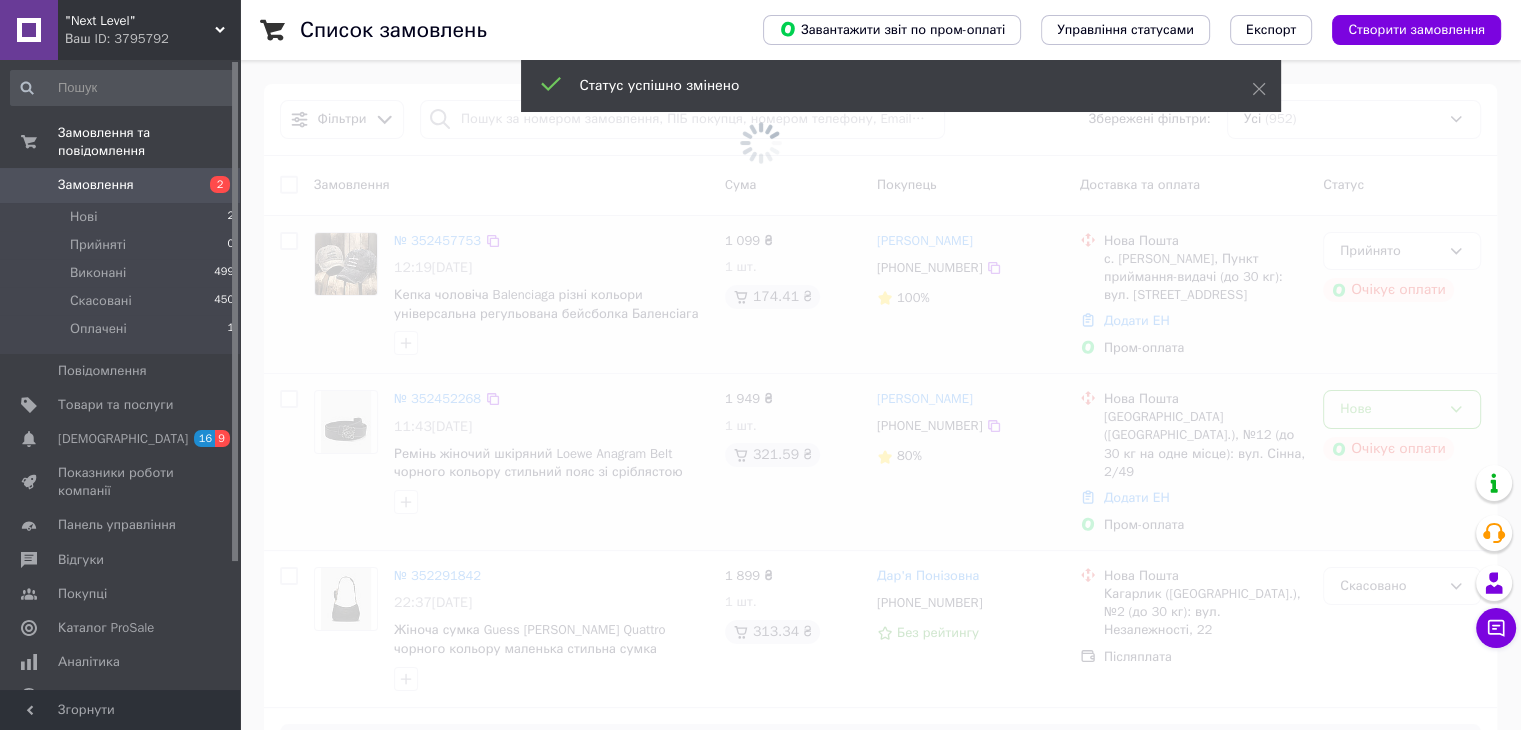 click at bounding box center [760, 365] 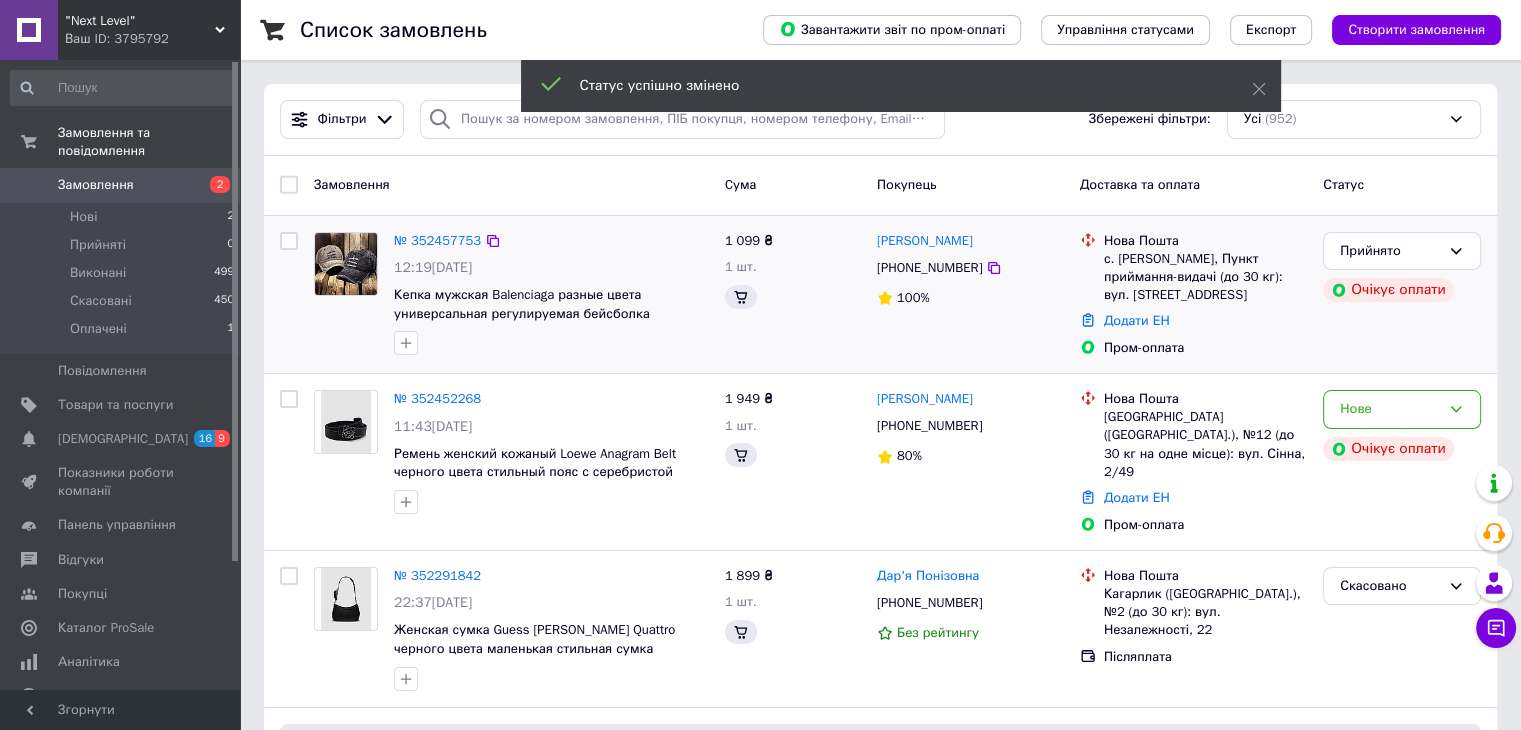 click 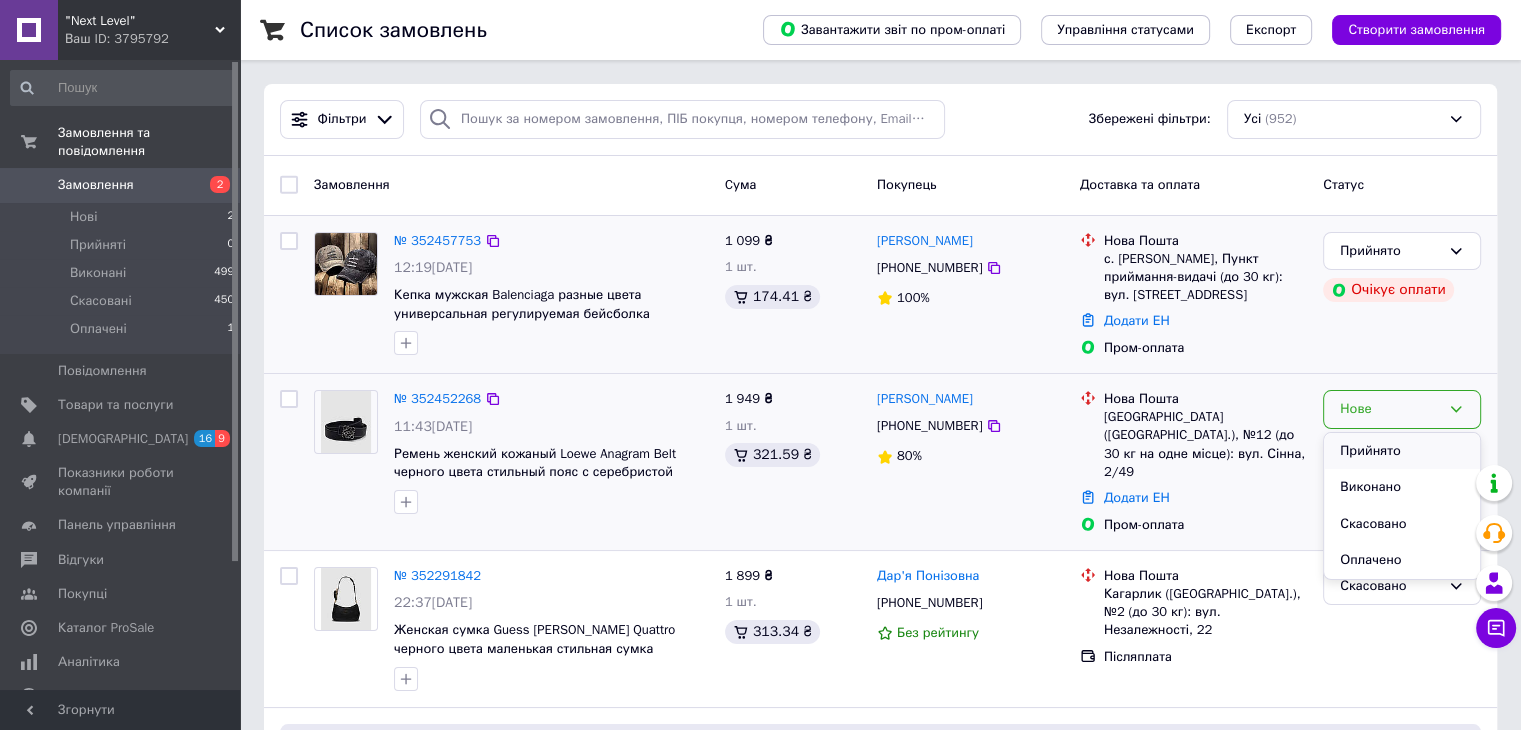 click on "Прийнято" at bounding box center (1402, 451) 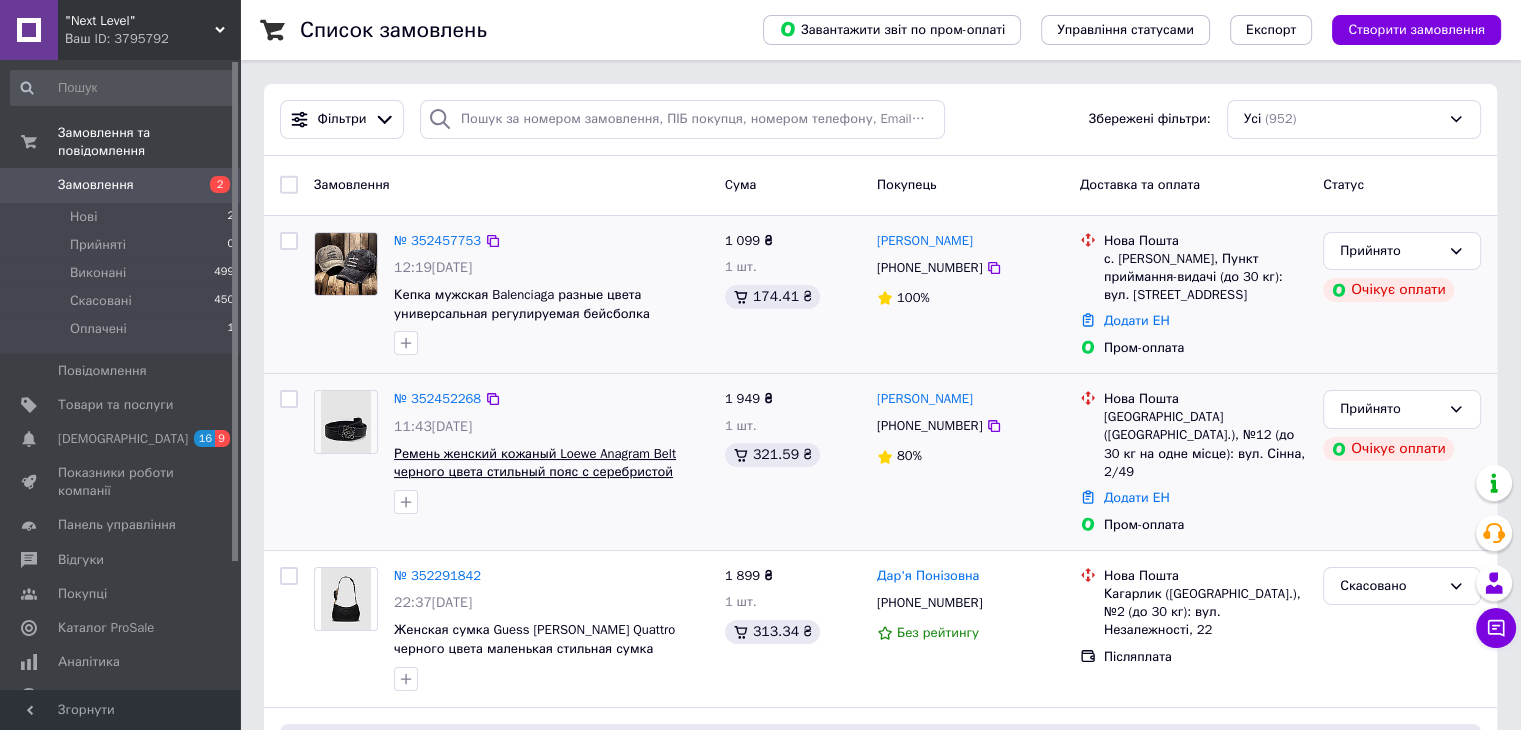 click on "Ремень женский кожаный Loewe Anagram Belt черного цвета стильный пояс с серебристой пряжкой Лоеве 105 х 3.8 см" at bounding box center [535, 472] 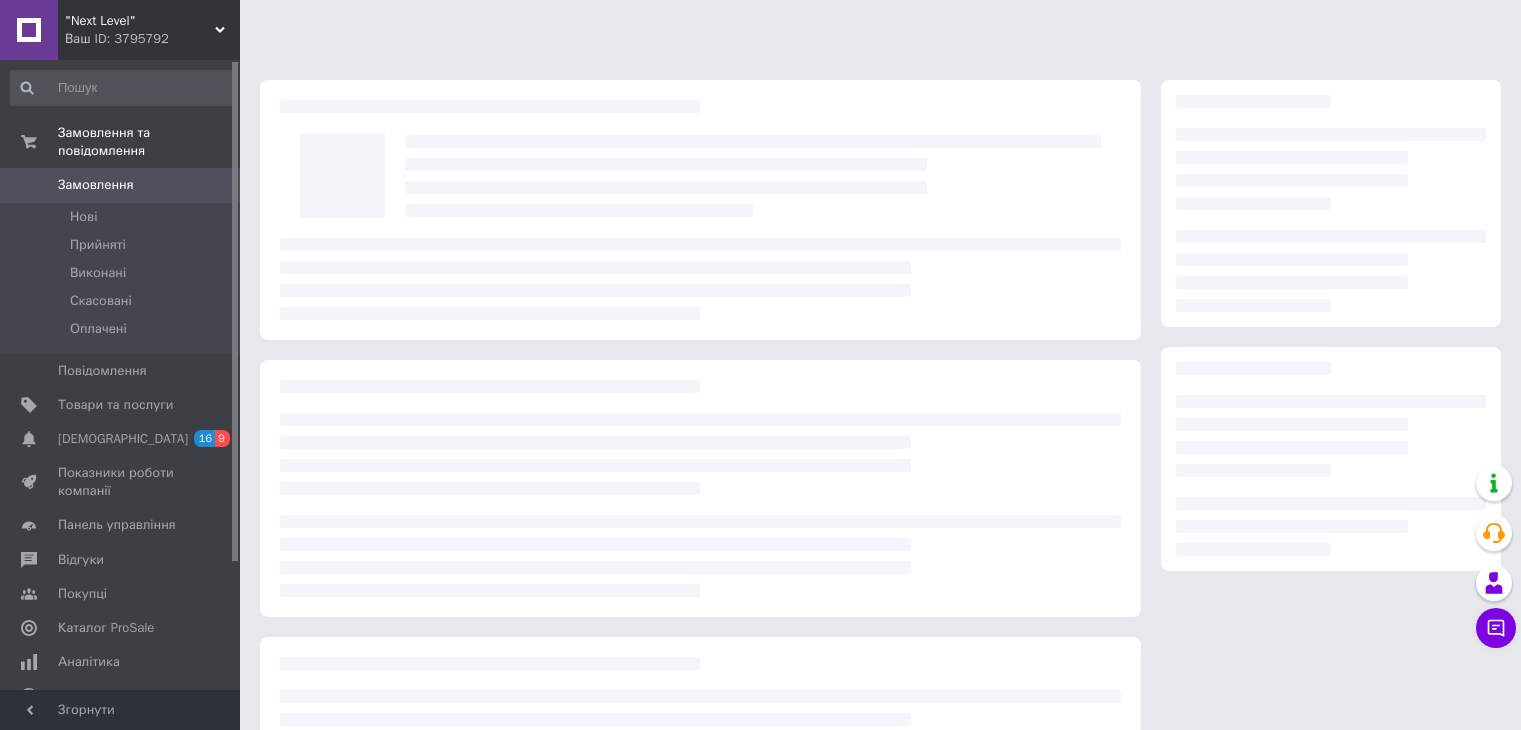 scroll, scrollTop: 0, scrollLeft: 0, axis: both 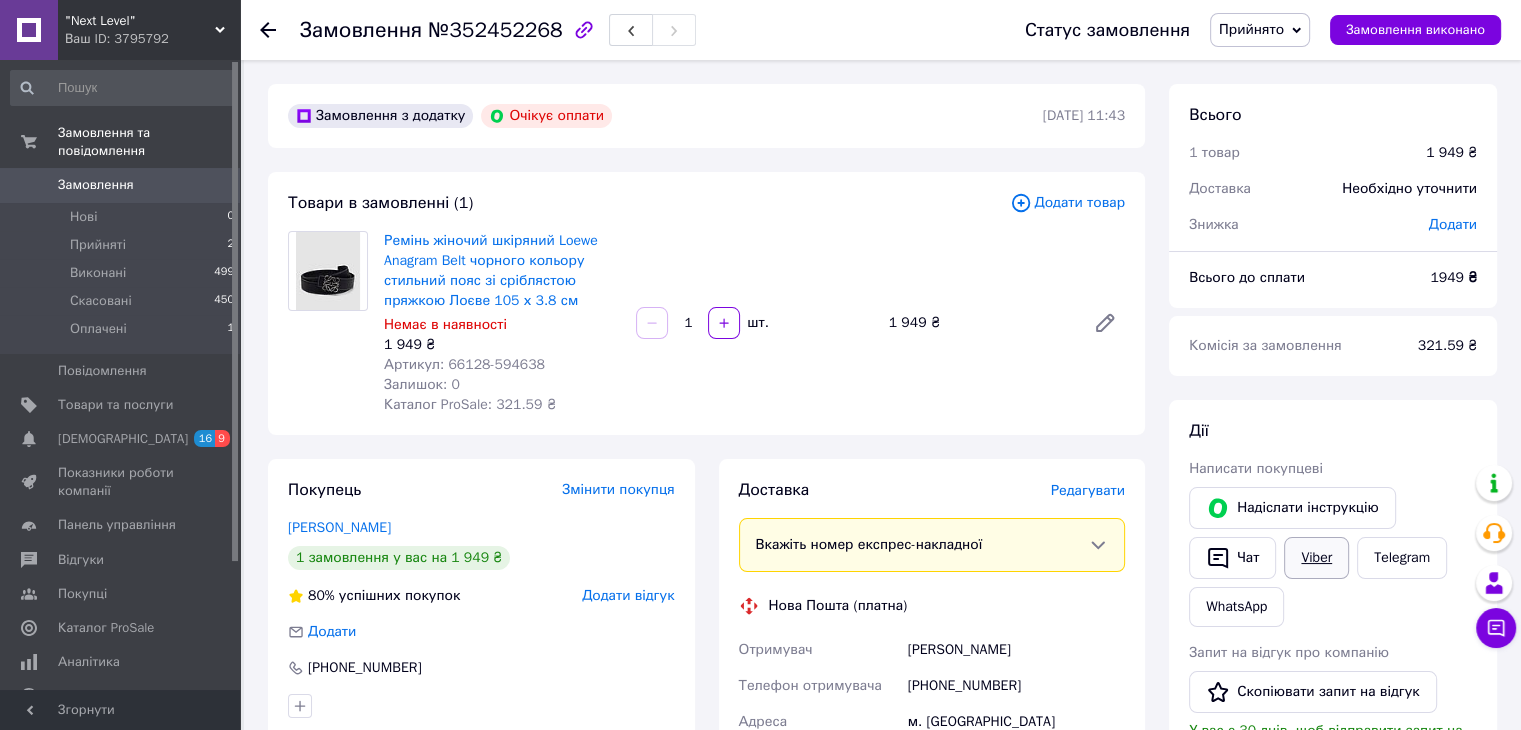 click on "Viber" at bounding box center [1316, 558] 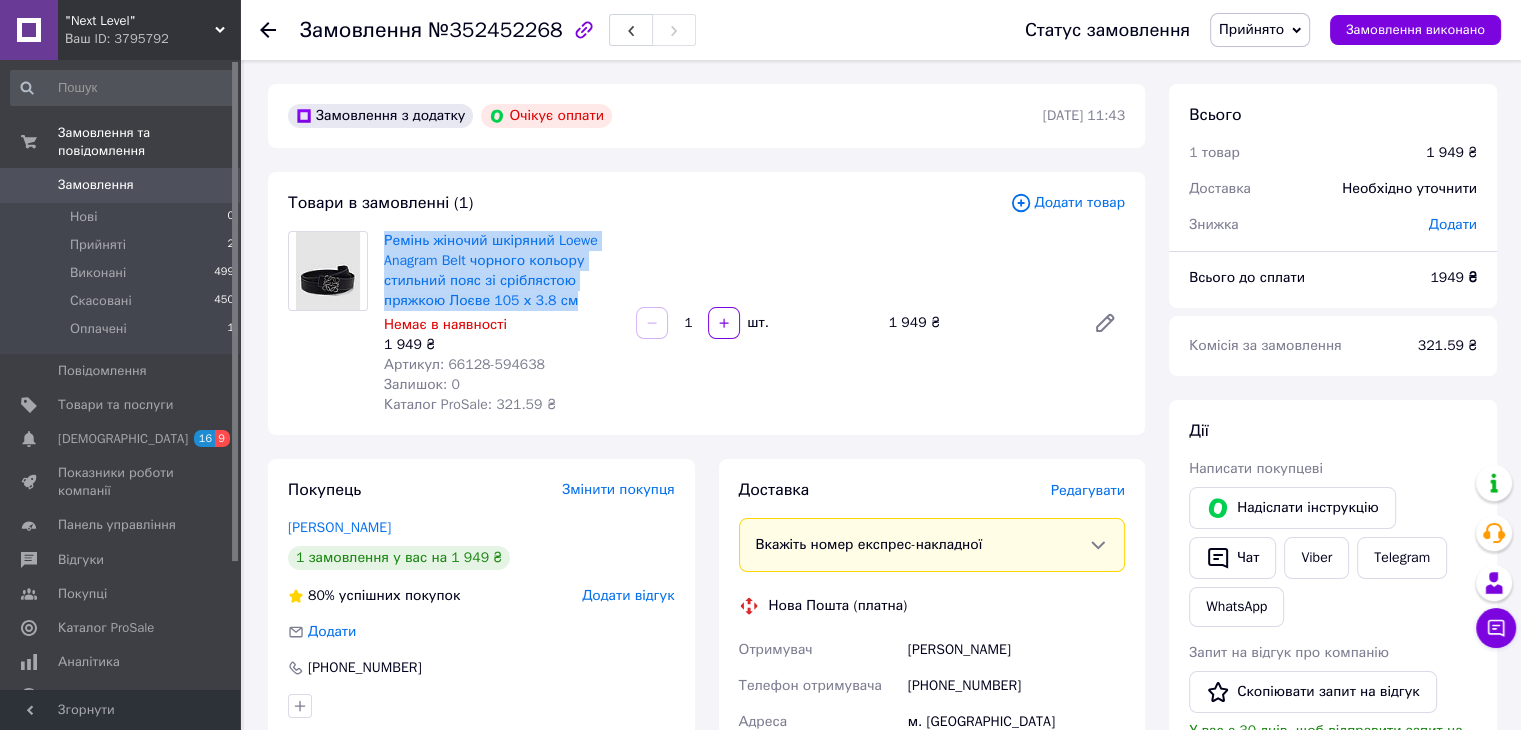 drag, startPoint x: 378, startPoint y: 243, endPoint x: 573, endPoint y: 297, distance: 202.33882 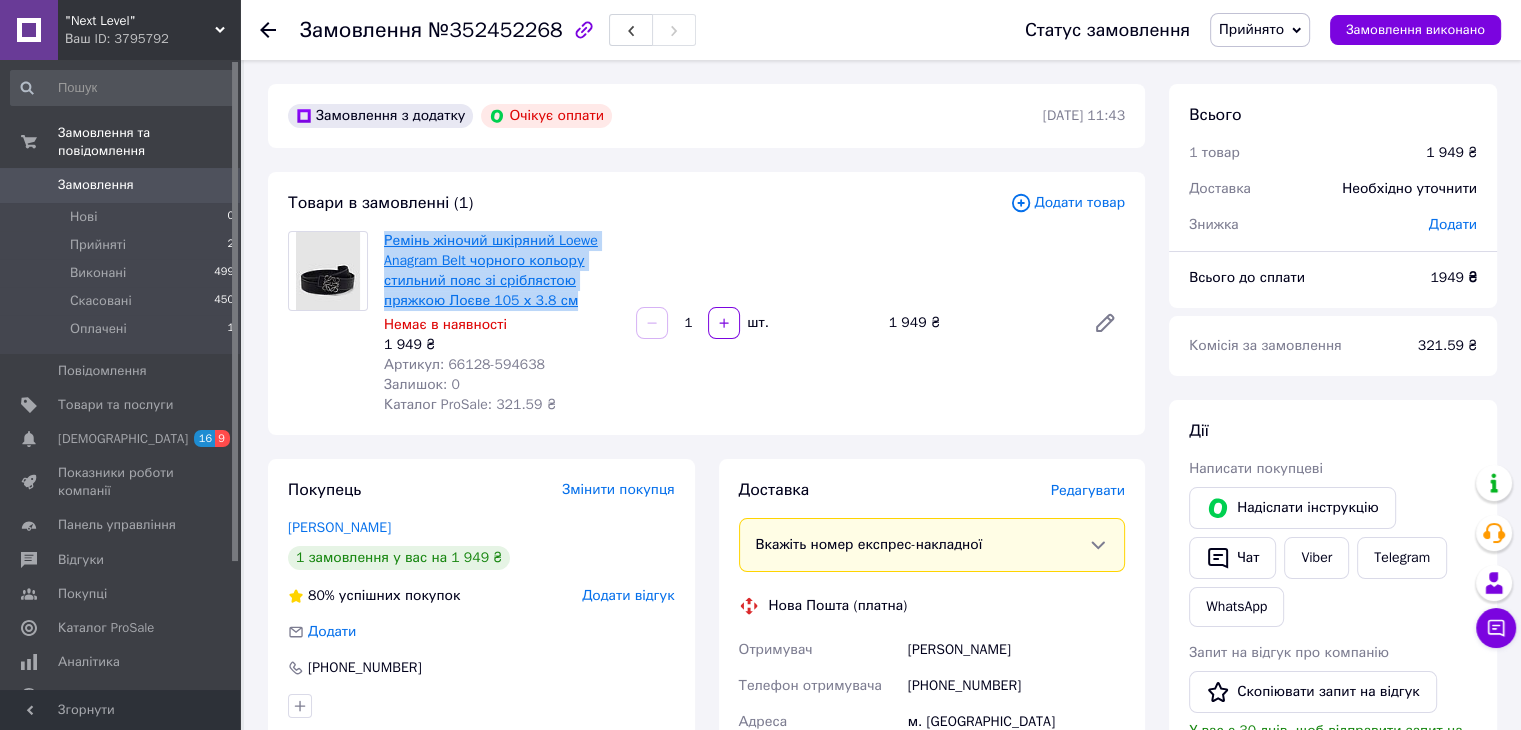 copy on "Ремінь жіночий шкіряний Loewe Anagram Belt чорного кольору стильний пояс зі сріблястою пряжкою Лоєве 105 х 3.8 см" 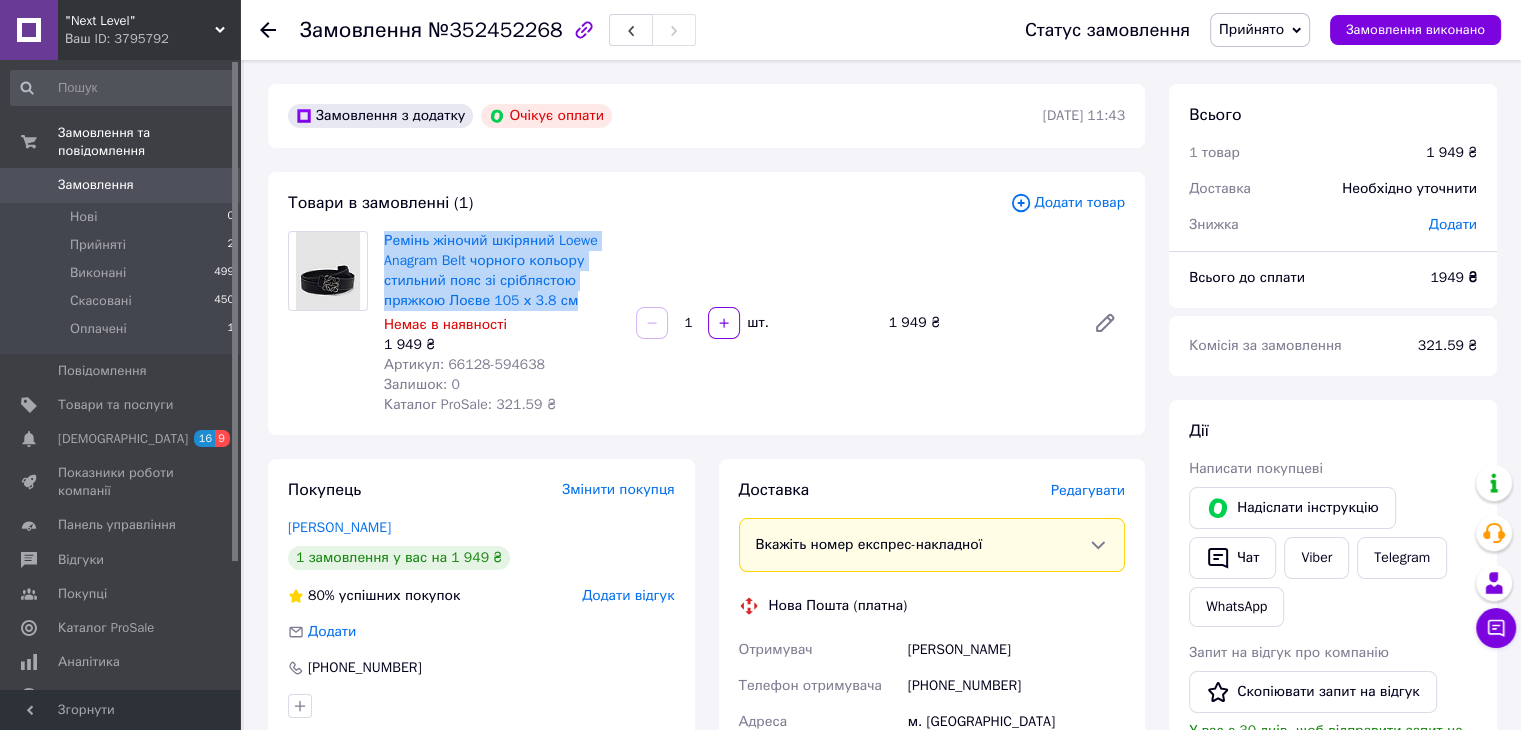 drag, startPoint x: 1036, startPoint y: 644, endPoint x: 904, endPoint y: 655, distance: 132.45753 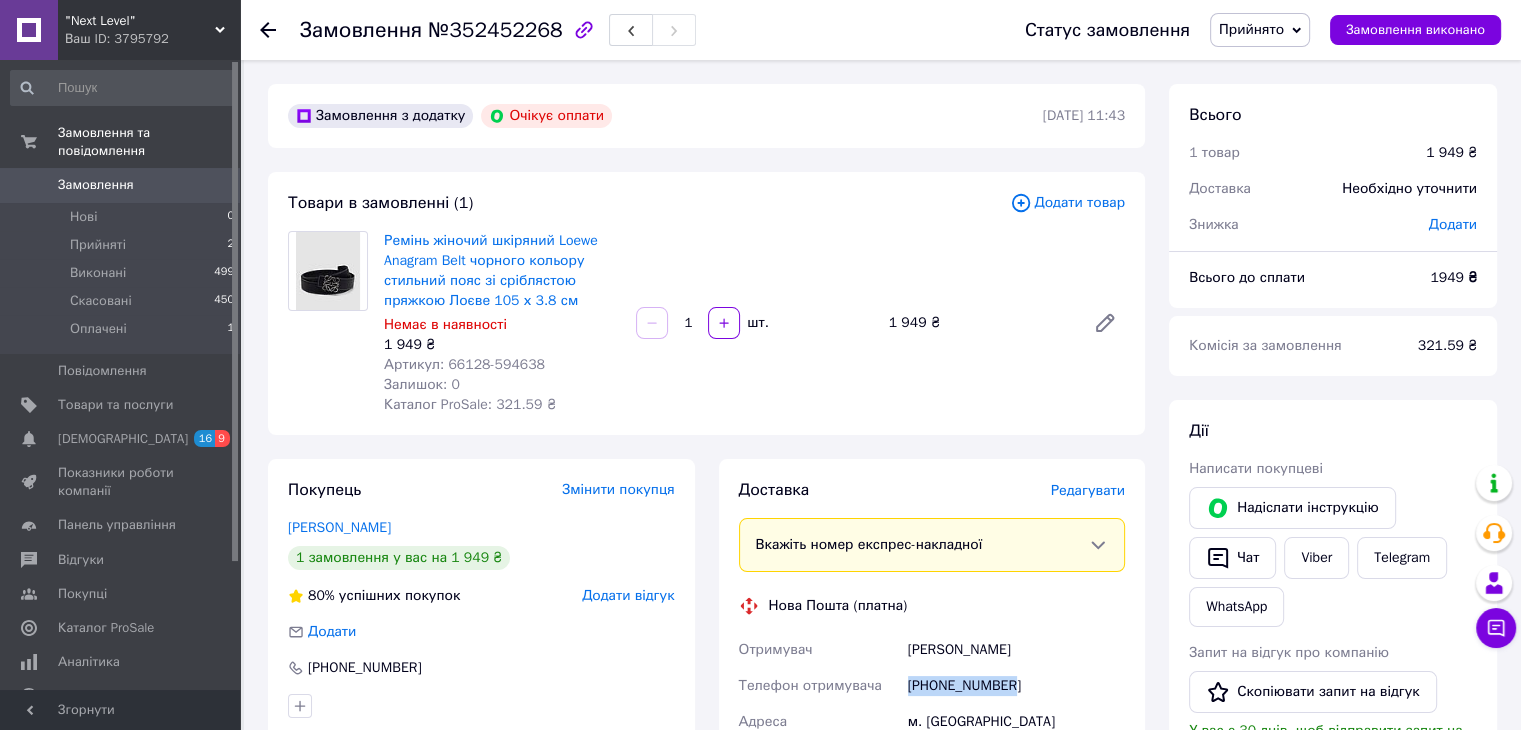 drag, startPoint x: 1028, startPoint y: 695, endPoint x: 899, endPoint y: 686, distance: 129.31357 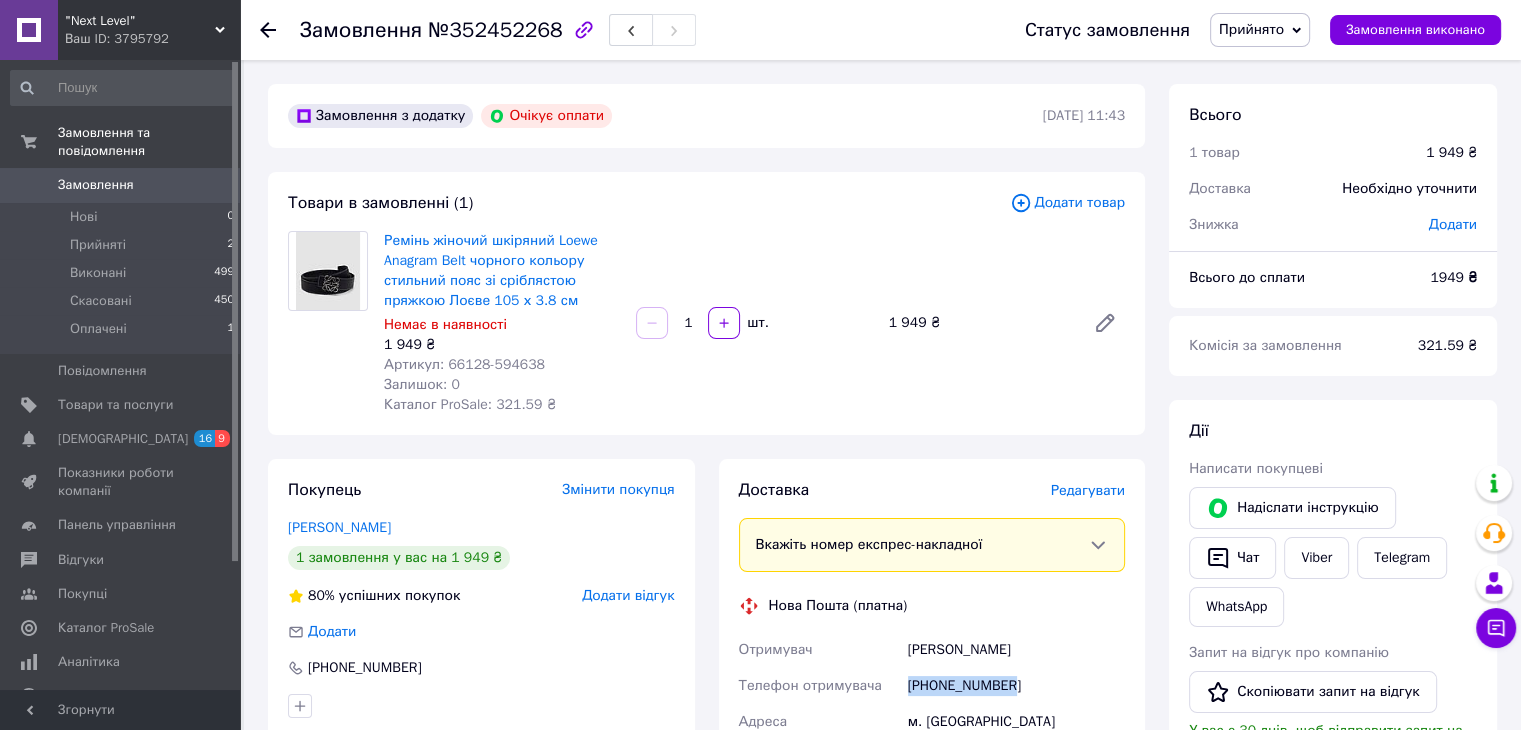 copy on "Телефон отримувача +380683009686" 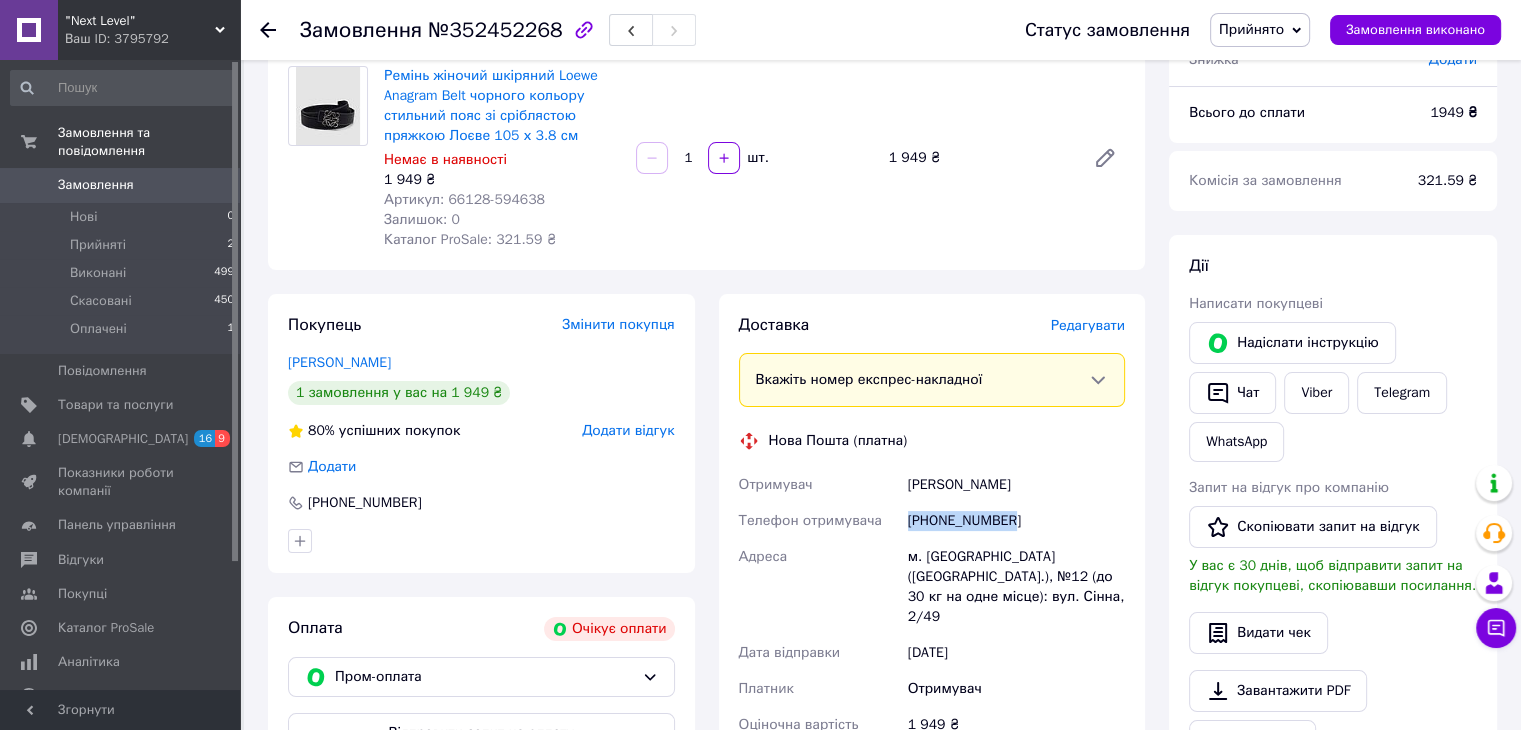 scroll, scrollTop: 200, scrollLeft: 0, axis: vertical 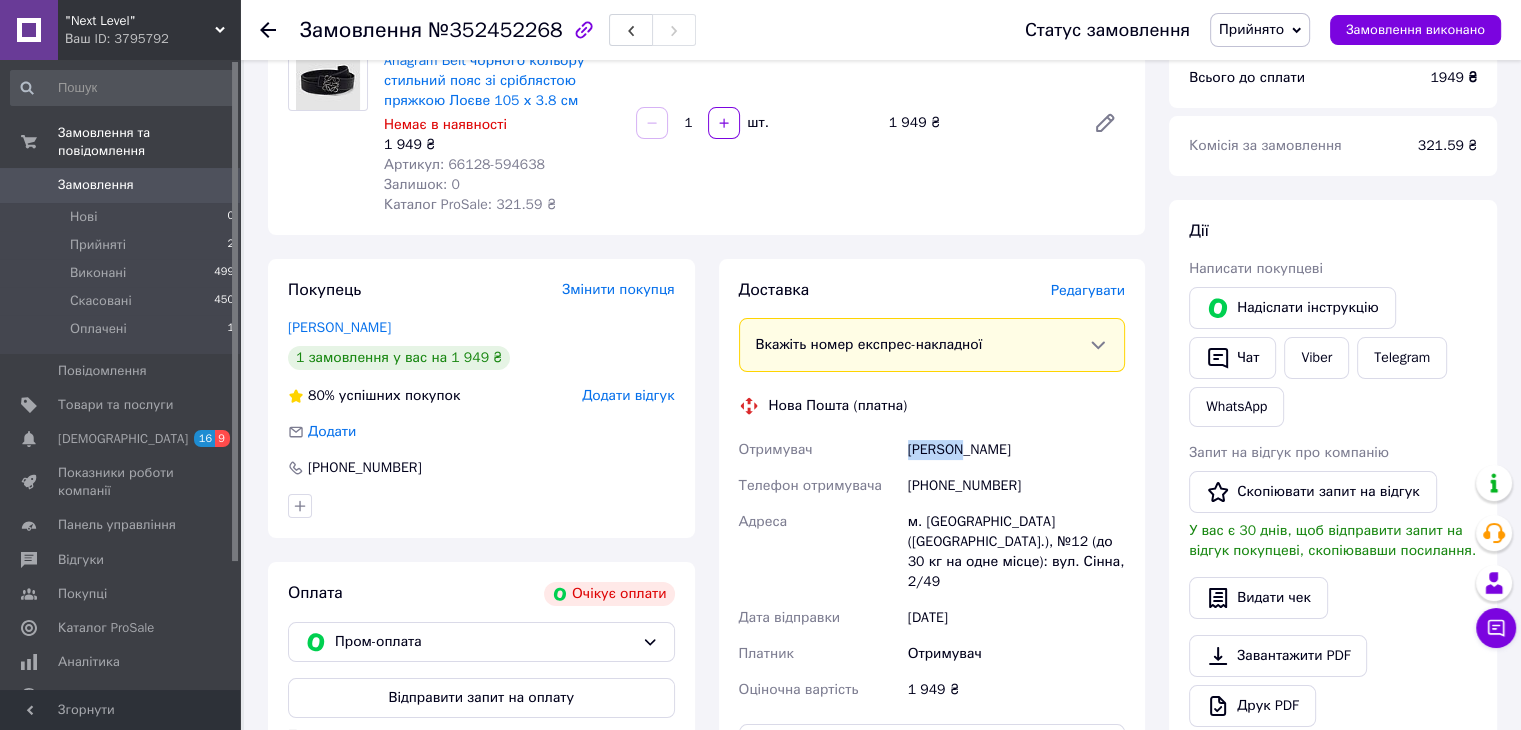 drag, startPoint x: 960, startPoint y: 451, endPoint x: 906, endPoint y: 452, distance: 54.00926 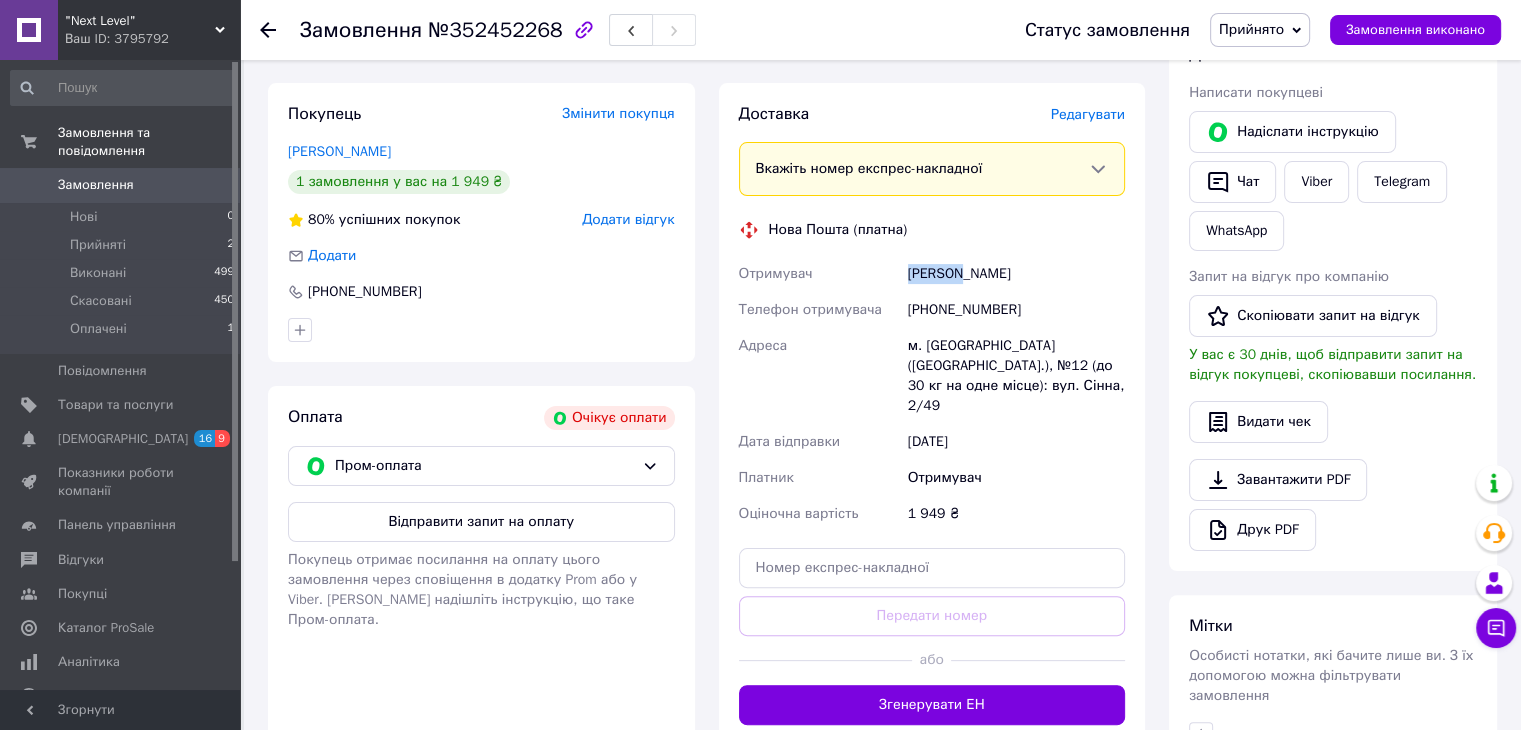 scroll, scrollTop: 500, scrollLeft: 0, axis: vertical 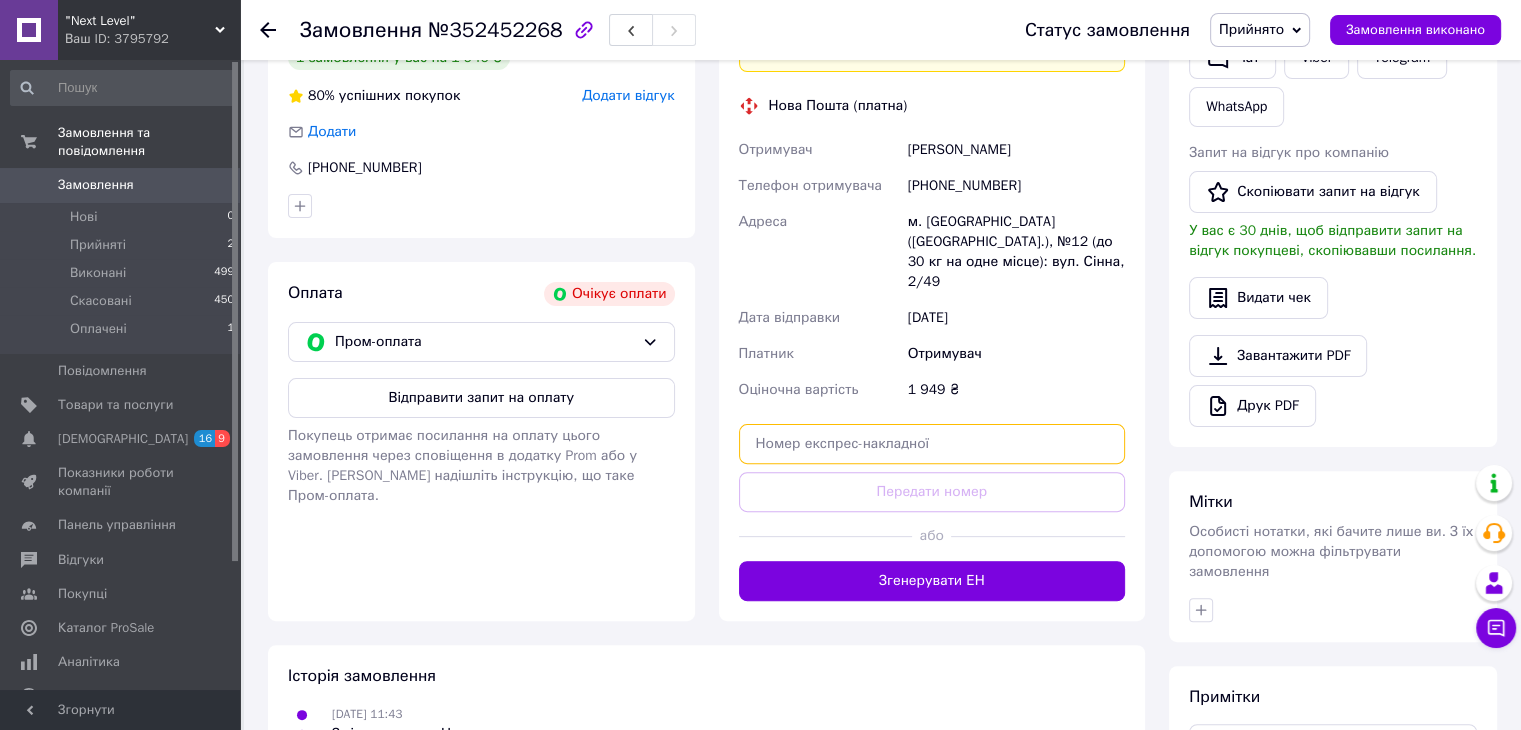 click at bounding box center (932, 444) 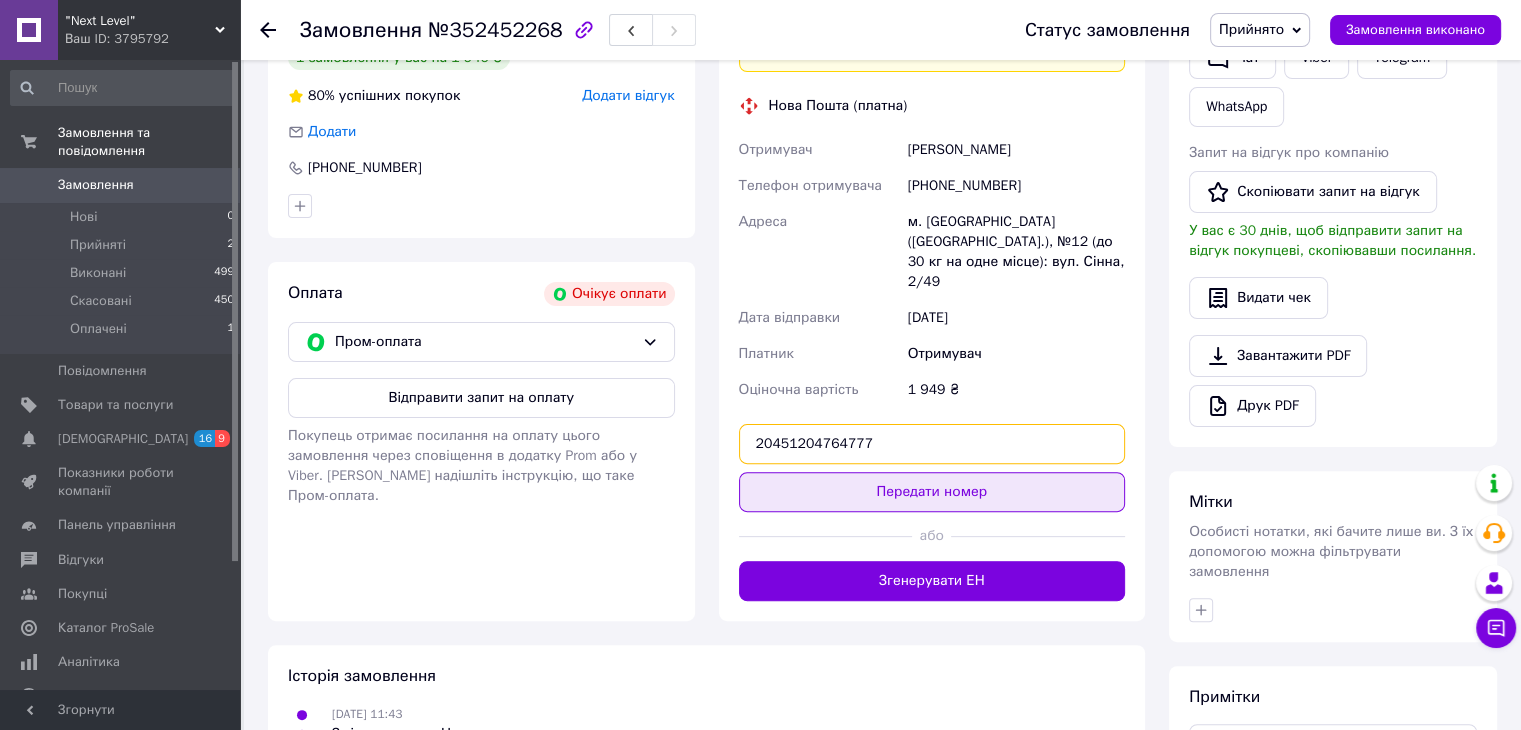 type on "20451204764777" 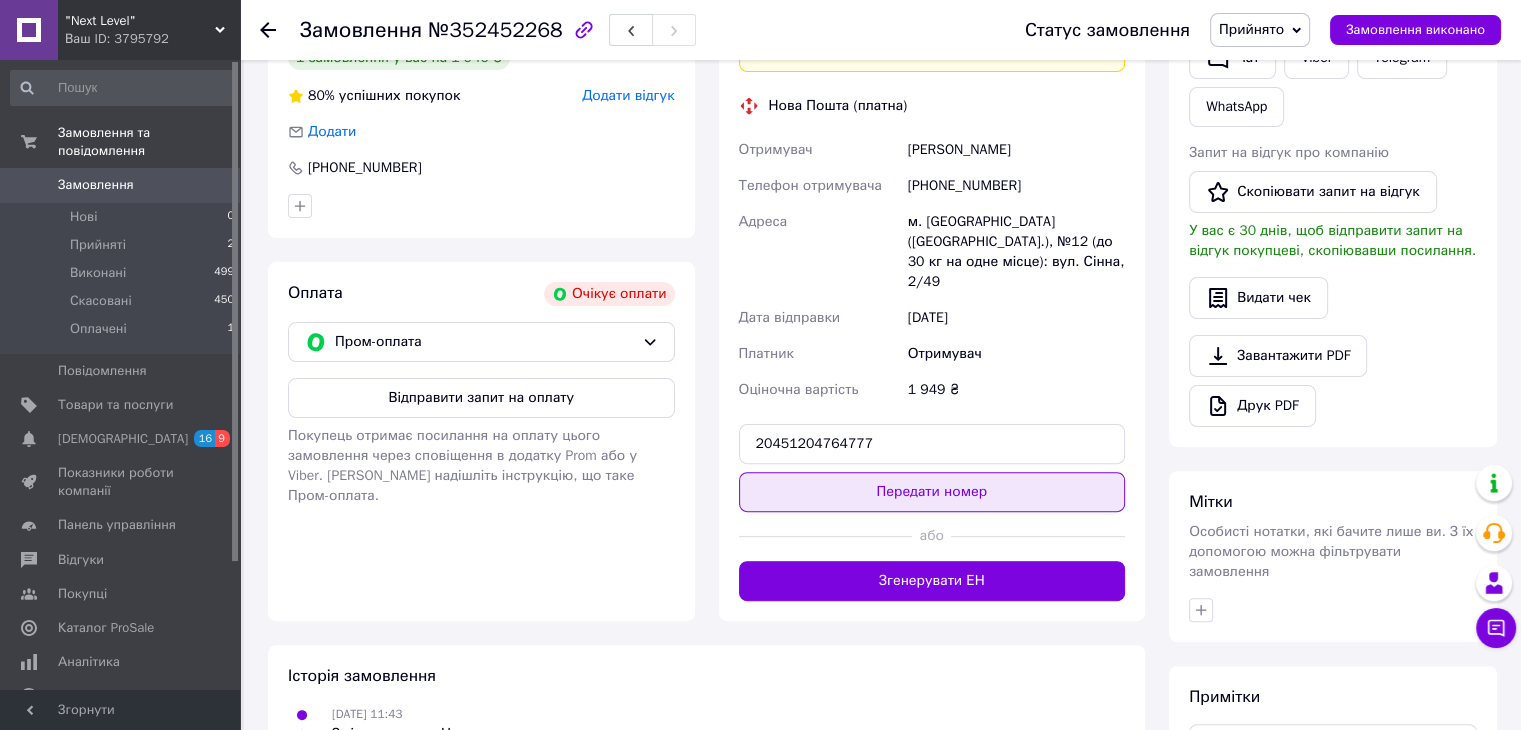 click on "Передати номер" at bounding box center [932, 492] 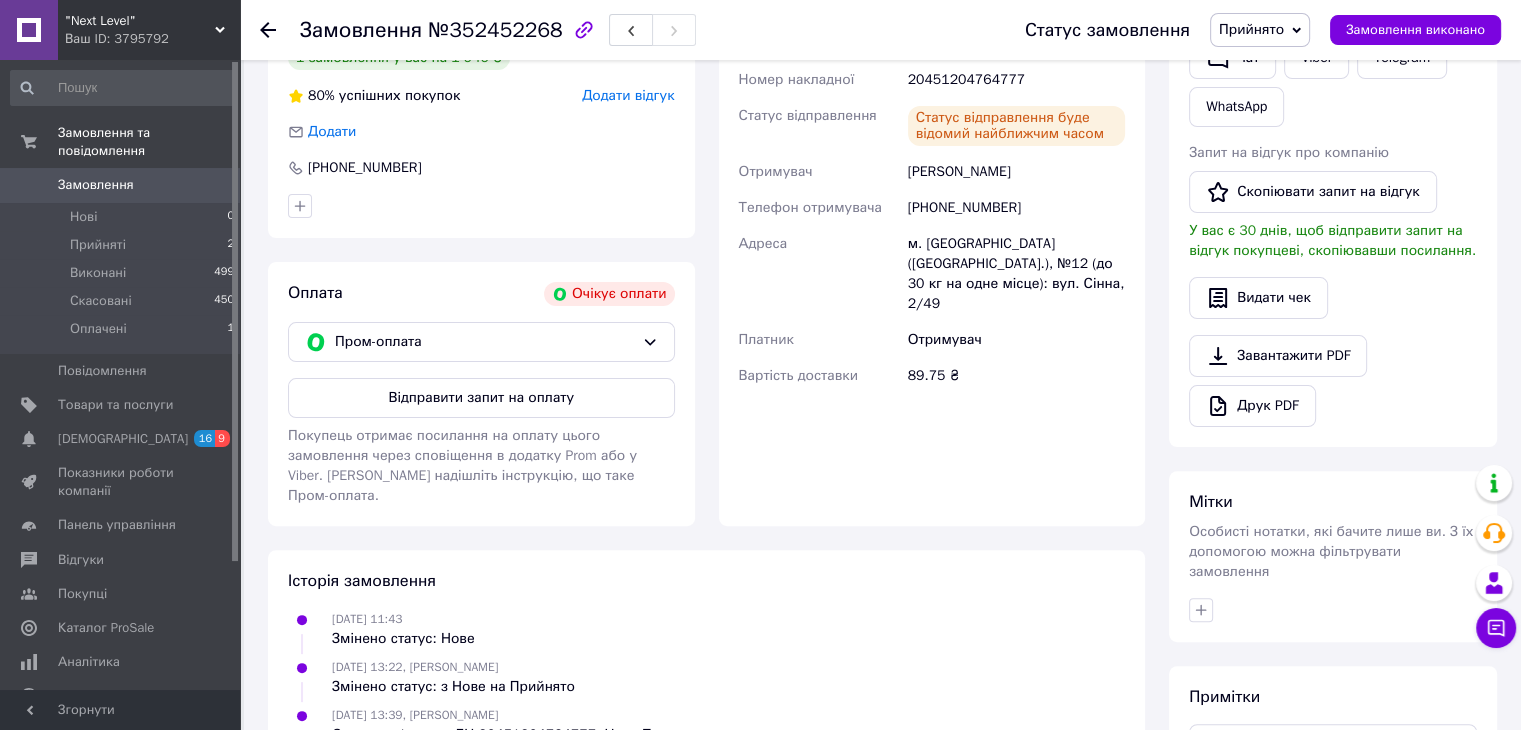 click at bounding box center (280, 30) 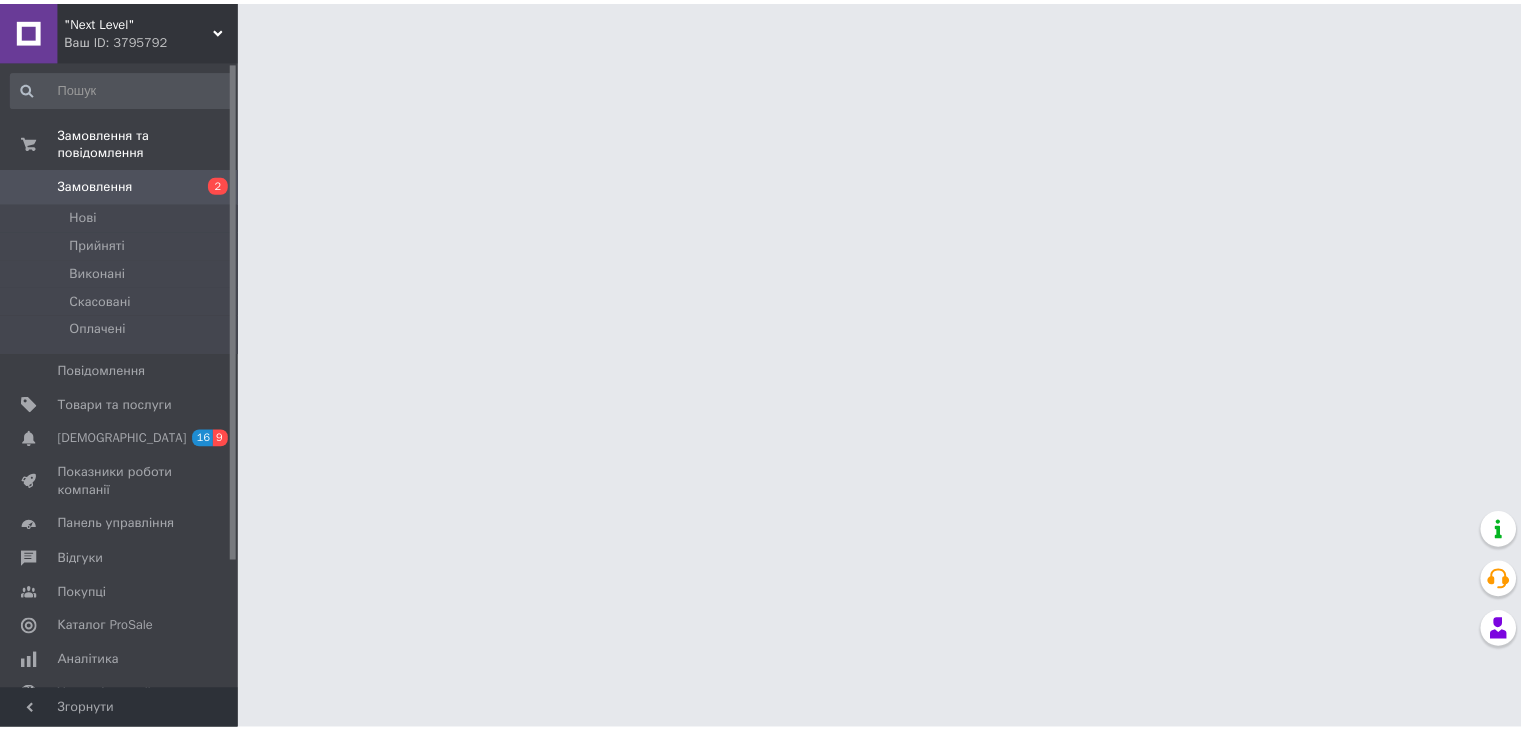 scroll, scrollTop: 0, scrollLeft: 0, axis: both 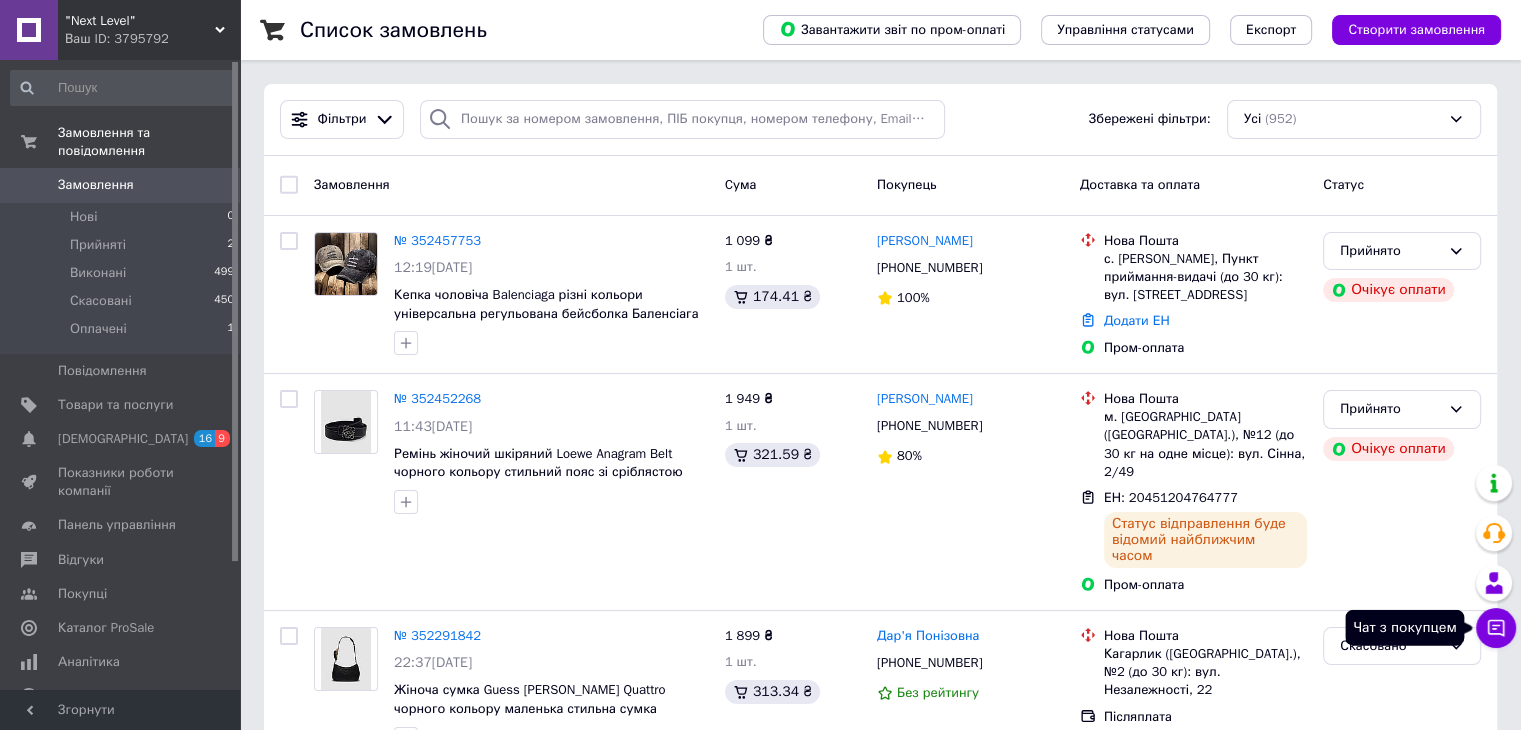 click 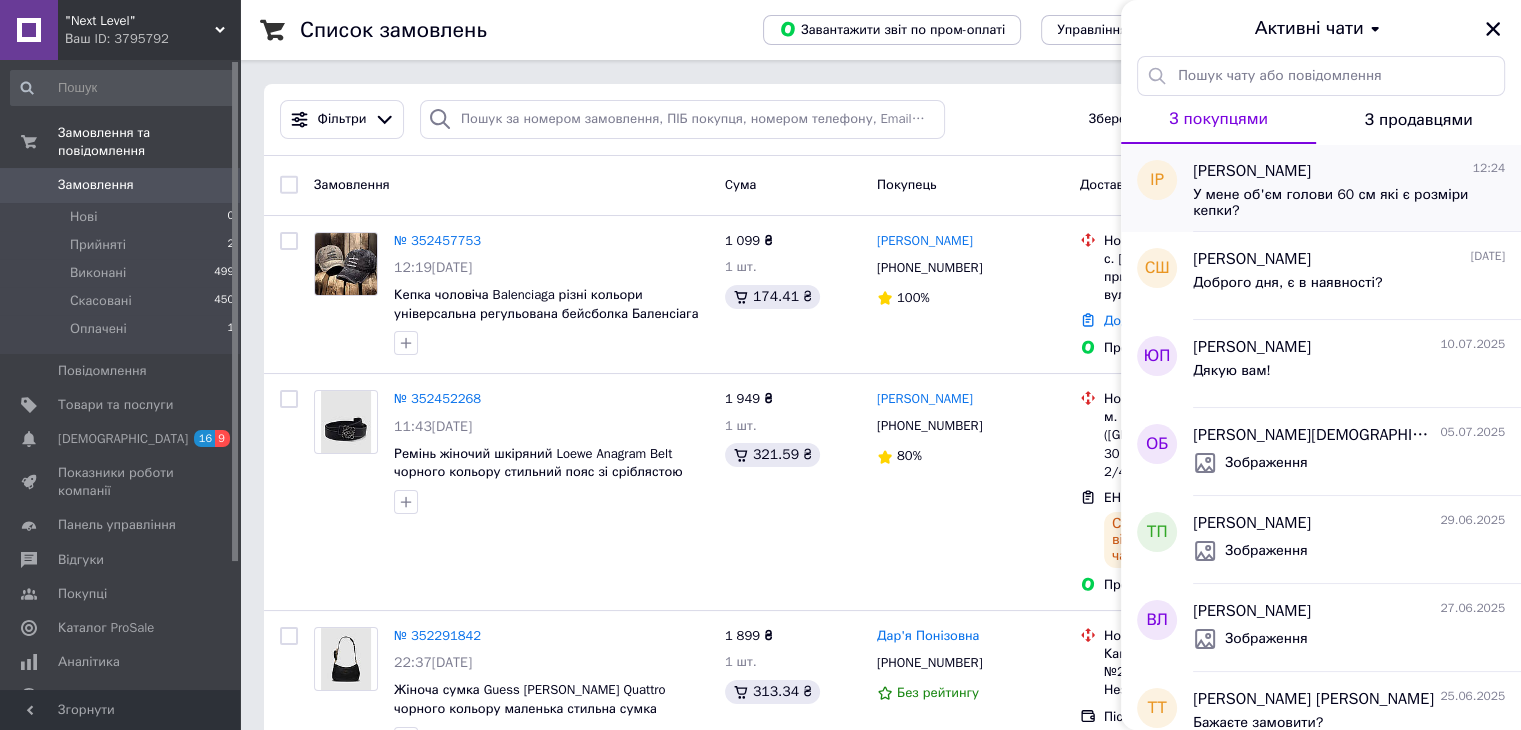 click on "У мене об'єм голови 60 см які є розміри кепки?" at bounding box center [1335, 203] 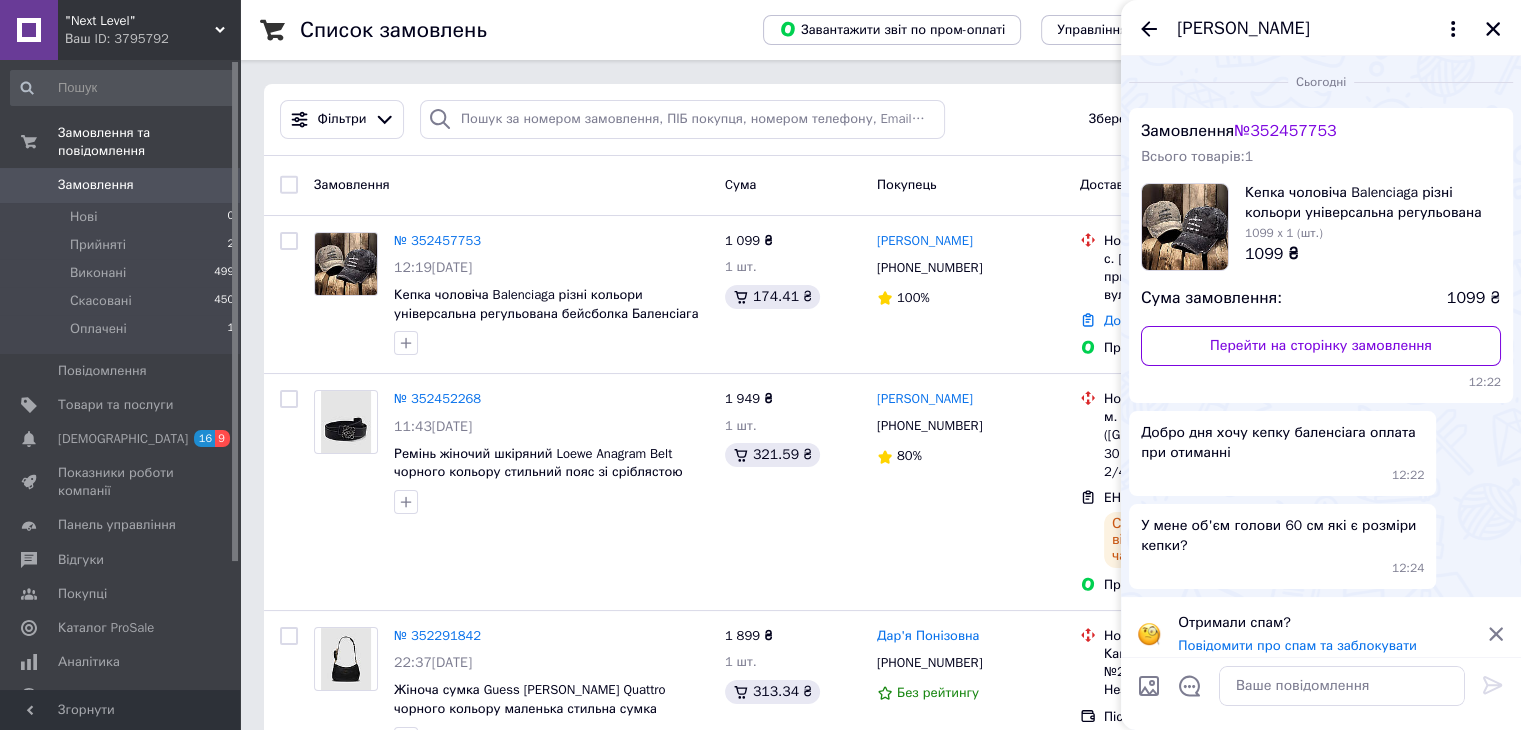 scroll, scrollTop: 13, scrollLeft: 0, axis: vertical 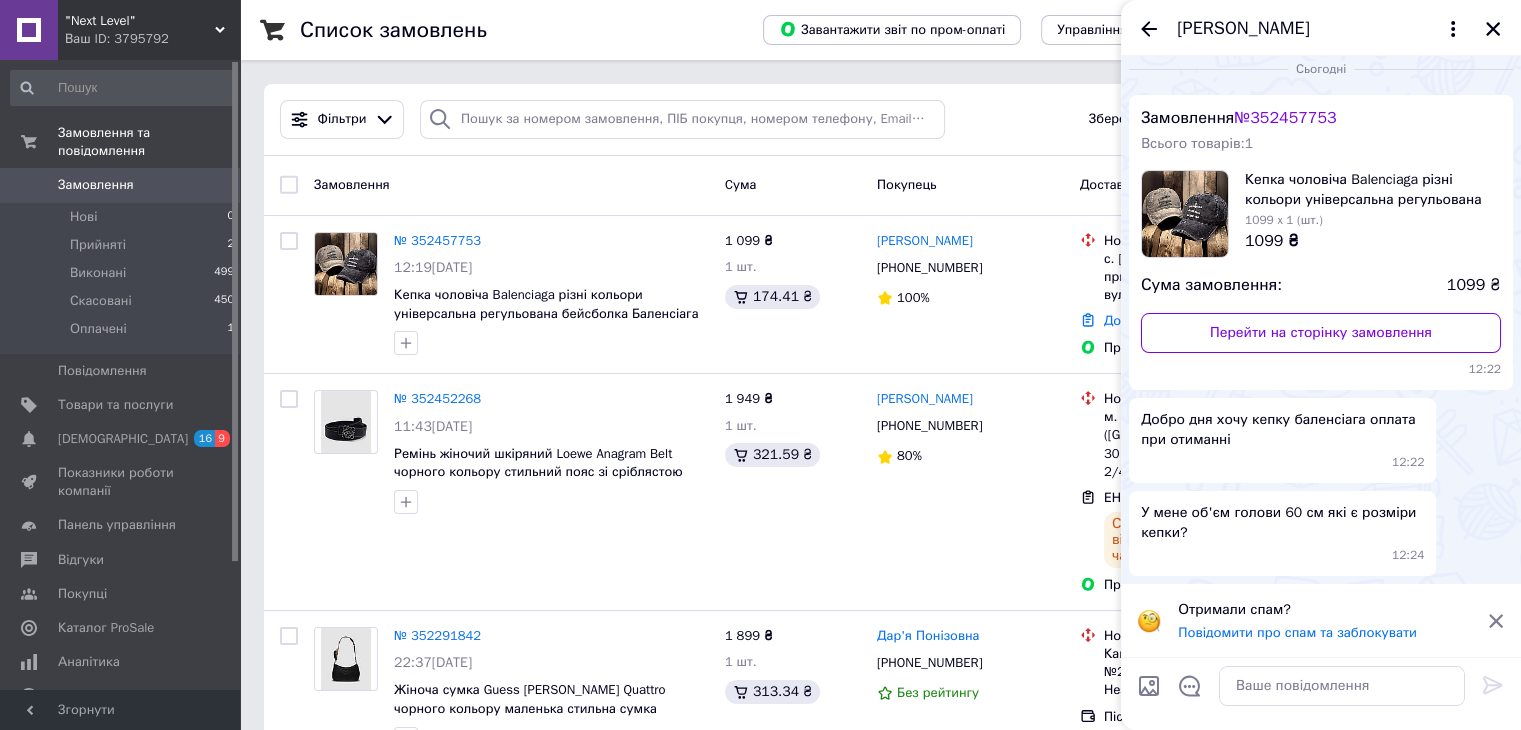 click on "Кепка чоловіча Balenciaga різні кольори універсальна регульована бейсболка Баленсіага джинсова" at bounding box center (1373, 190) 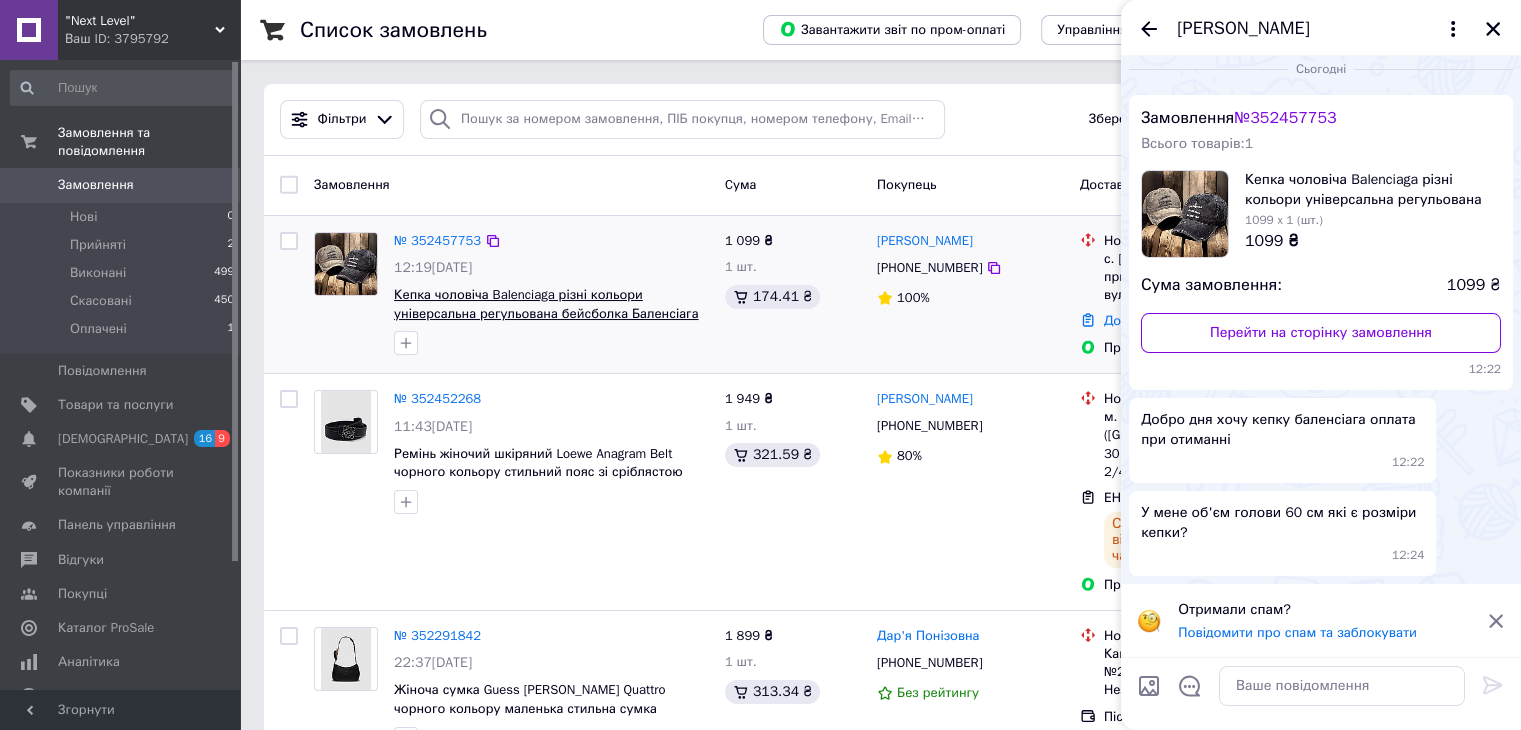 click on "Кепка чоловіча Balenciaga різні кольори універсальна регульована бейсболка Баленсіага джинсова" at bounding box center (546, 313) 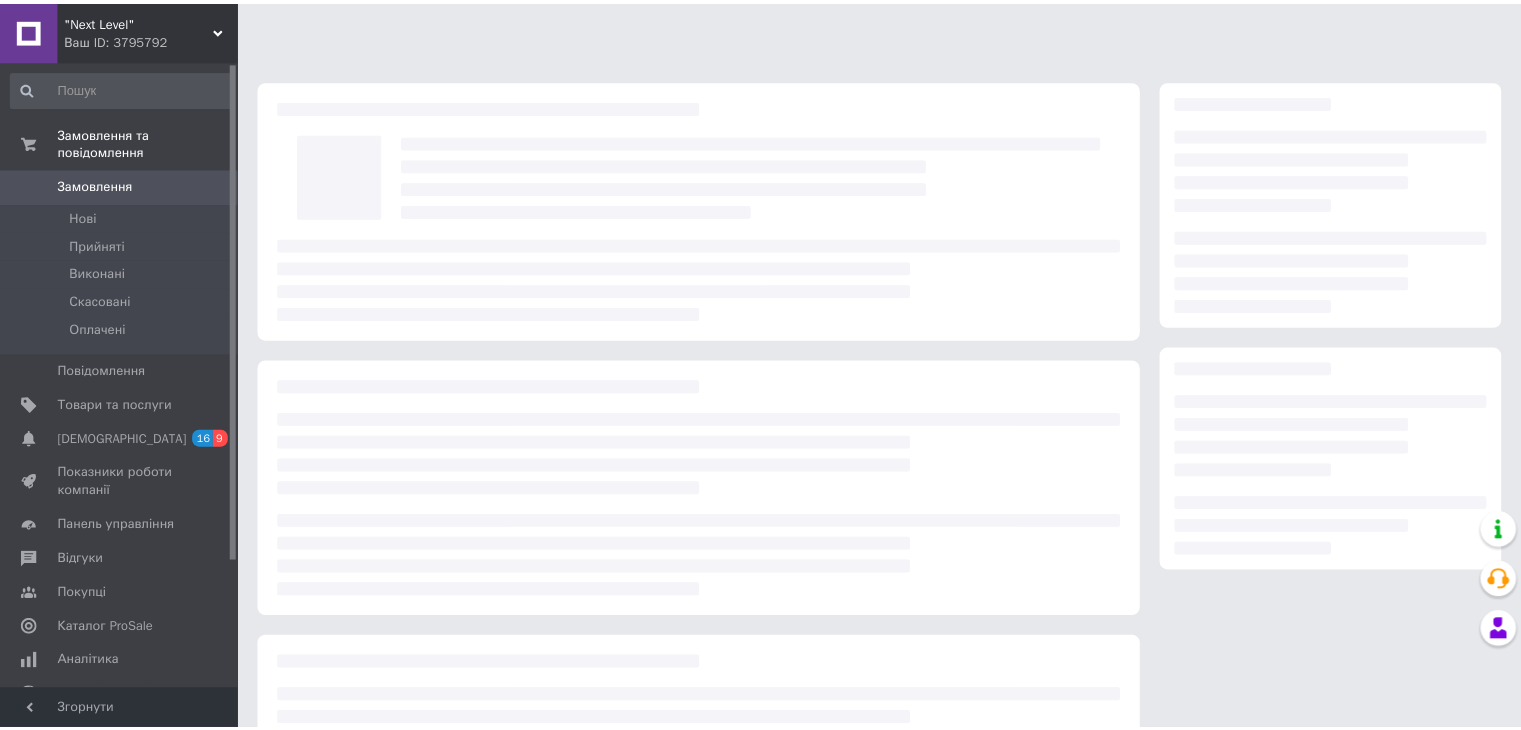 scroll, scrollTop: 0, scrollLeft: 0, axis: both 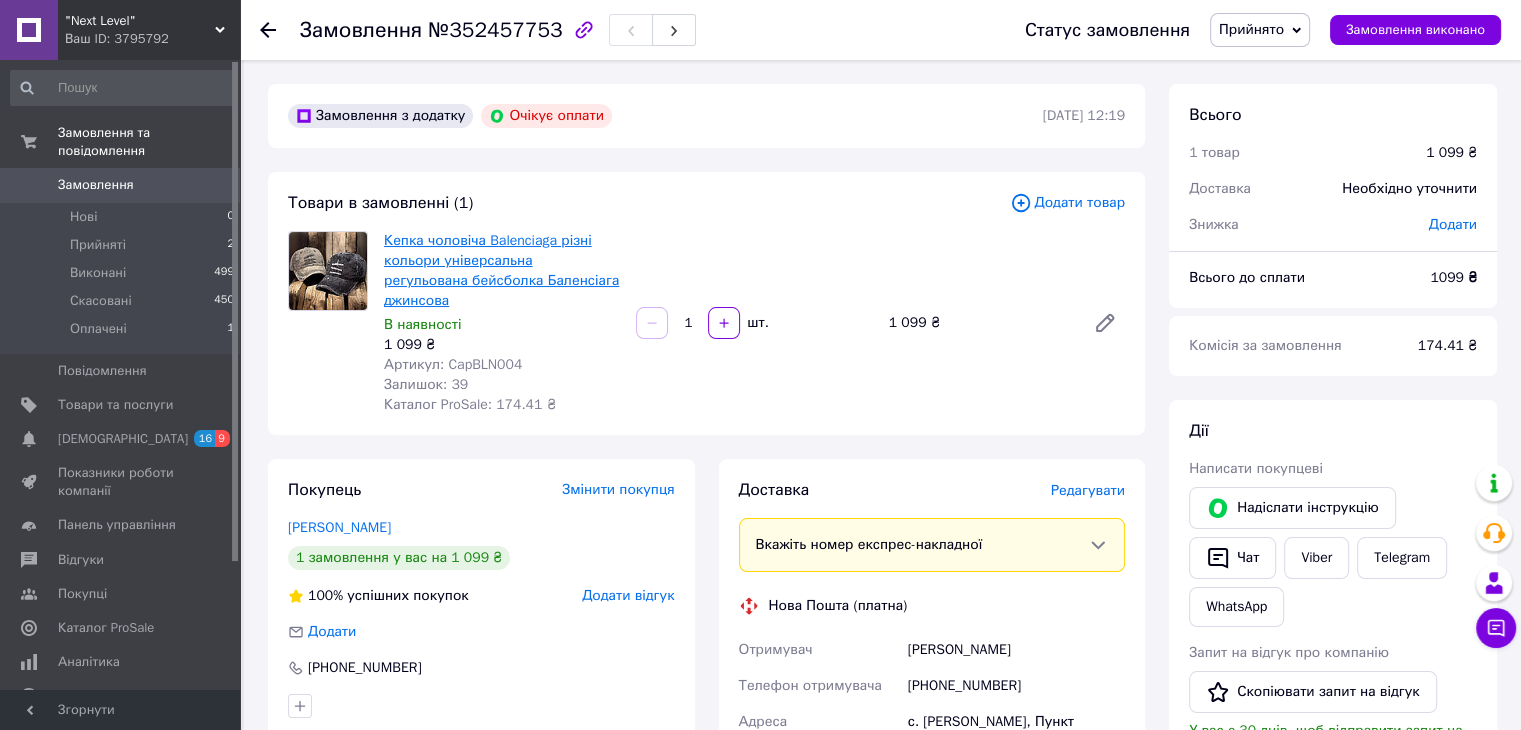 click on "Кепка чоловіча Balenciaga різні кольори універсальна регульована бейсболка Баленсіага джинсова" at bounding box center (501, 270) 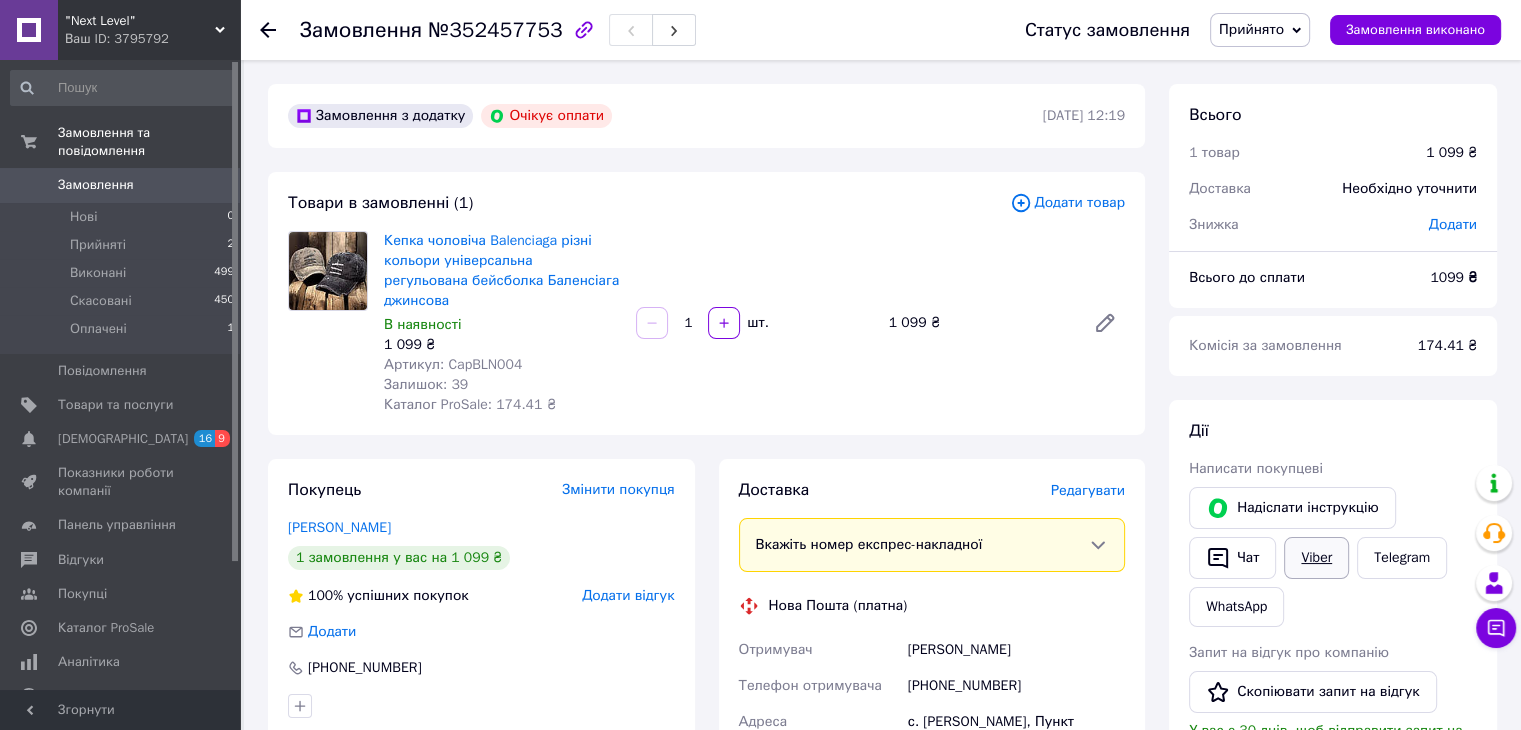 click on "Viber" at bounding box center (1316, 558) 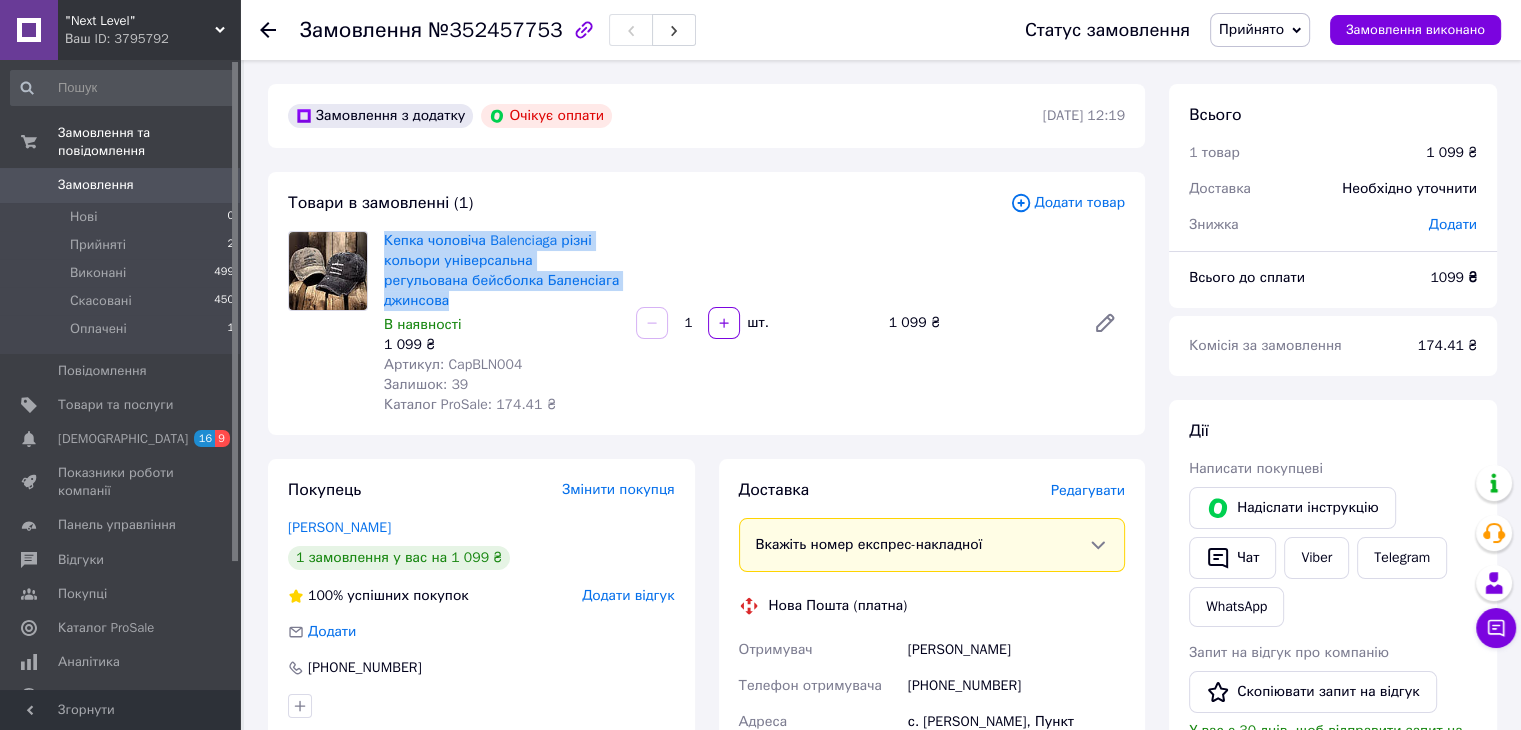 drag, startPoint x: 382, startPoint y: 239, endPoint x: 597, endPoint y: 281, distance: 219.06392 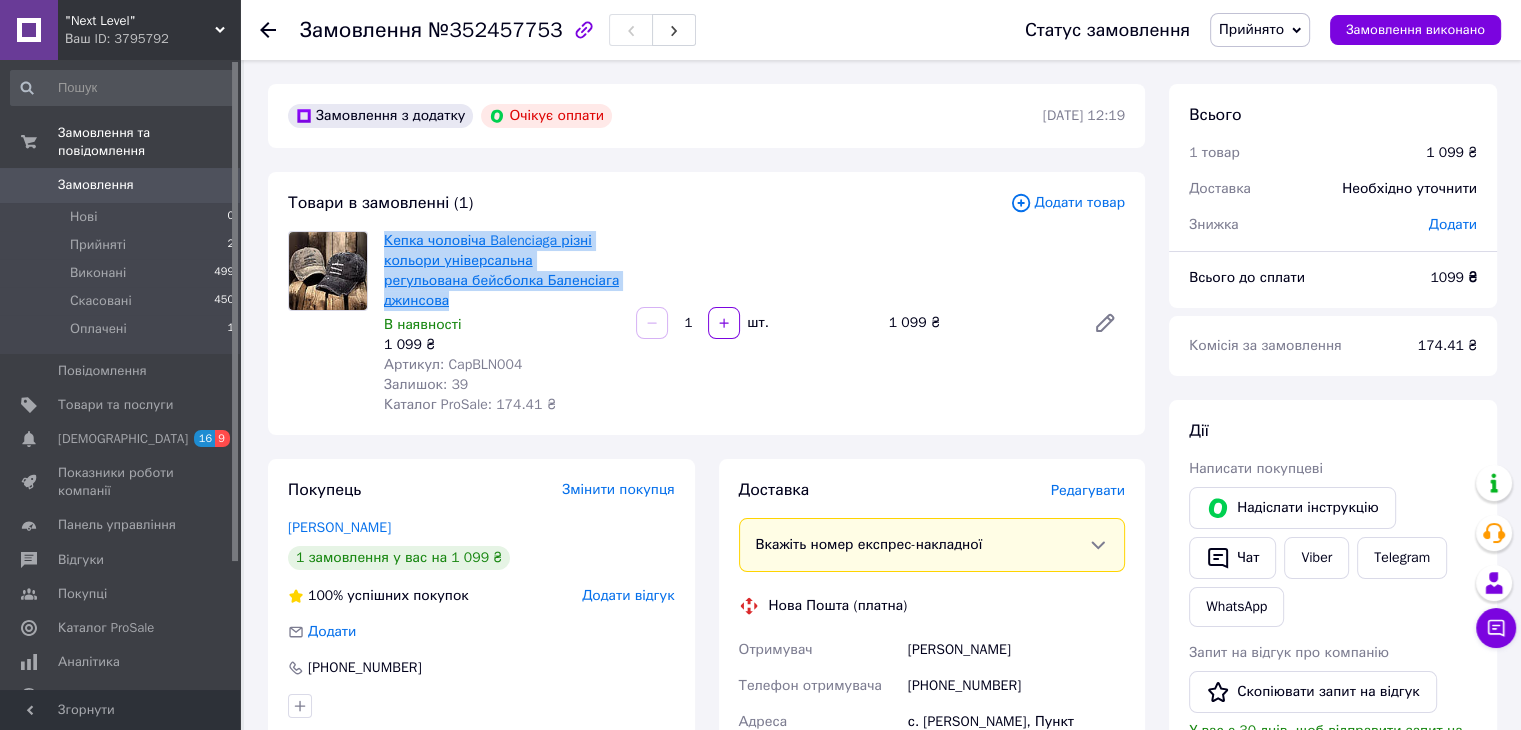 copy on "Кепка чоловіча Balenciaga різні кольори універсальна регульована бейсболка Баленсіага джинсова" 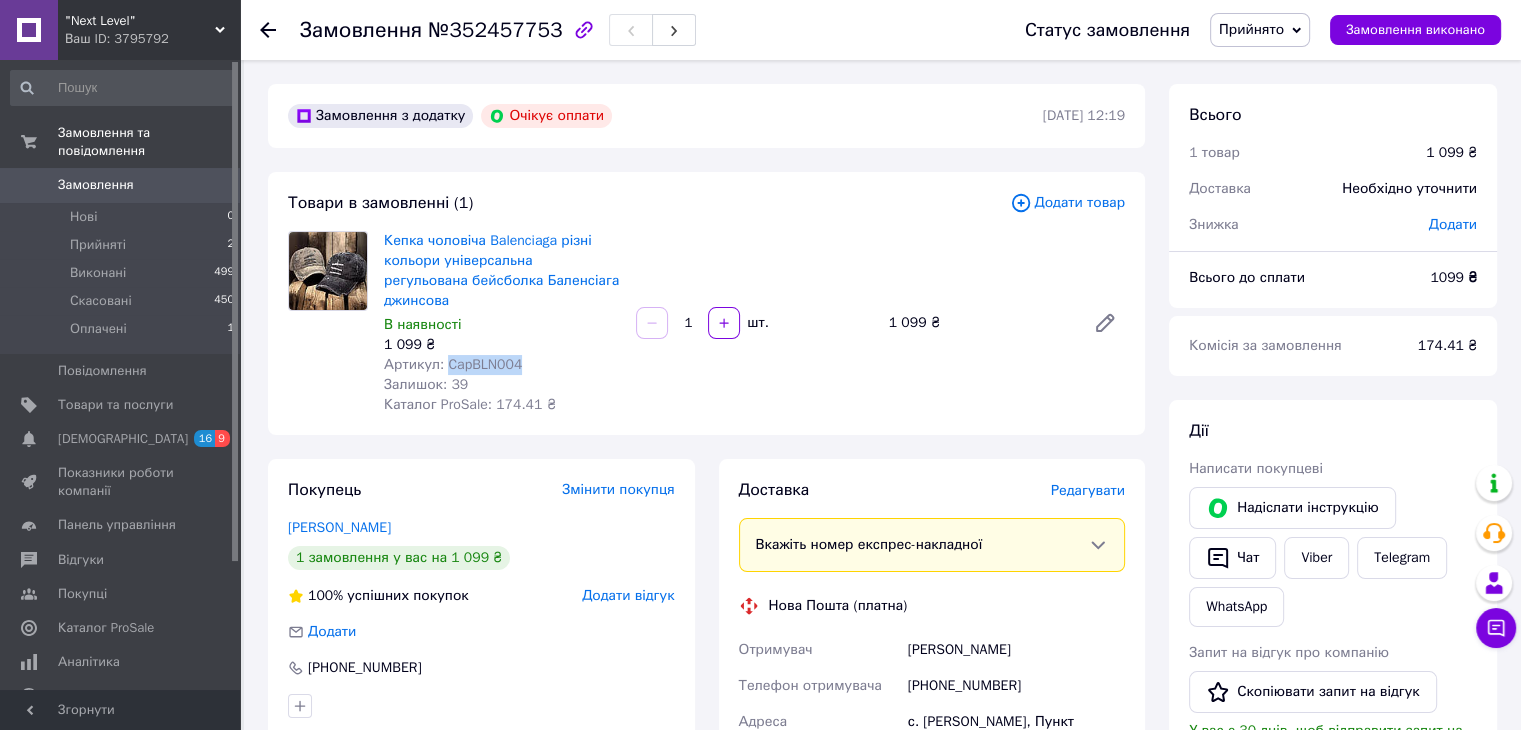 drag, startPoint x: 513, startPoint y: 344, endPoint x: 446, endPoint y: 351, distance: 67.36468 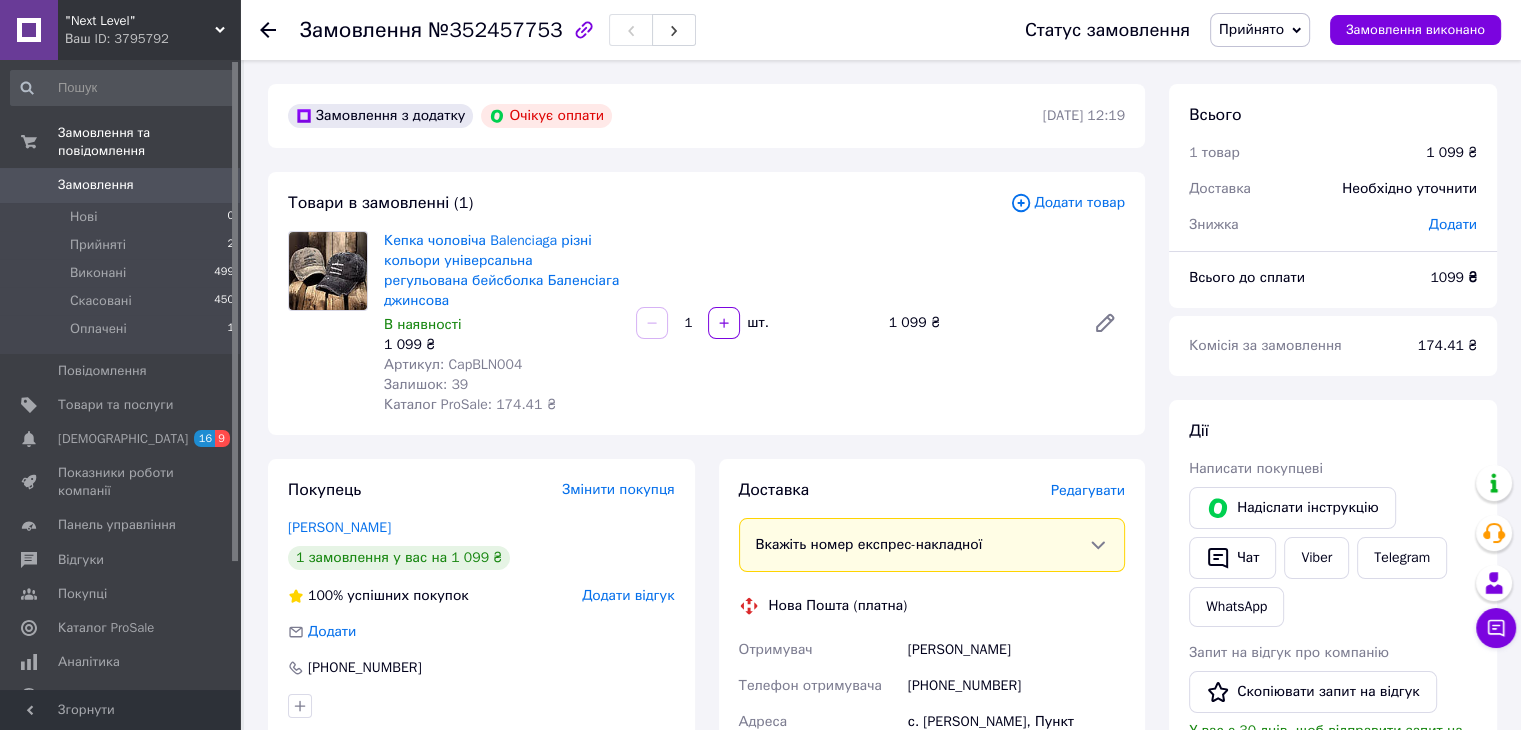 click 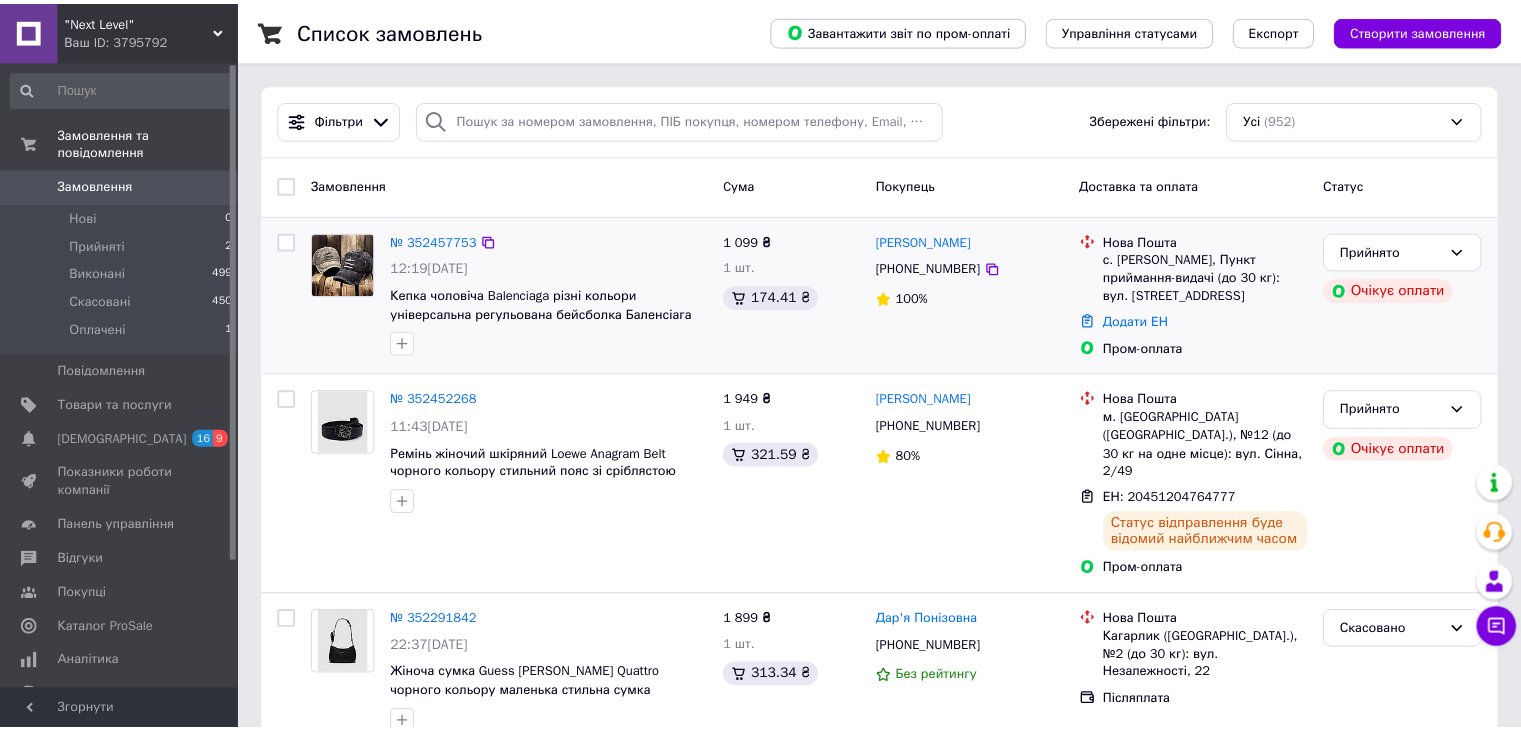 scroll, scrollTop: 0, scrollLeft: 0, axis: both 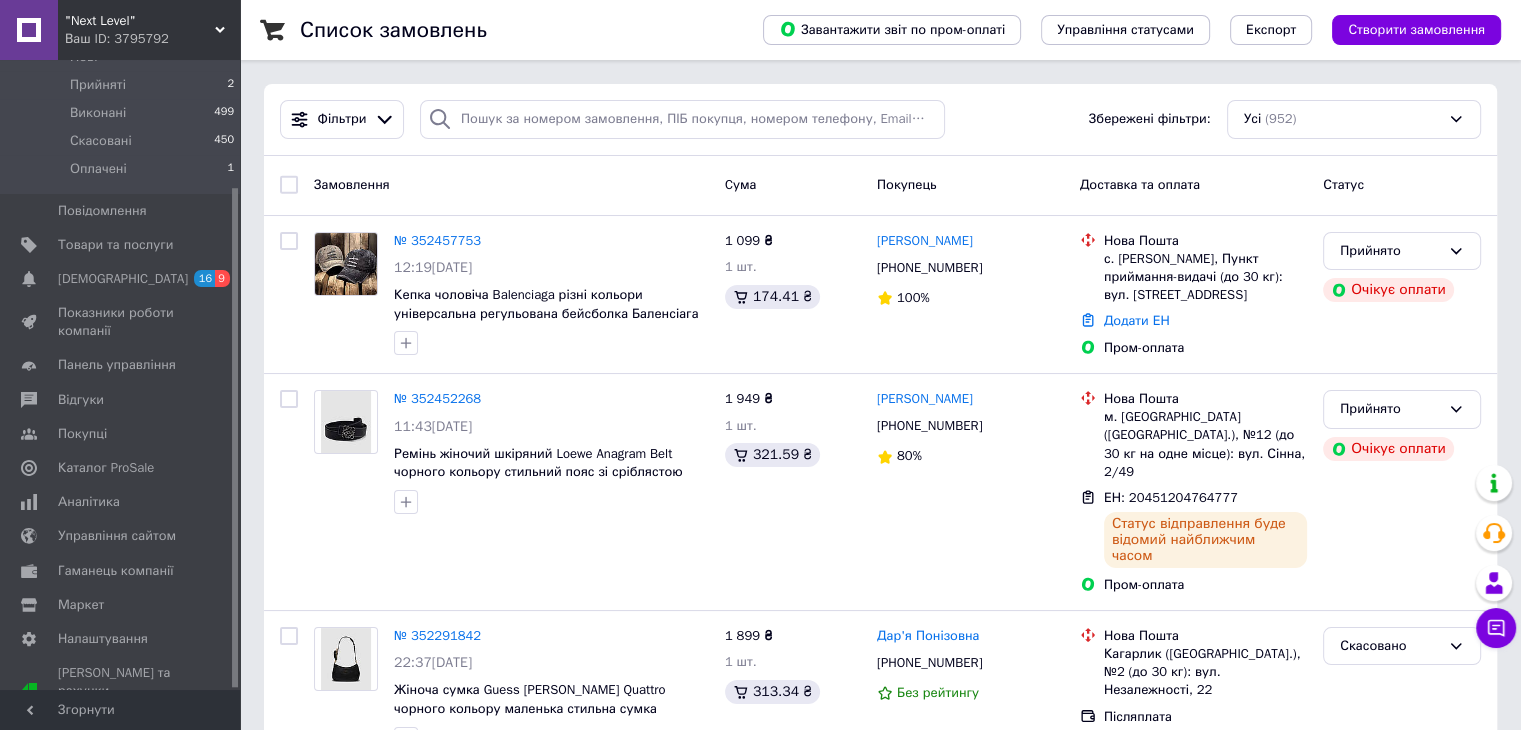 click on ""Next Level" Ваш ID: 3795792" at bounding box center [149, 30] 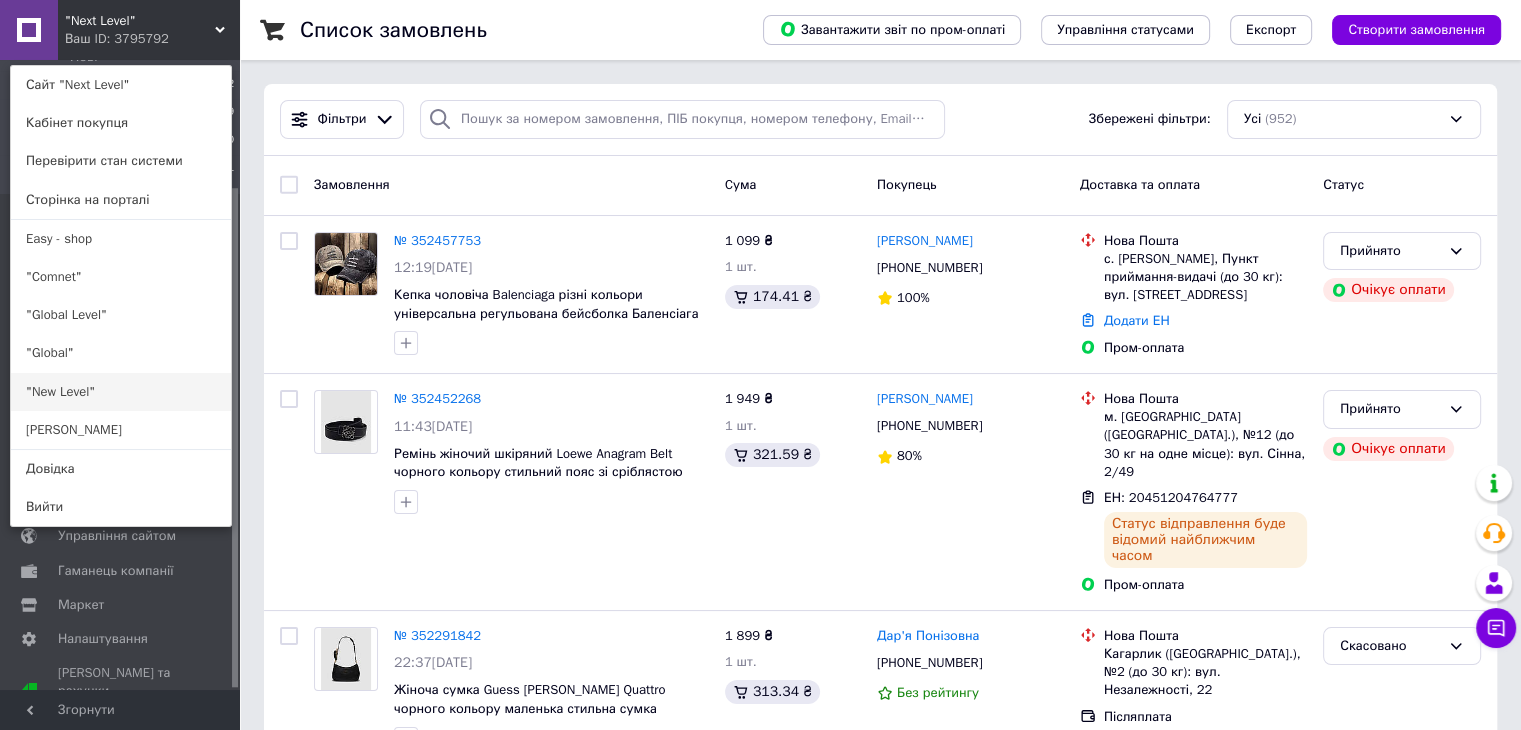 click on ""New Level"" at bounding box center [121, 392] 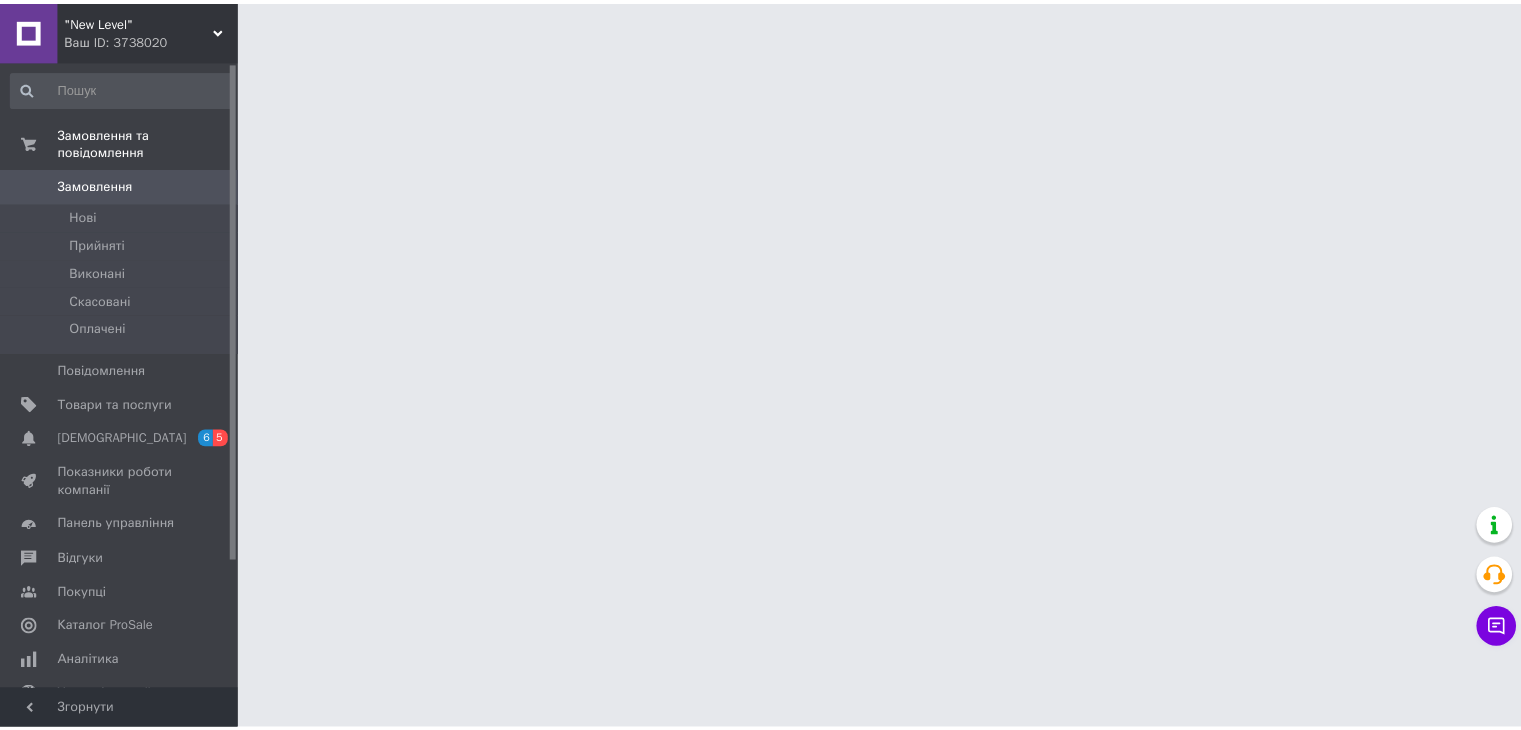 scroll, scrollTop: 0, scrollLeft: 0, axis: both 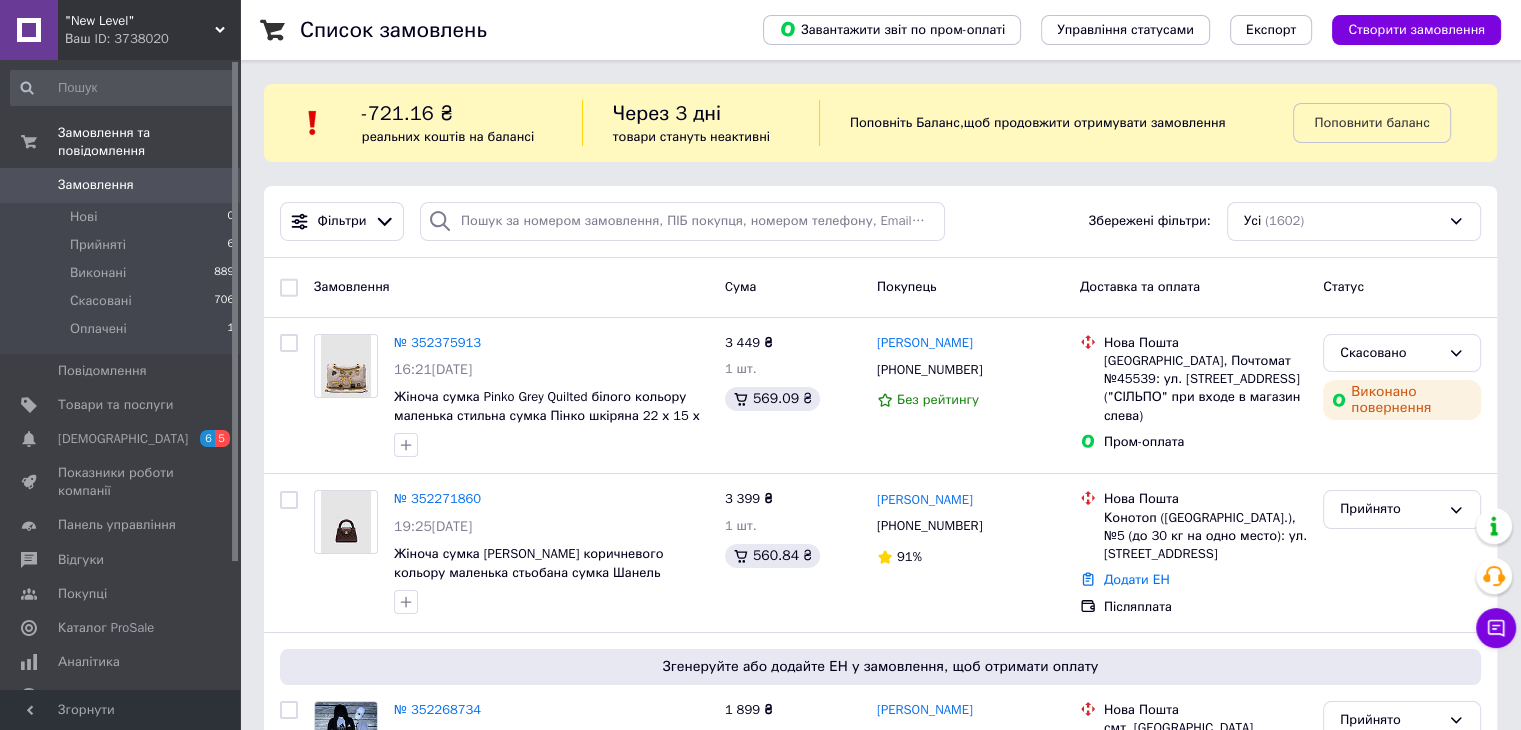 click 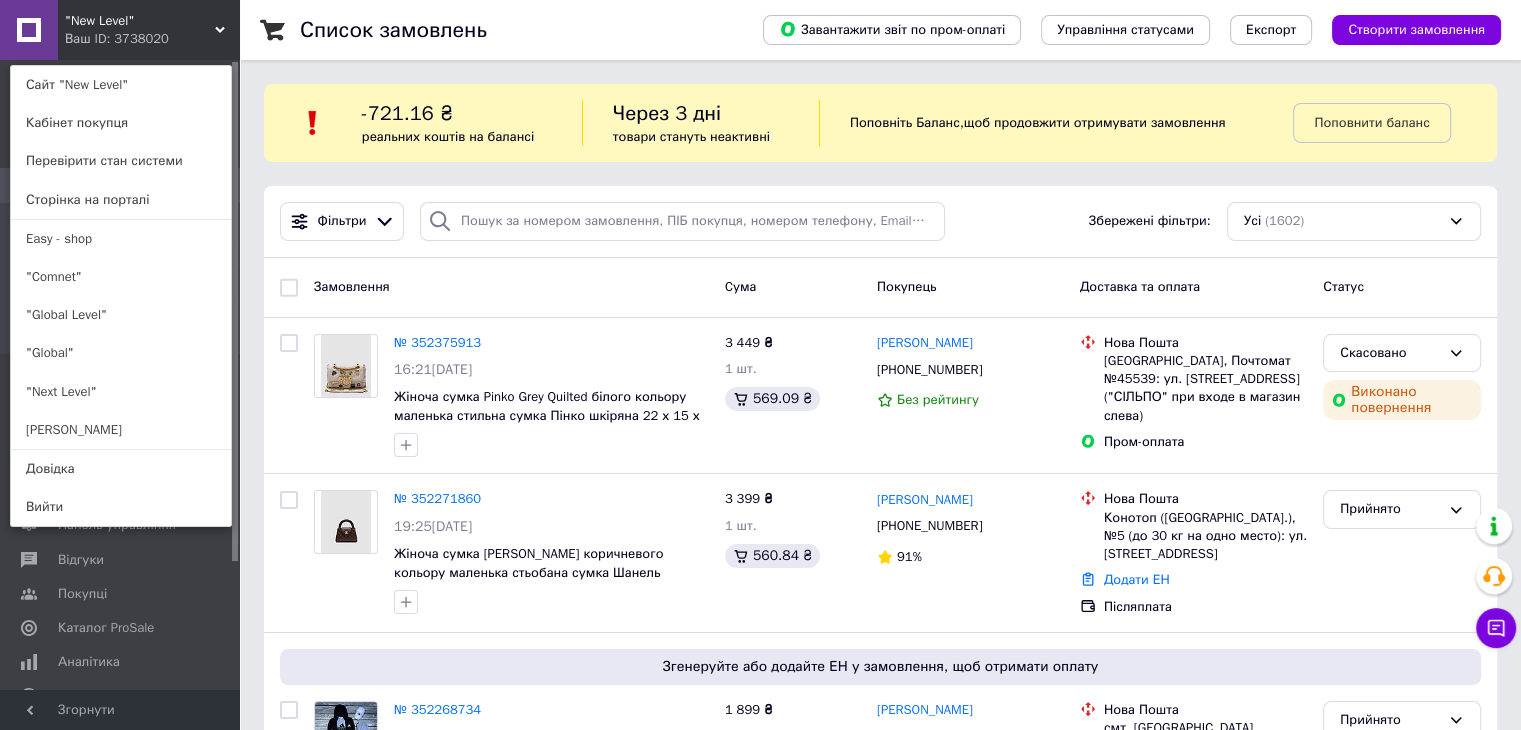 click on ""Global"" at bounding box center (121, 353) 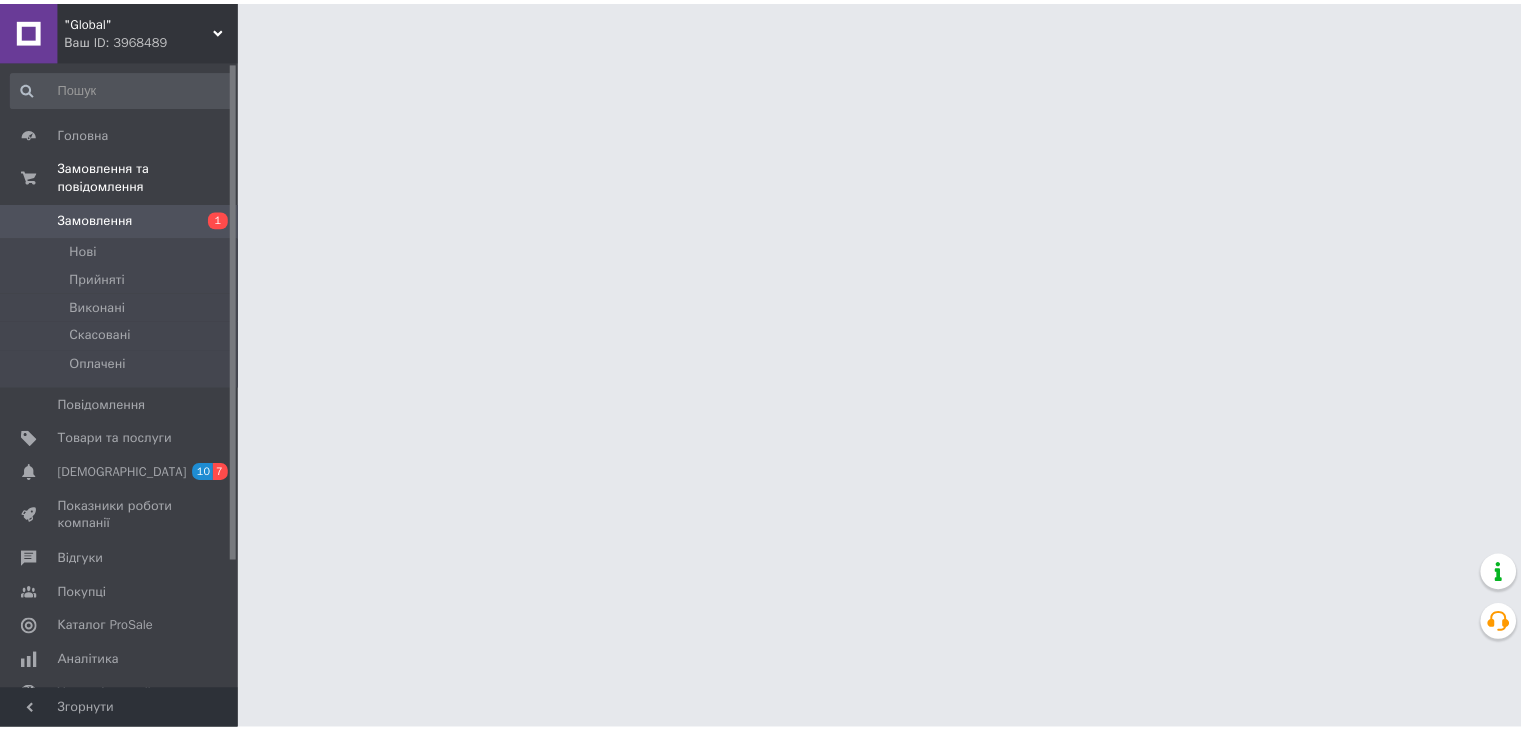 scroll, scrollTop: 0, scrollLeft: 0, axis: both 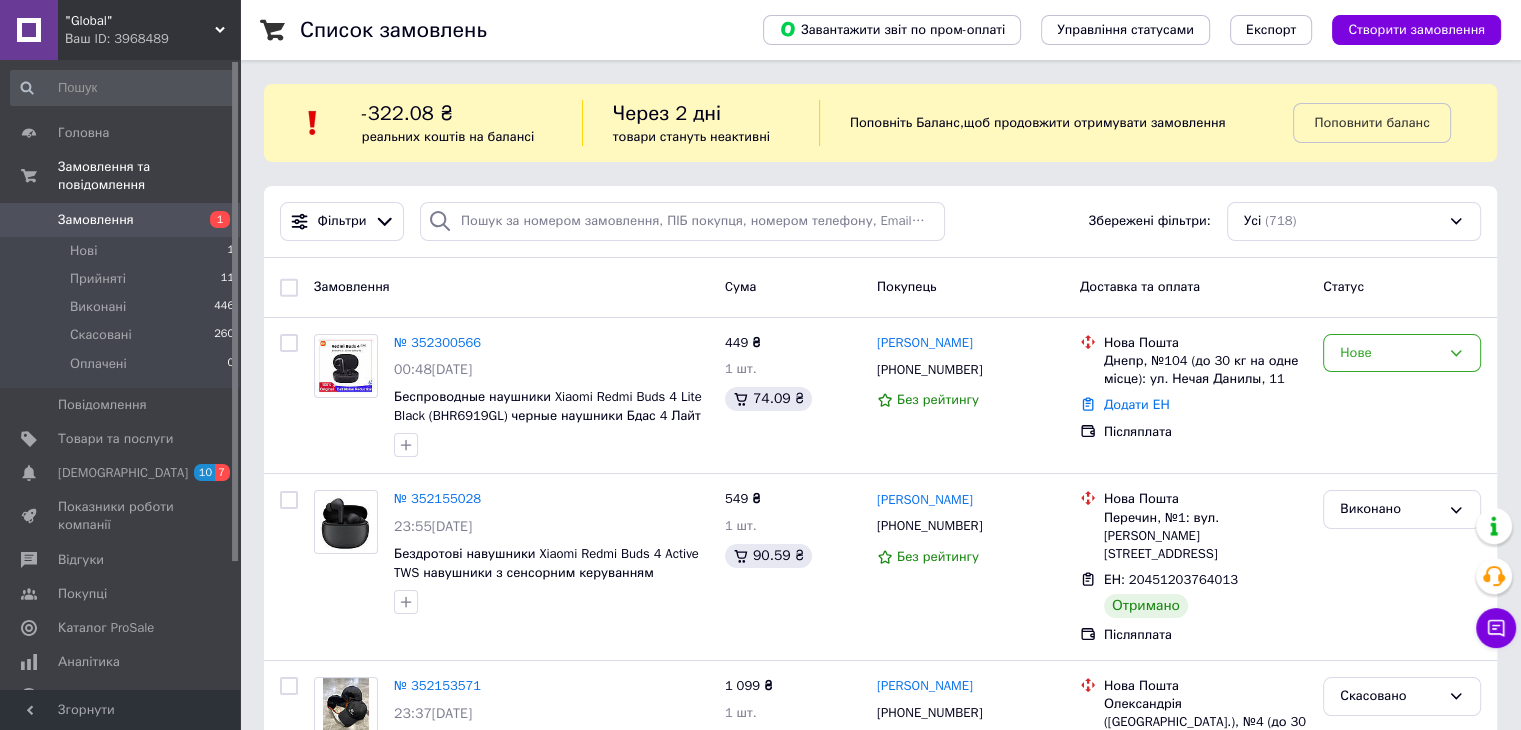 click on ""Global" Ваш ID: 3968489" at bounding box center [149, 30] 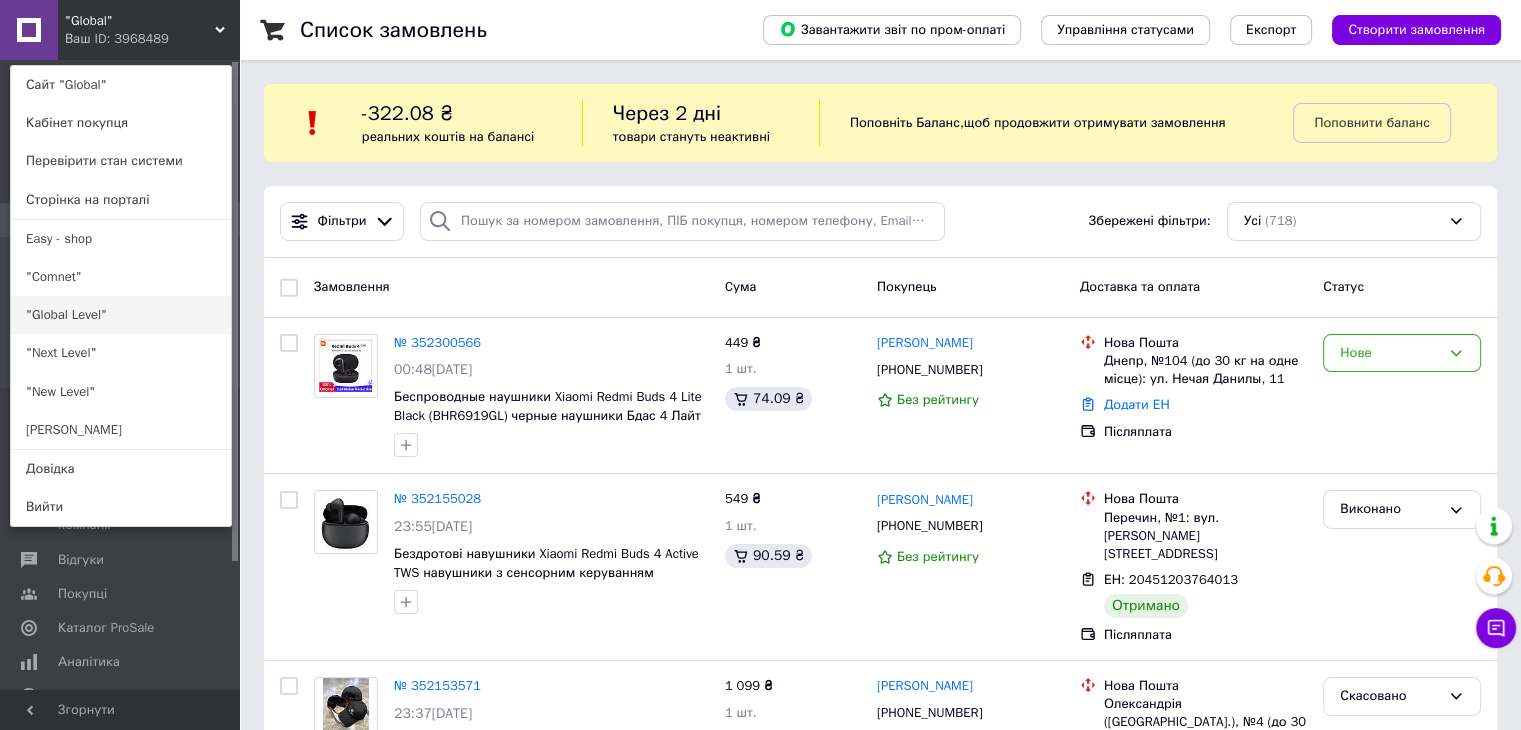 click on ""Global Level"" at bounding box center (121, 315) 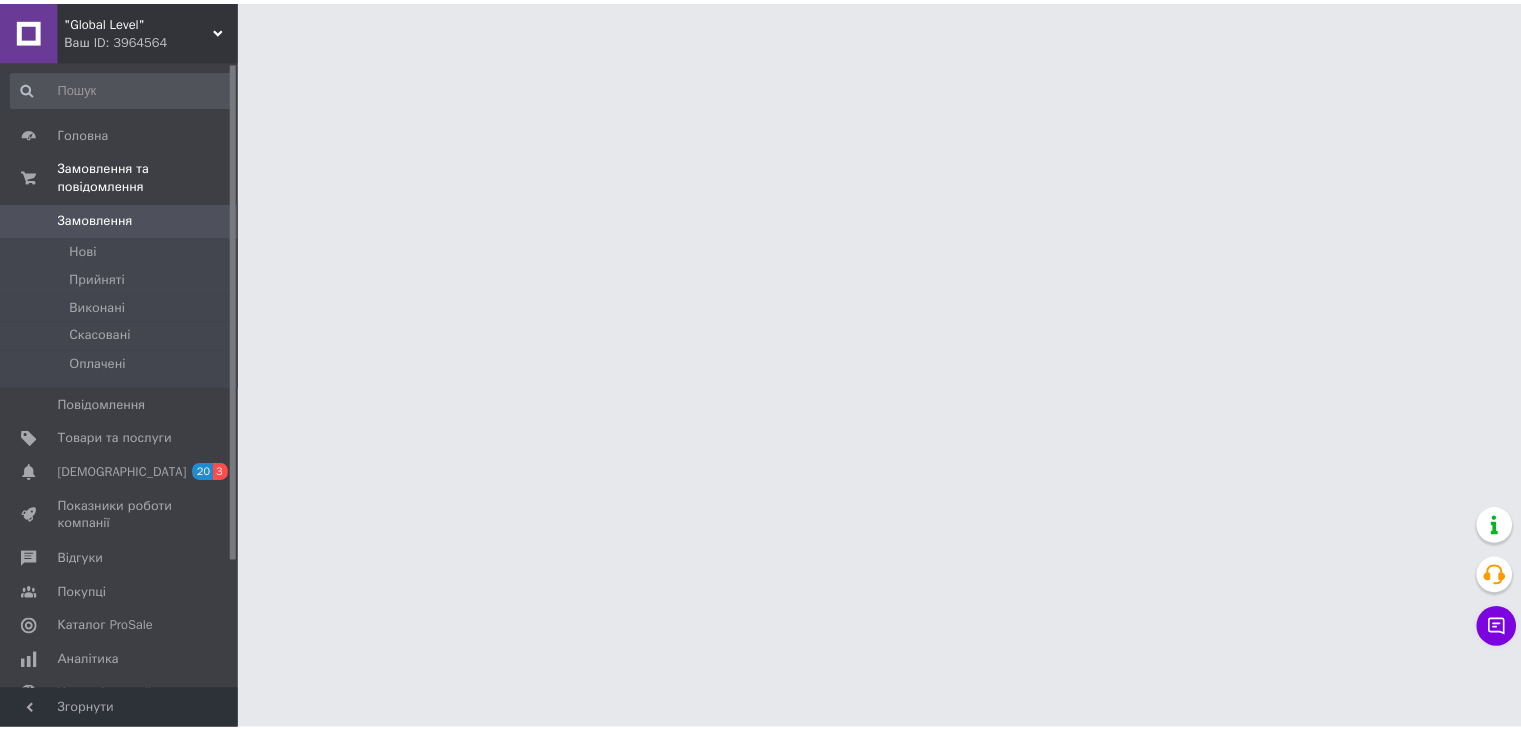 scroll, scrollTop: 0, scrollLeft: 0, axis: both 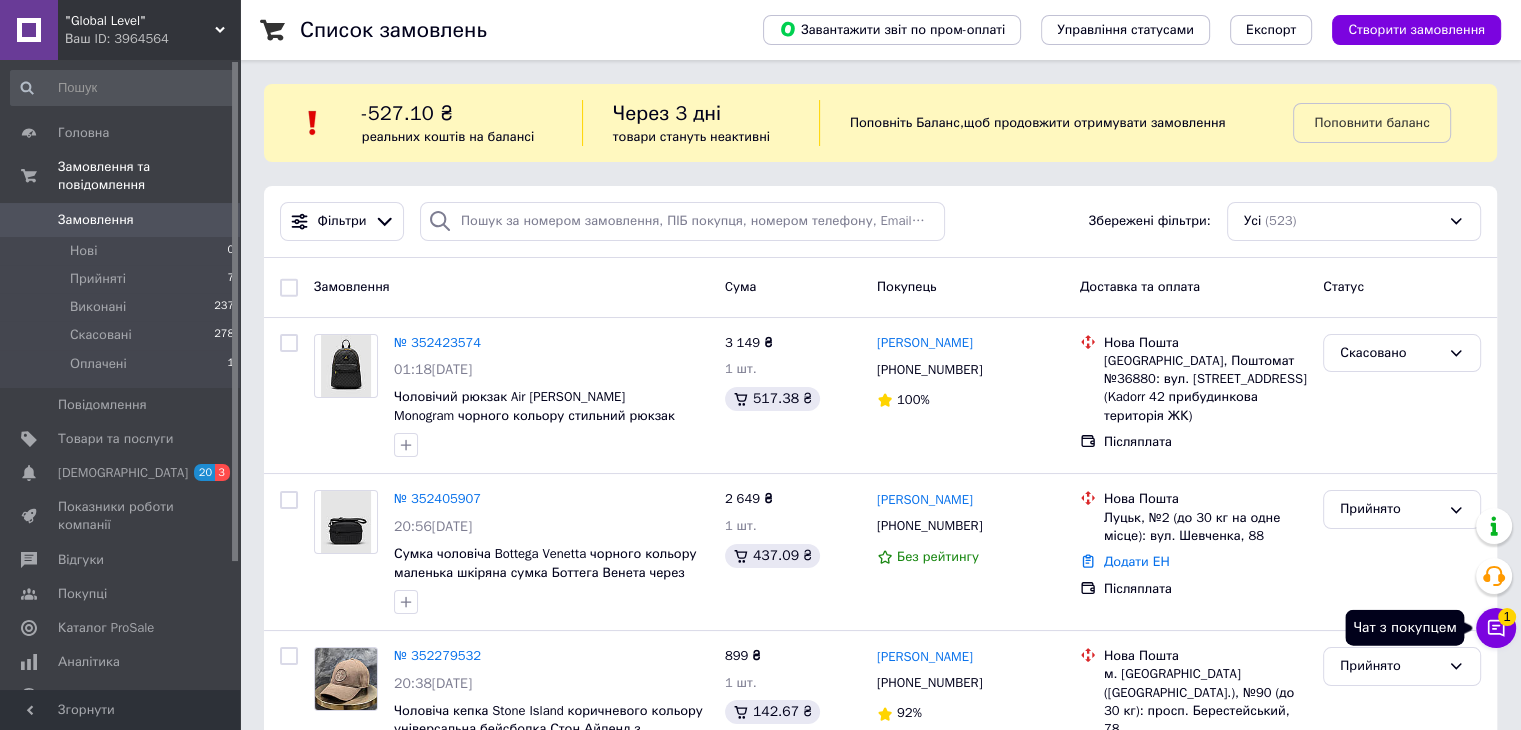 click on "1" at bounding box center [1507, 617] 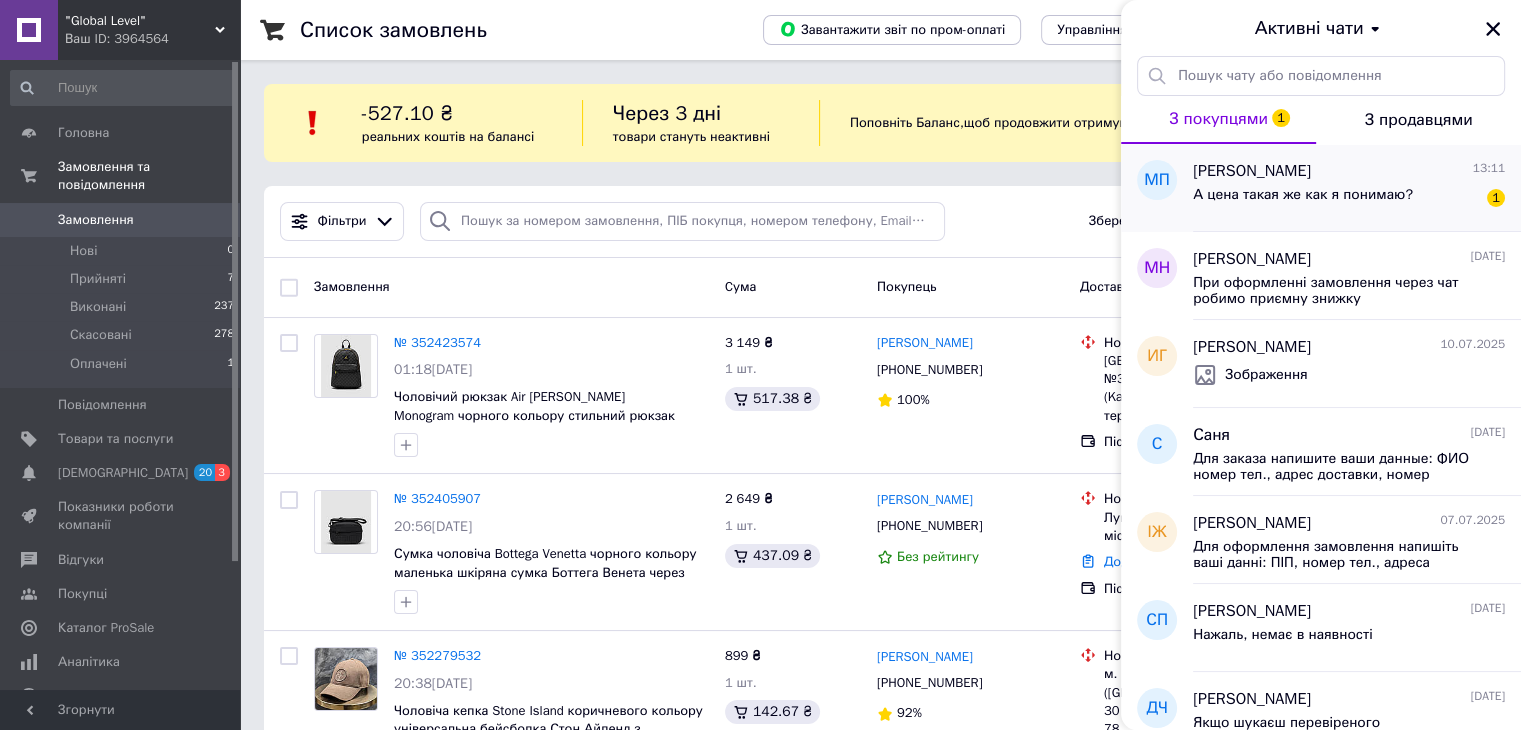 click on "Маргарита Парсенюк" at bounding box center (1252, 171) 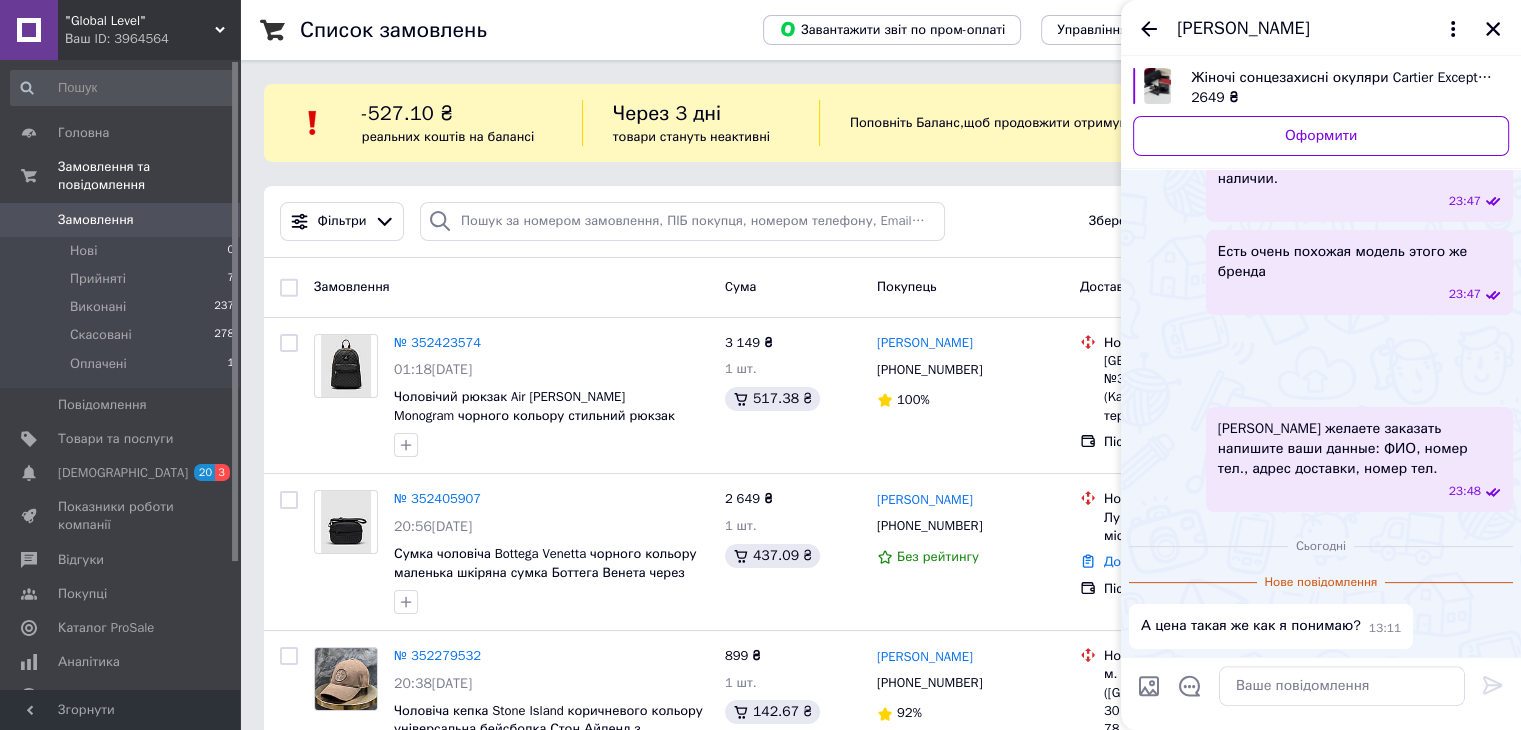 scroll, scrollTop: 1172, scrollLeft: 0, axis: vertical 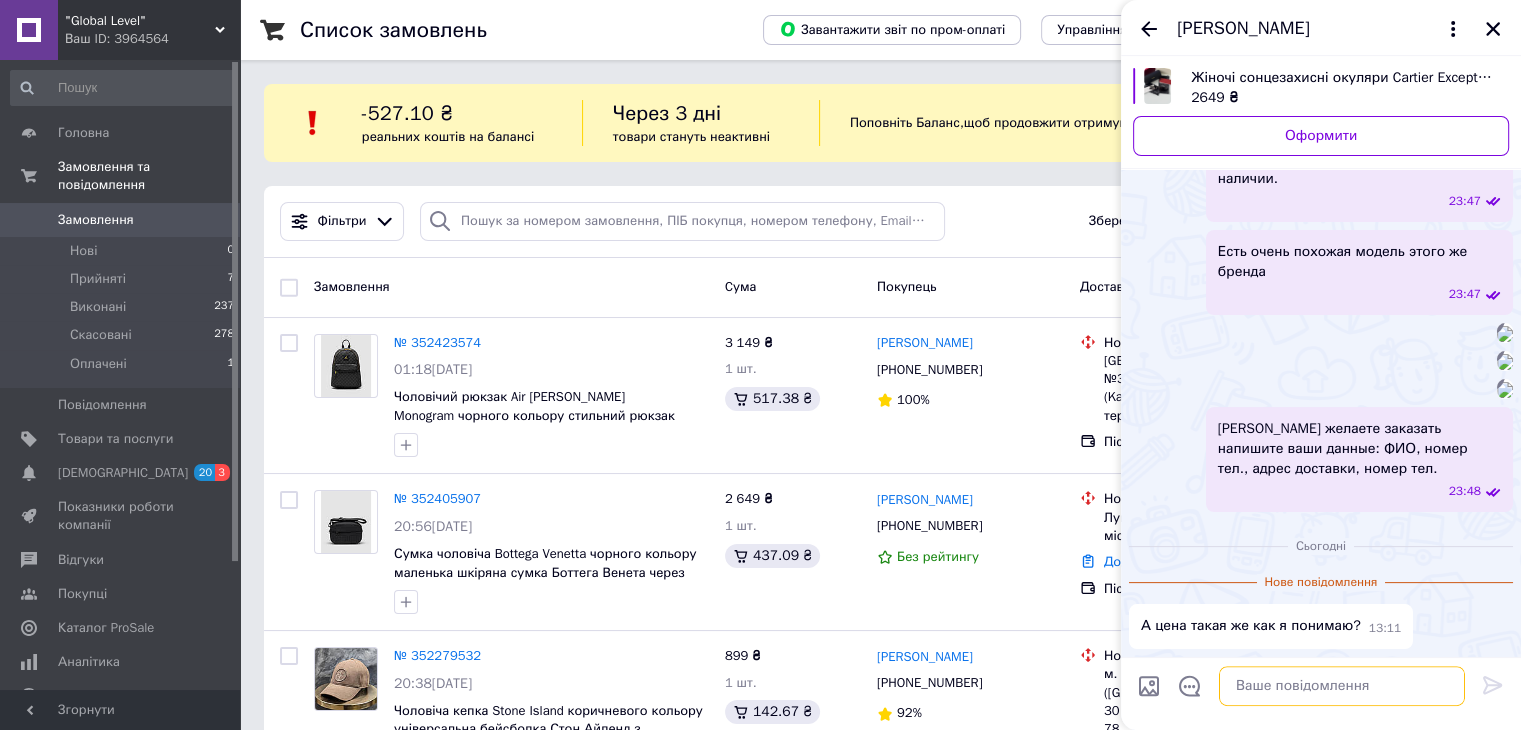 click at bounding box center (1342, 686) 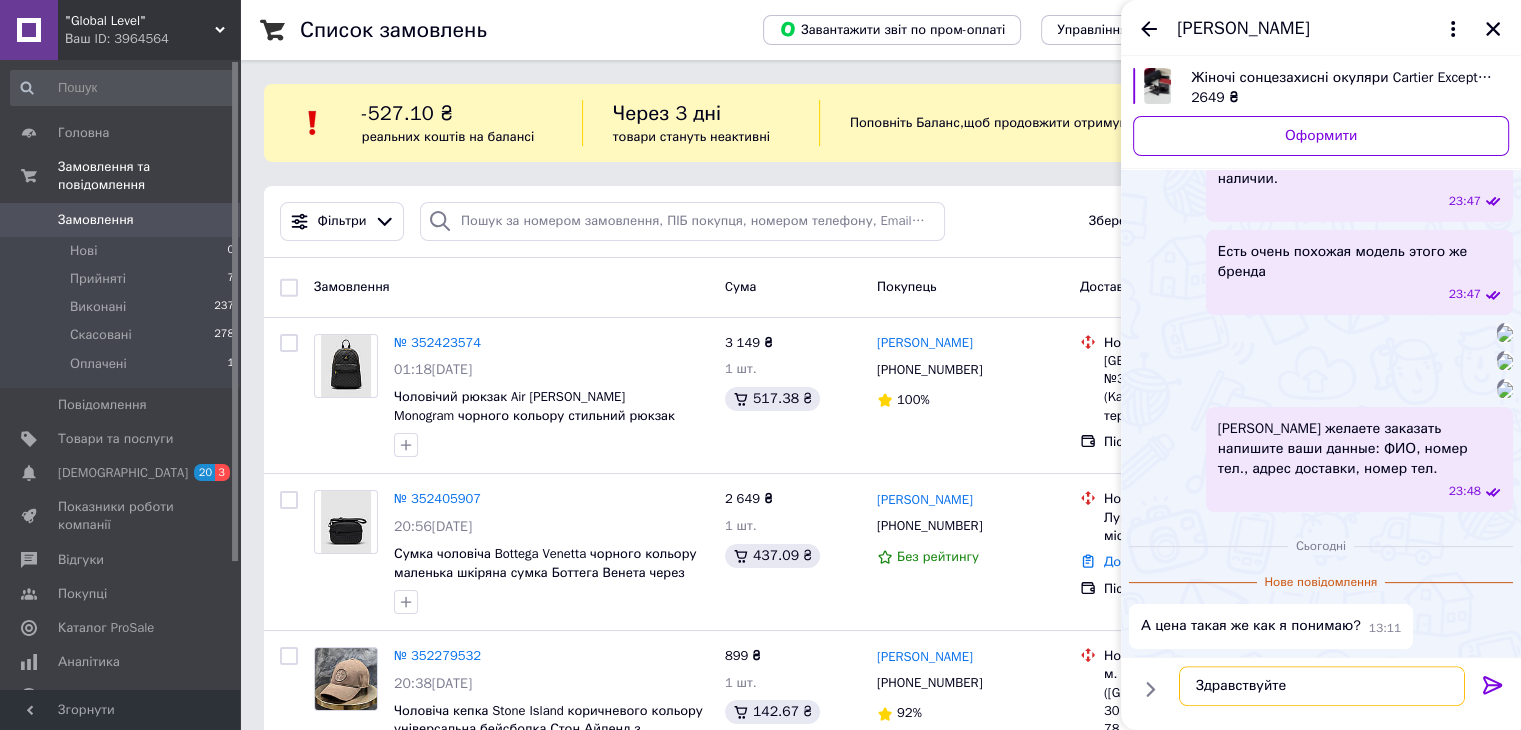 type on "Здравствуйте!" 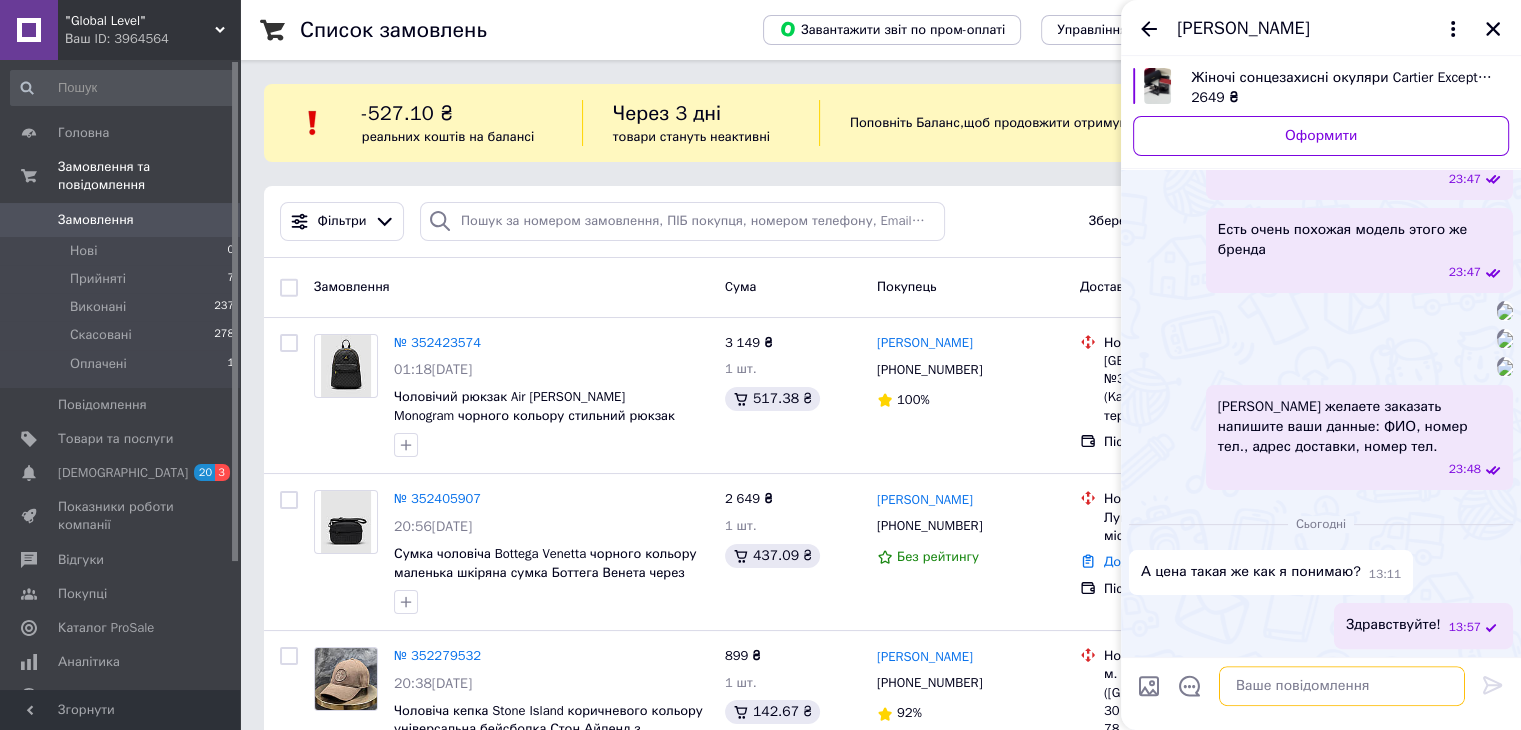 scroll, scrollTop: 1193, scrollLeft: 0, axis: vertical 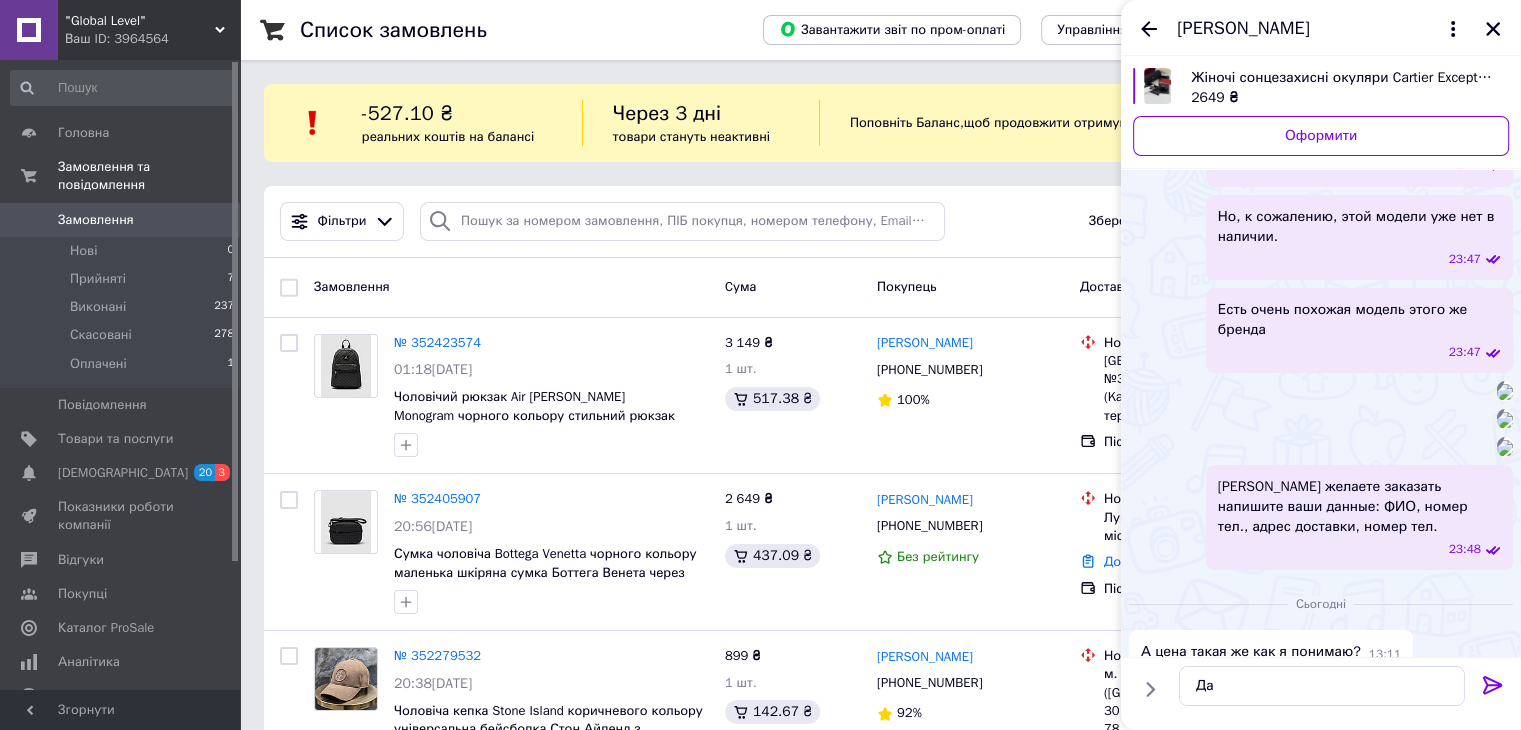 click at bounding box center [1505, 392] 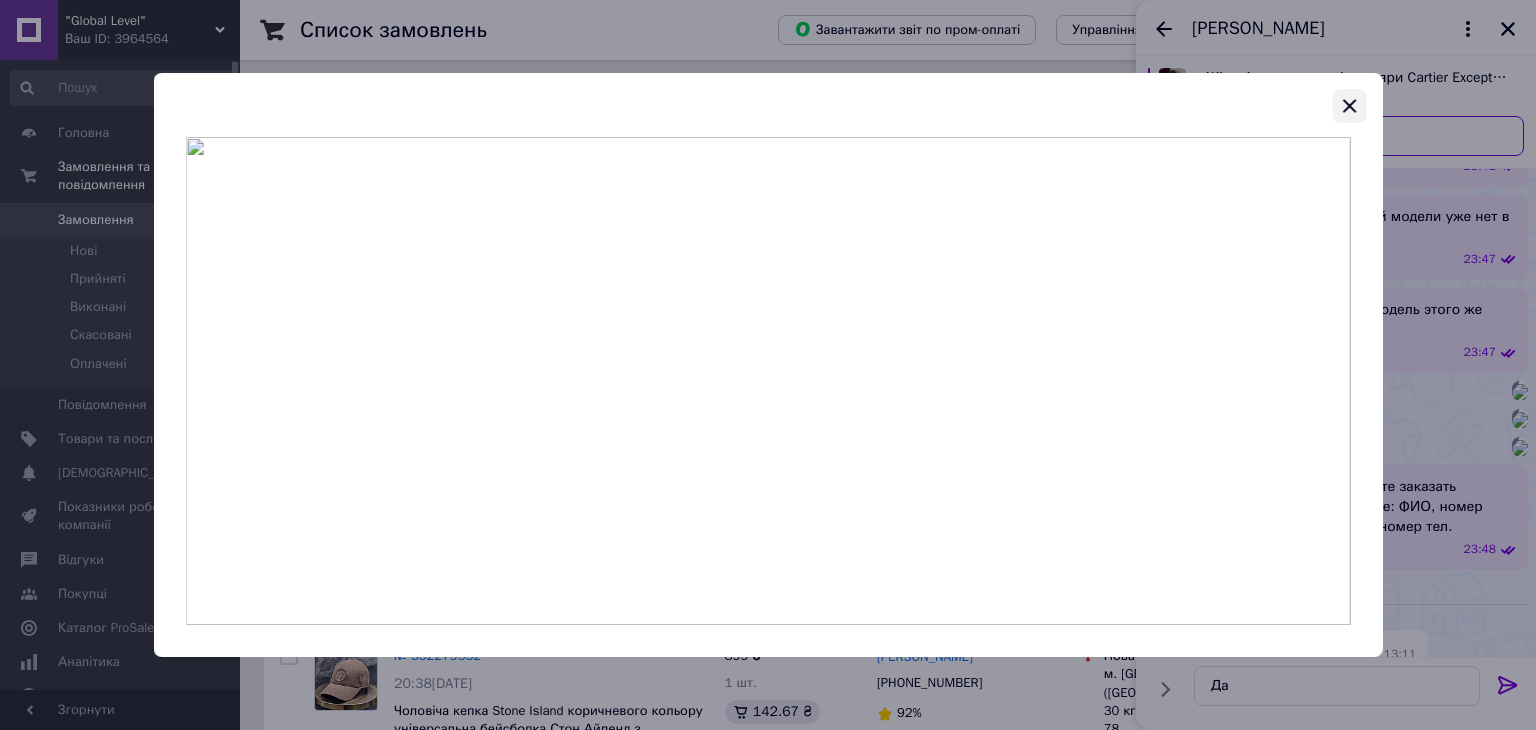 click 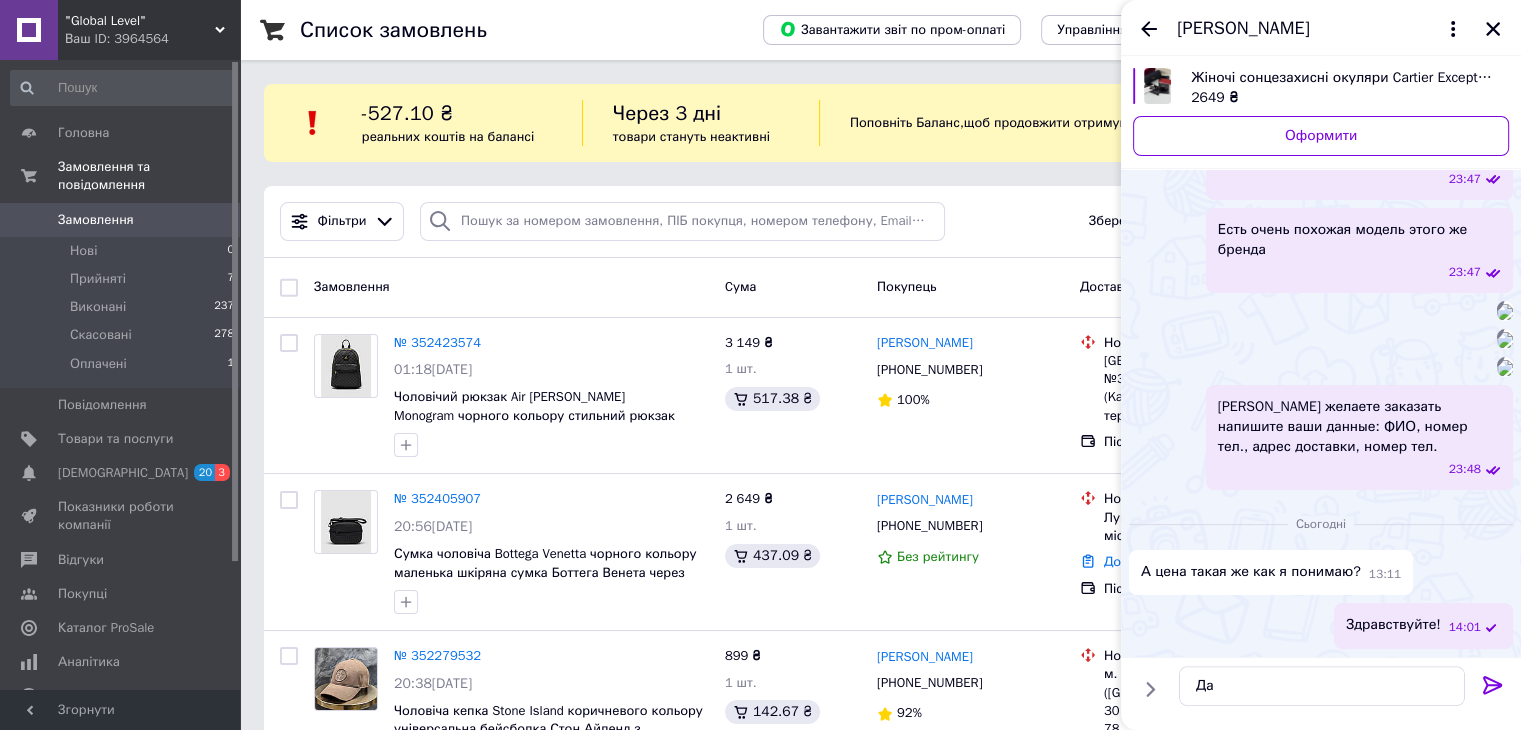 scroll, scrollTop: 1193, scrollLeft: 0, axis: vertical 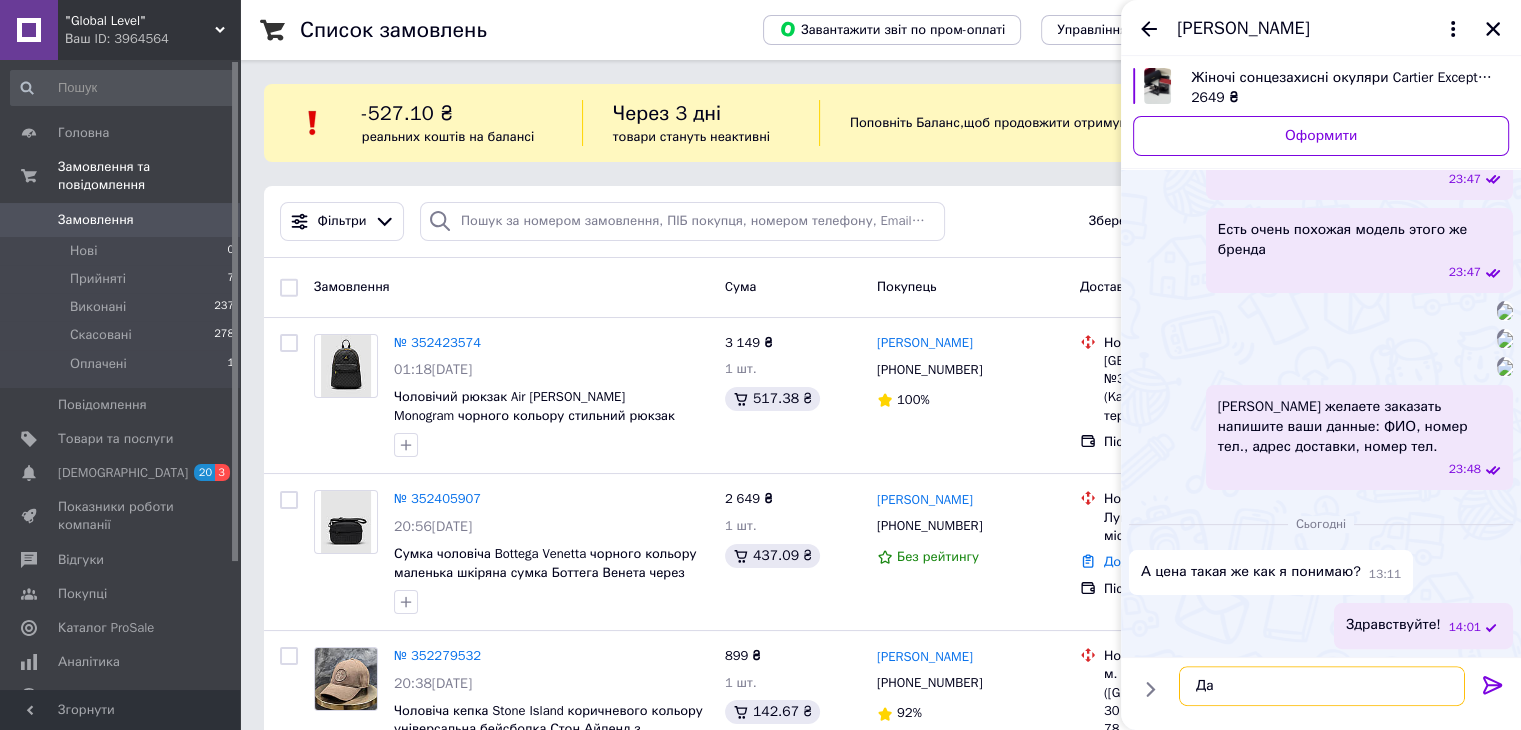 click on "Да" at bounding box center [1322, 686] 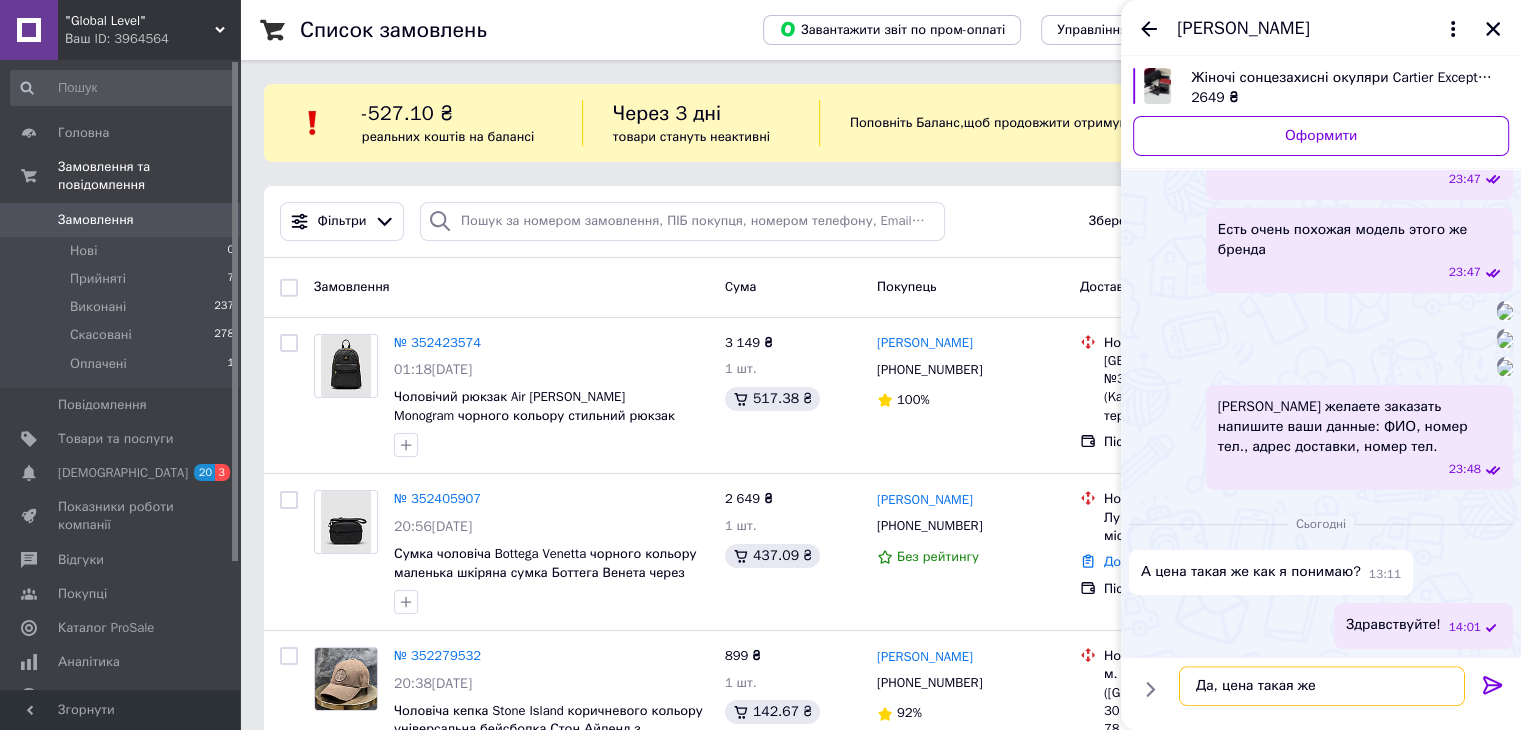 type on "Да, цена такая же." 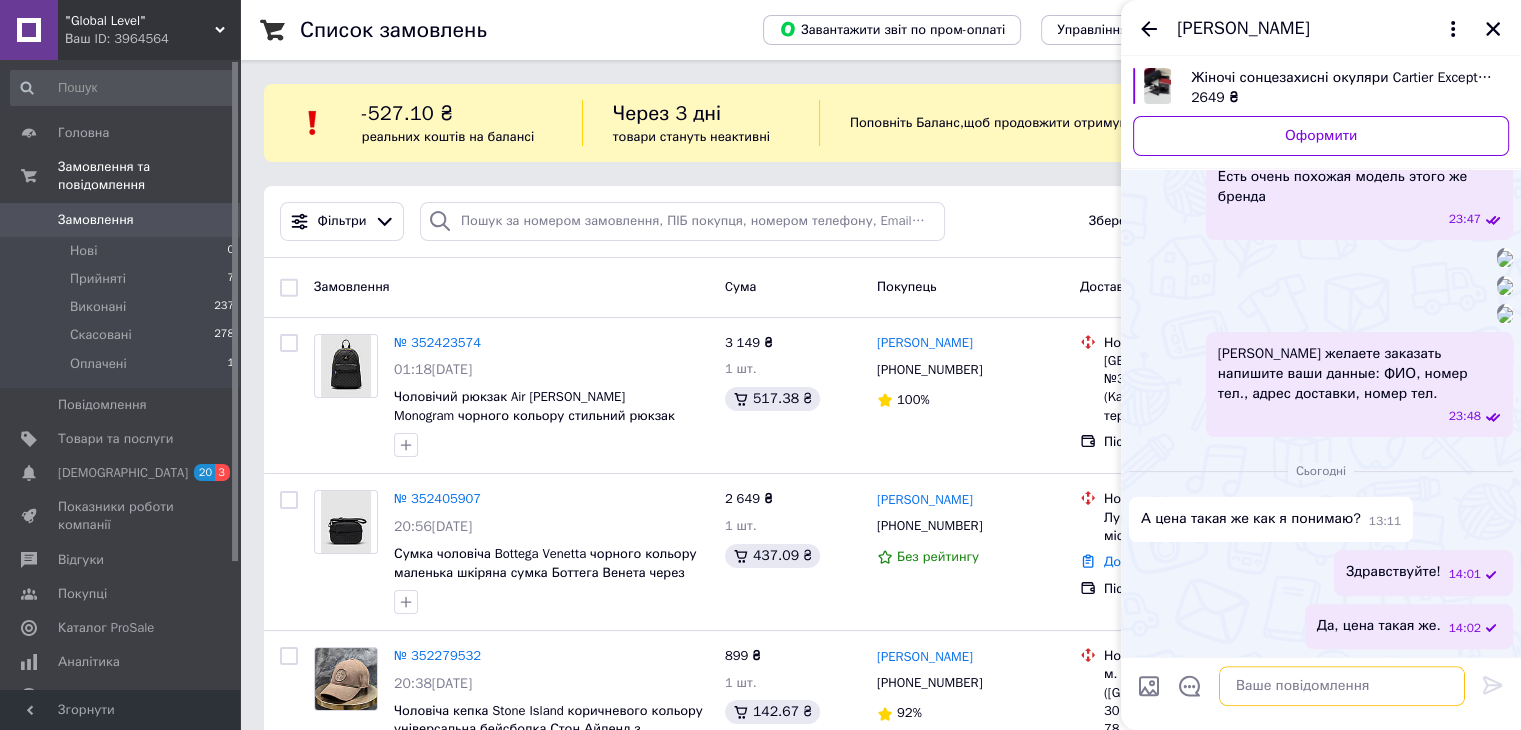 scroll, scrollTop: 1246, scrollLeft: 0, axis: vertical 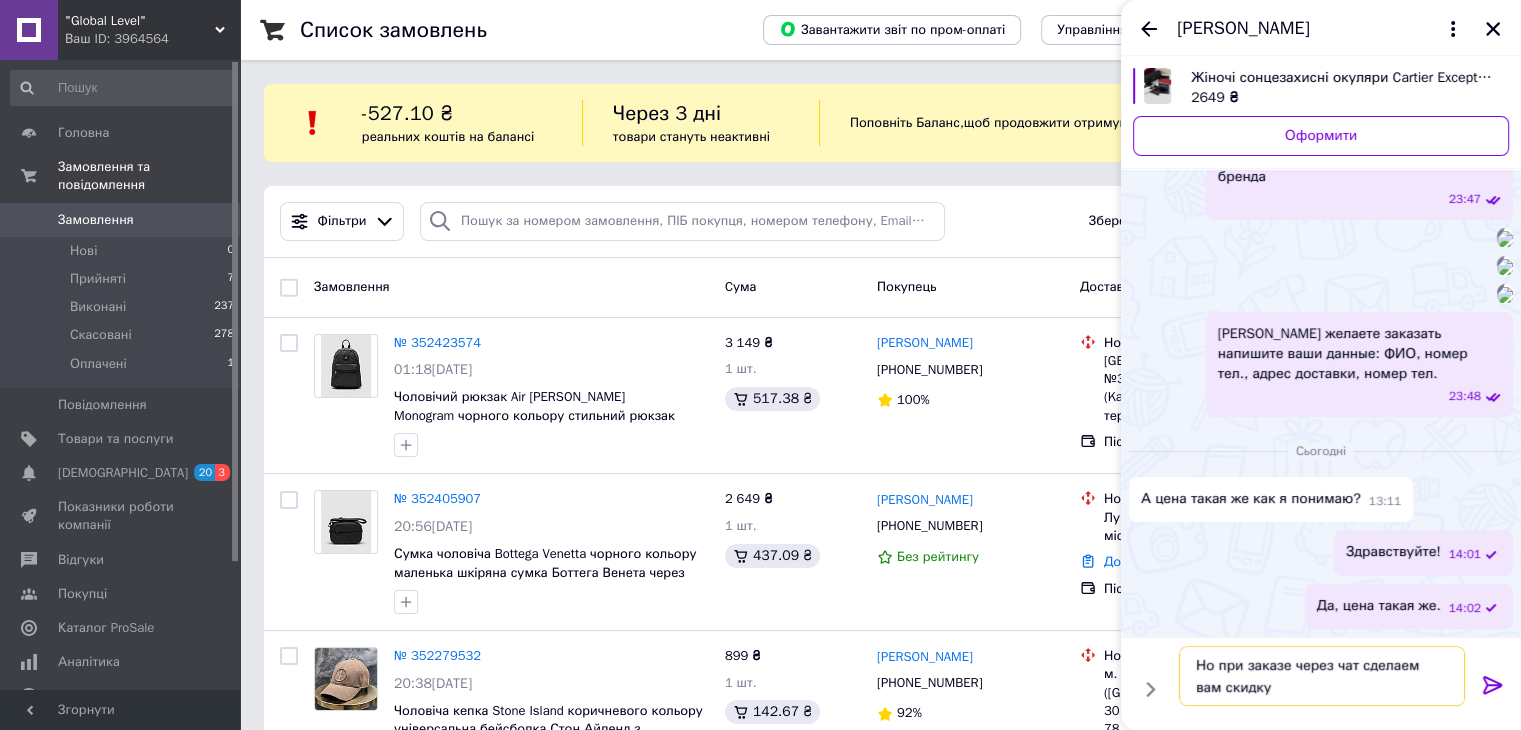 type on "Но при заказе через чат сделаем вам скидку" 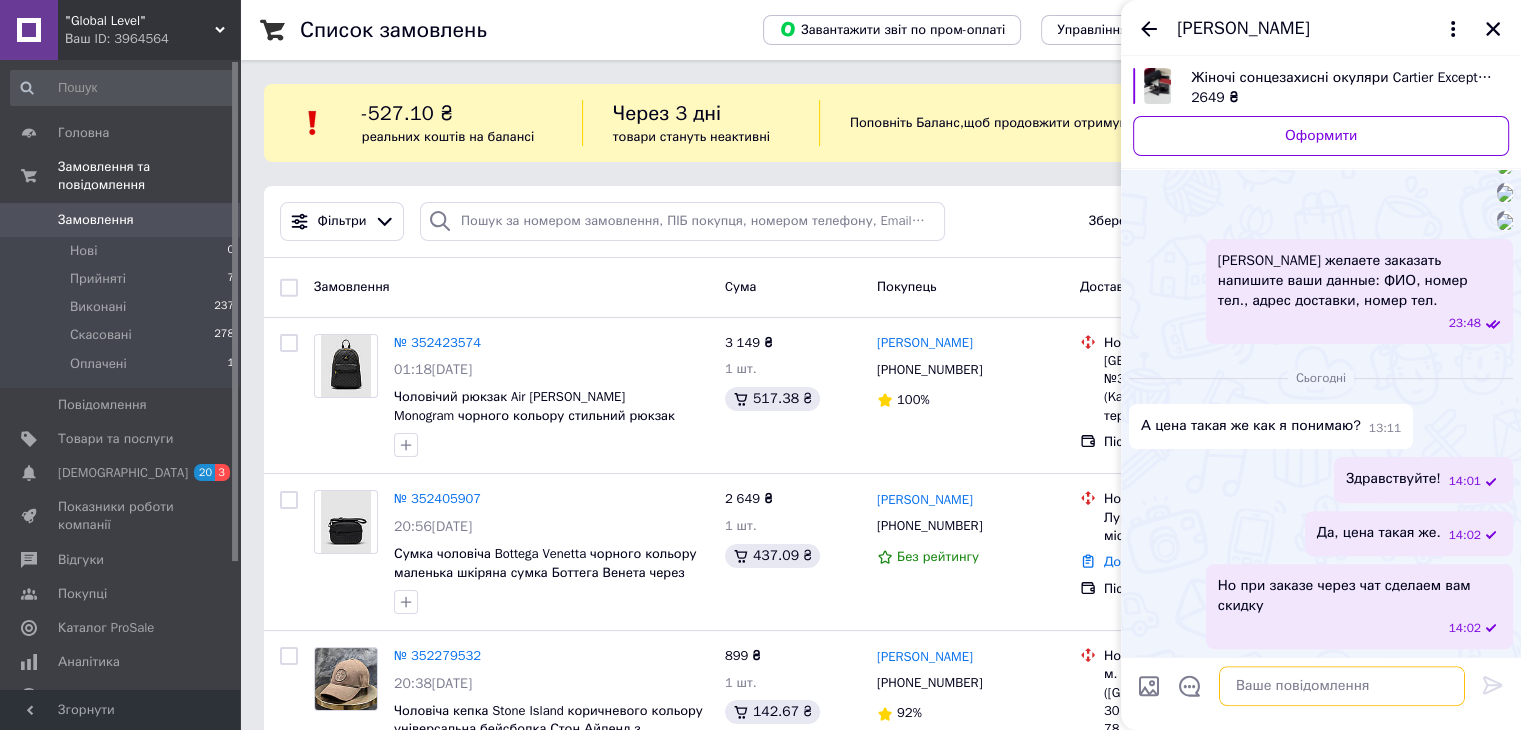 scroll, scrollTop: 1340, scrollLeft: 0, axis: vertical 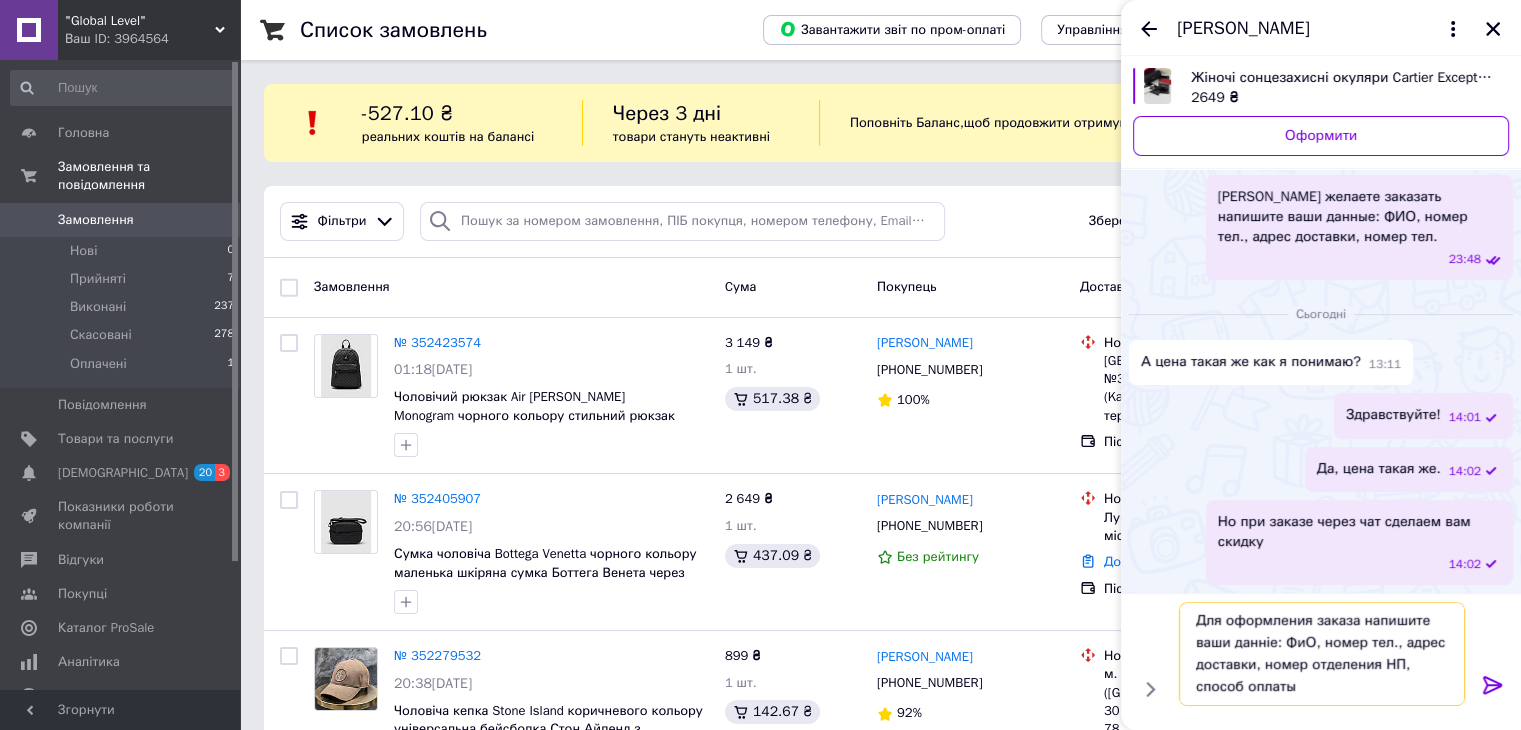 click on "Для оформления заказа напишите ваши данніе: ФиО, номер тел., адрес доставки, номер отделения НП, способ оплаты" at bounding box center [1322, 654] 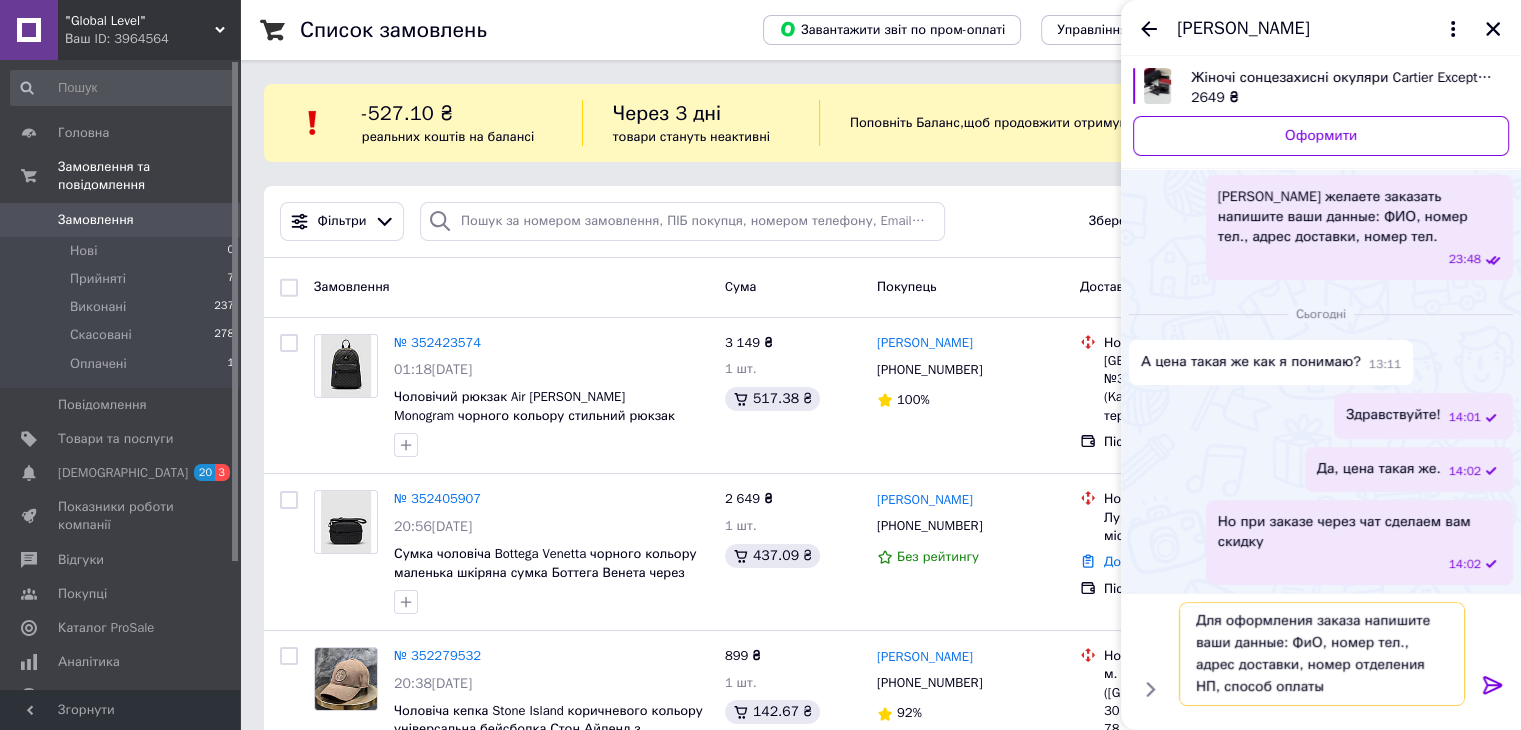 click on "Для оформления заказа напишите ваши данные: ФиО, номер тел., адрес доставки, номер отделения НП, способ оплаты" at bounding box center (1322, 654) 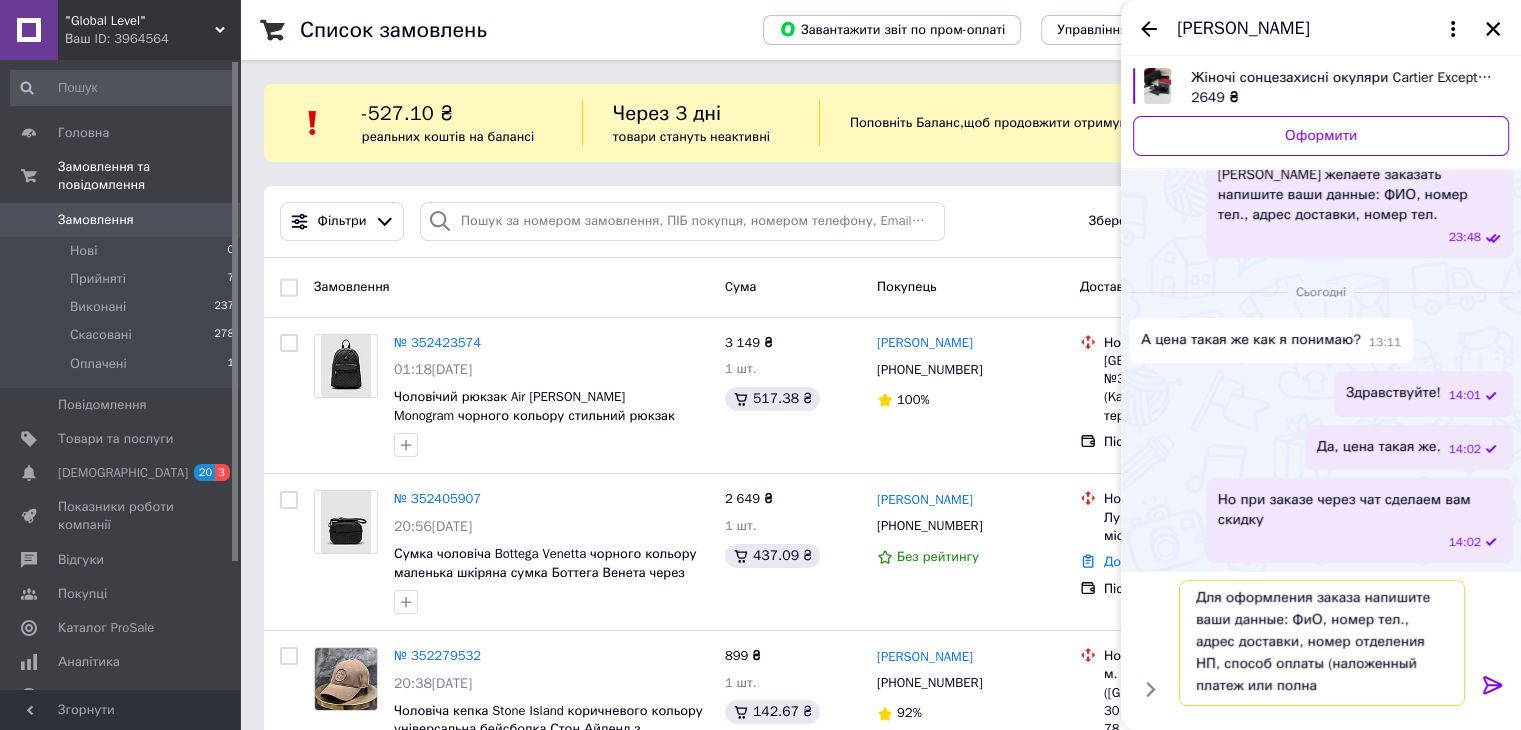 scroll, scrollTop: 1, scrollLeft: 0, axis: vertical 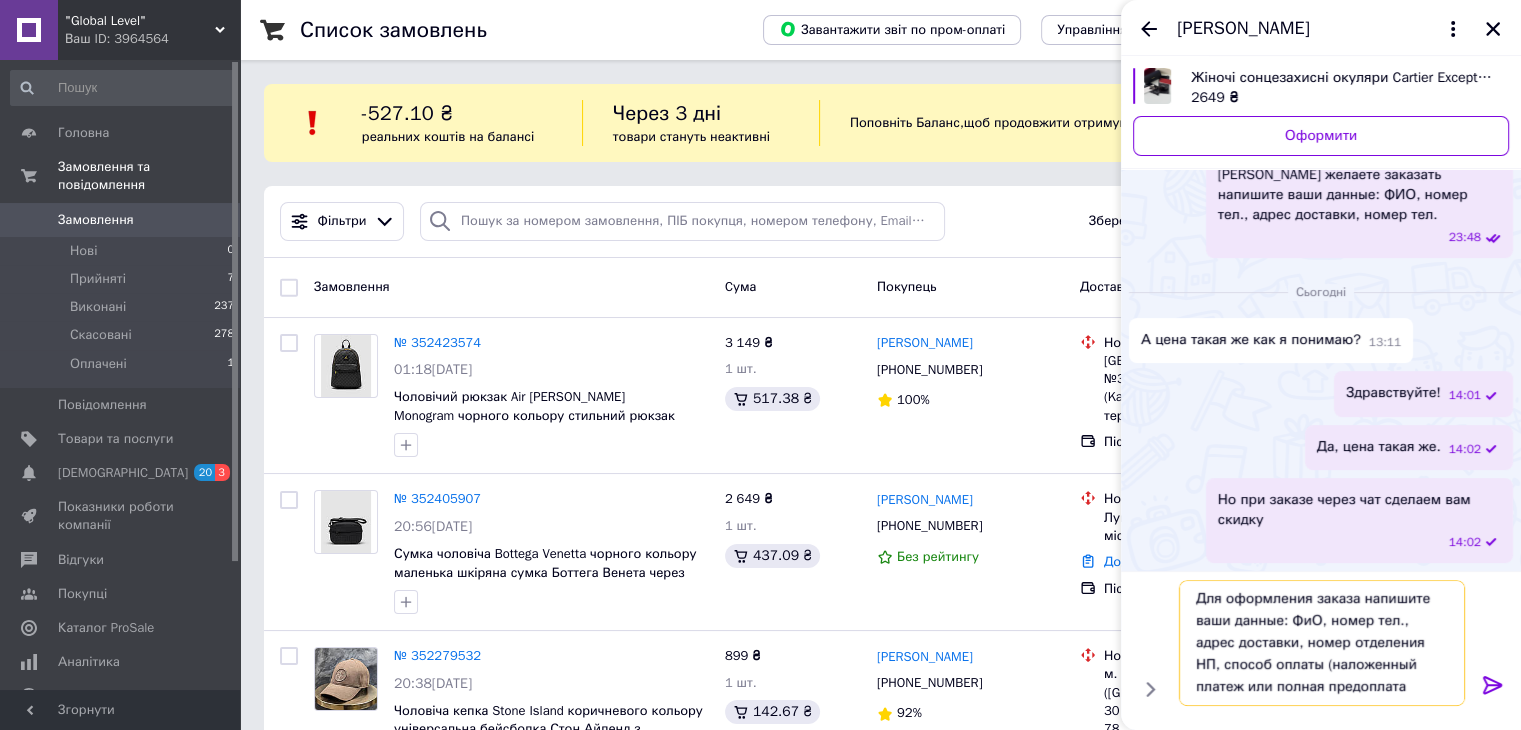 type on "Для оформления заказа напишите ваши данные: ФиО, номер тел., адрес доставки, номер отделения НП, способ оплаты (наложенный платеж или полная предоплата)" 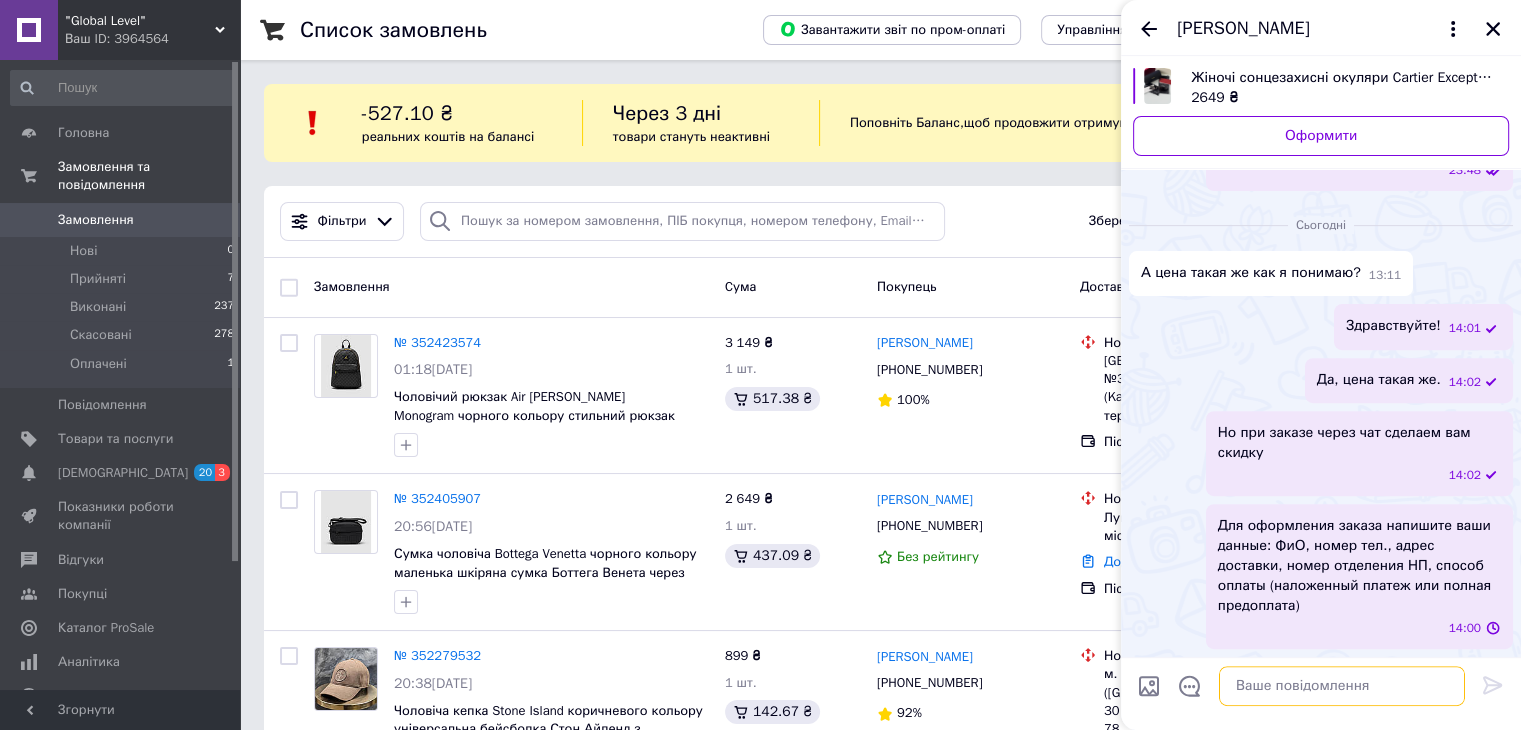 scroll, scrollTop: 0, scrollLeft: 0, axis: both 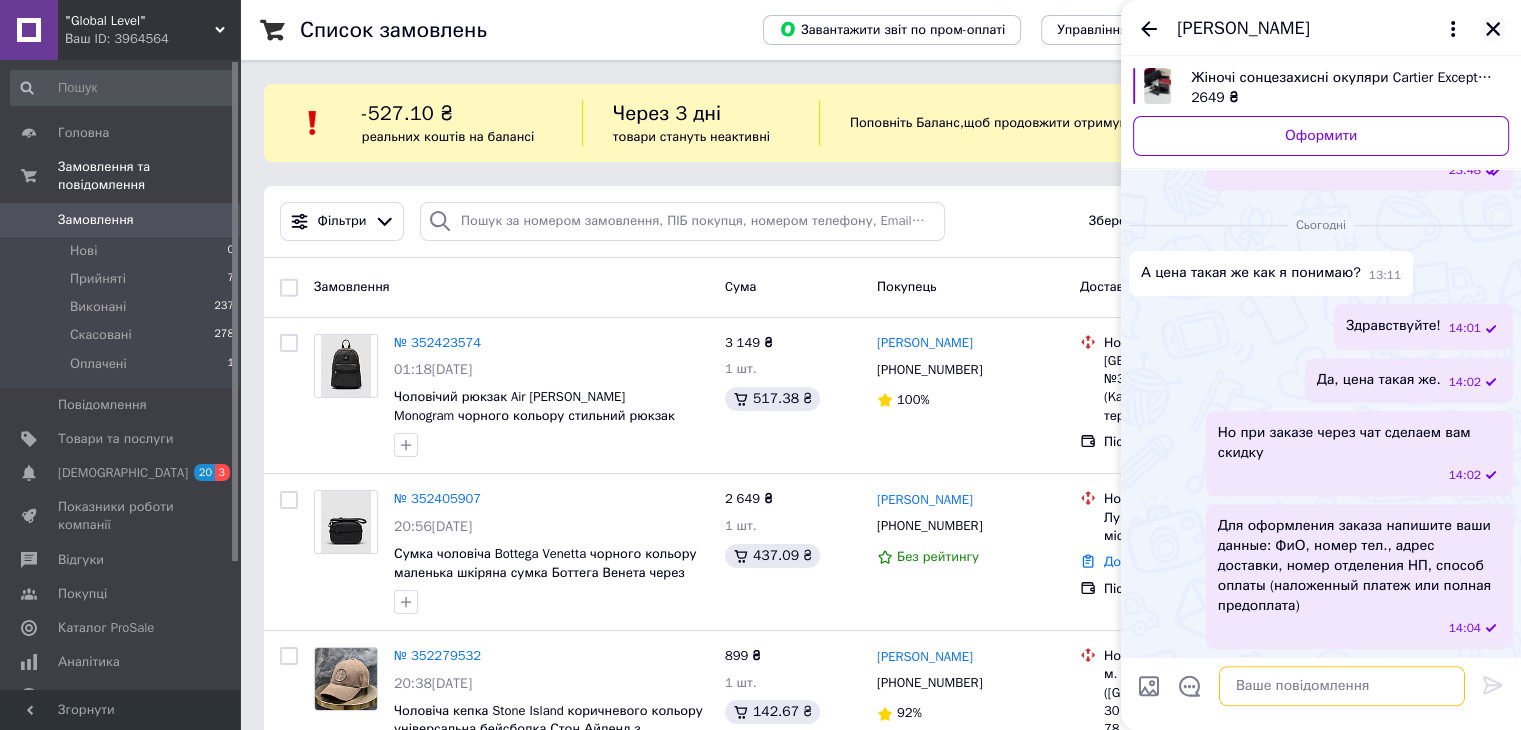 type 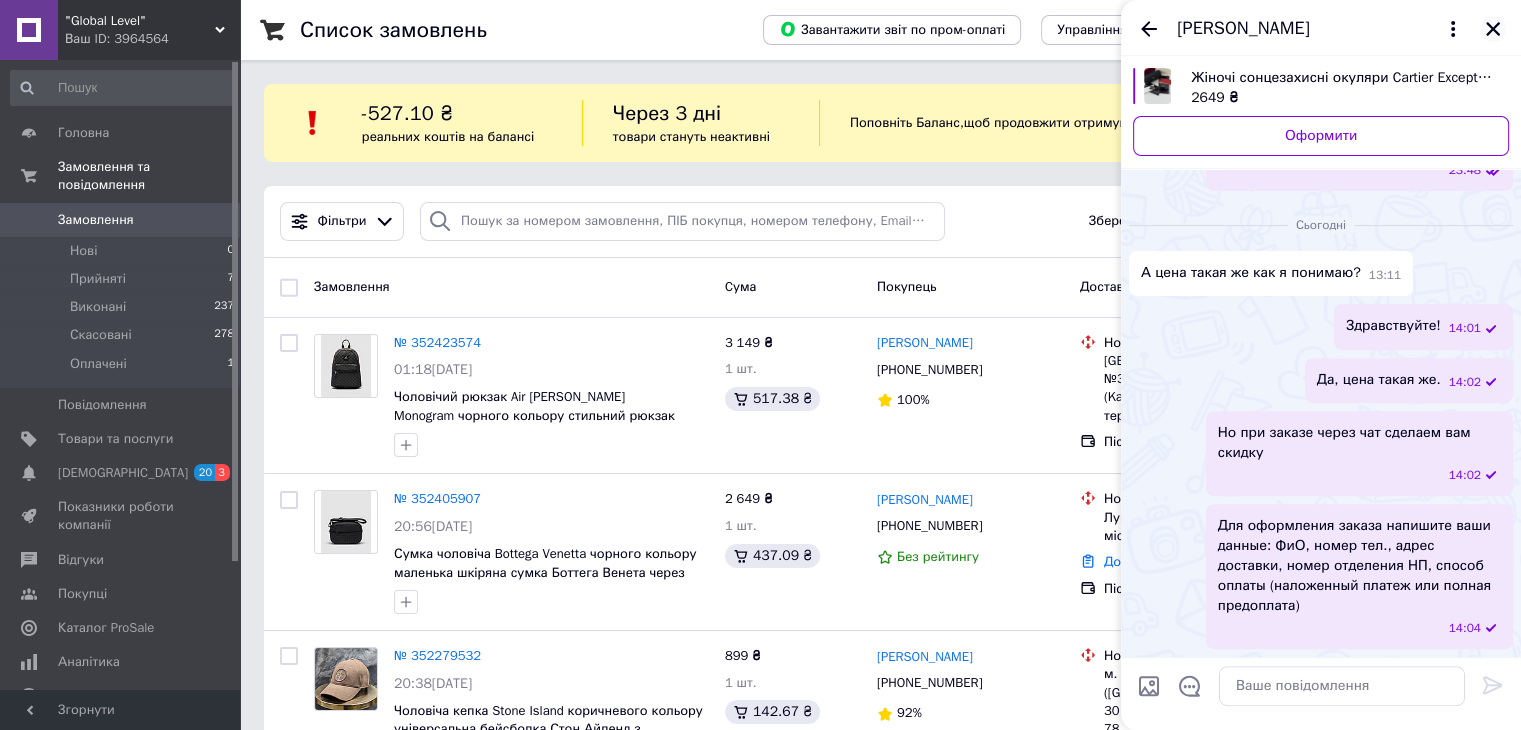 click 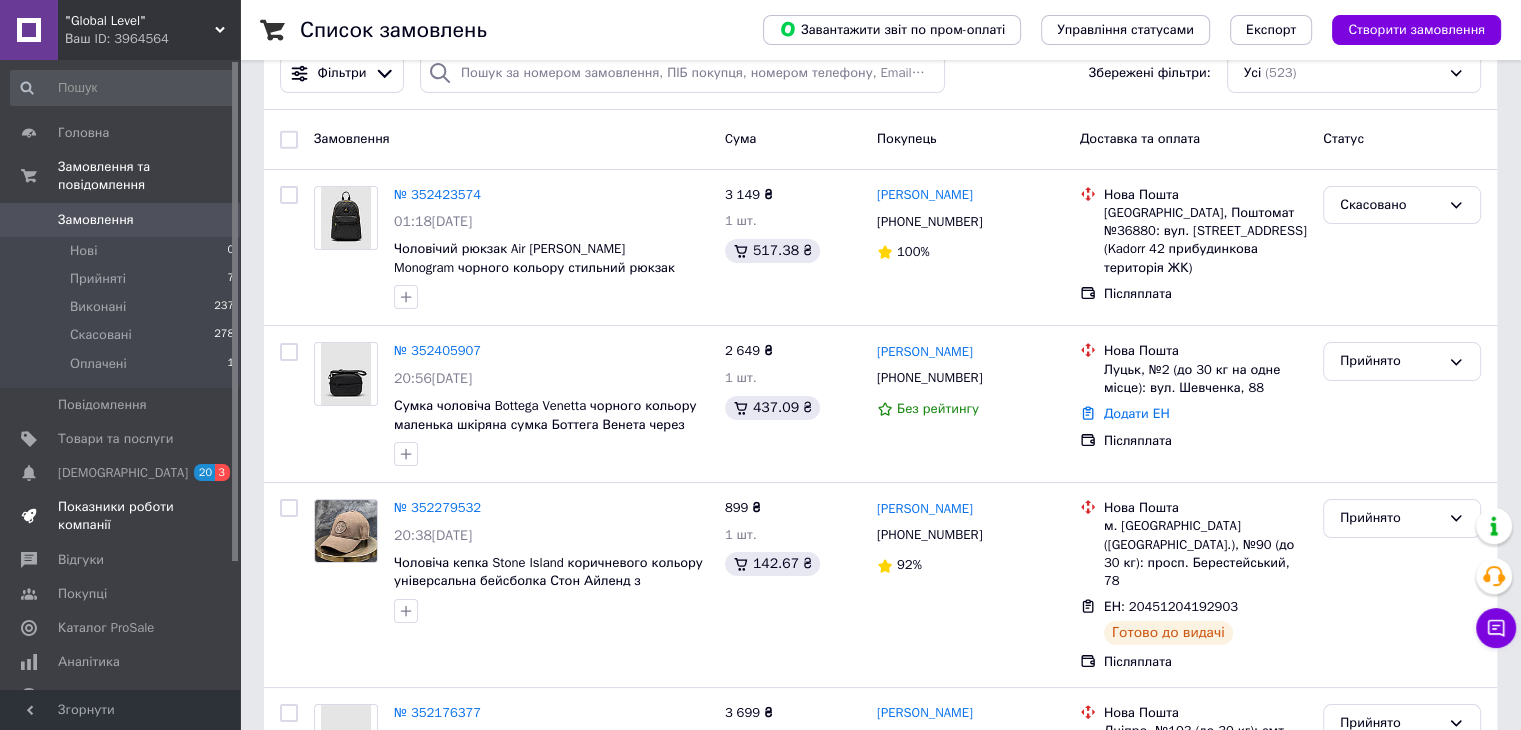 scroll, scrollTop: 100, scrollLeft: 0, axis: vertical 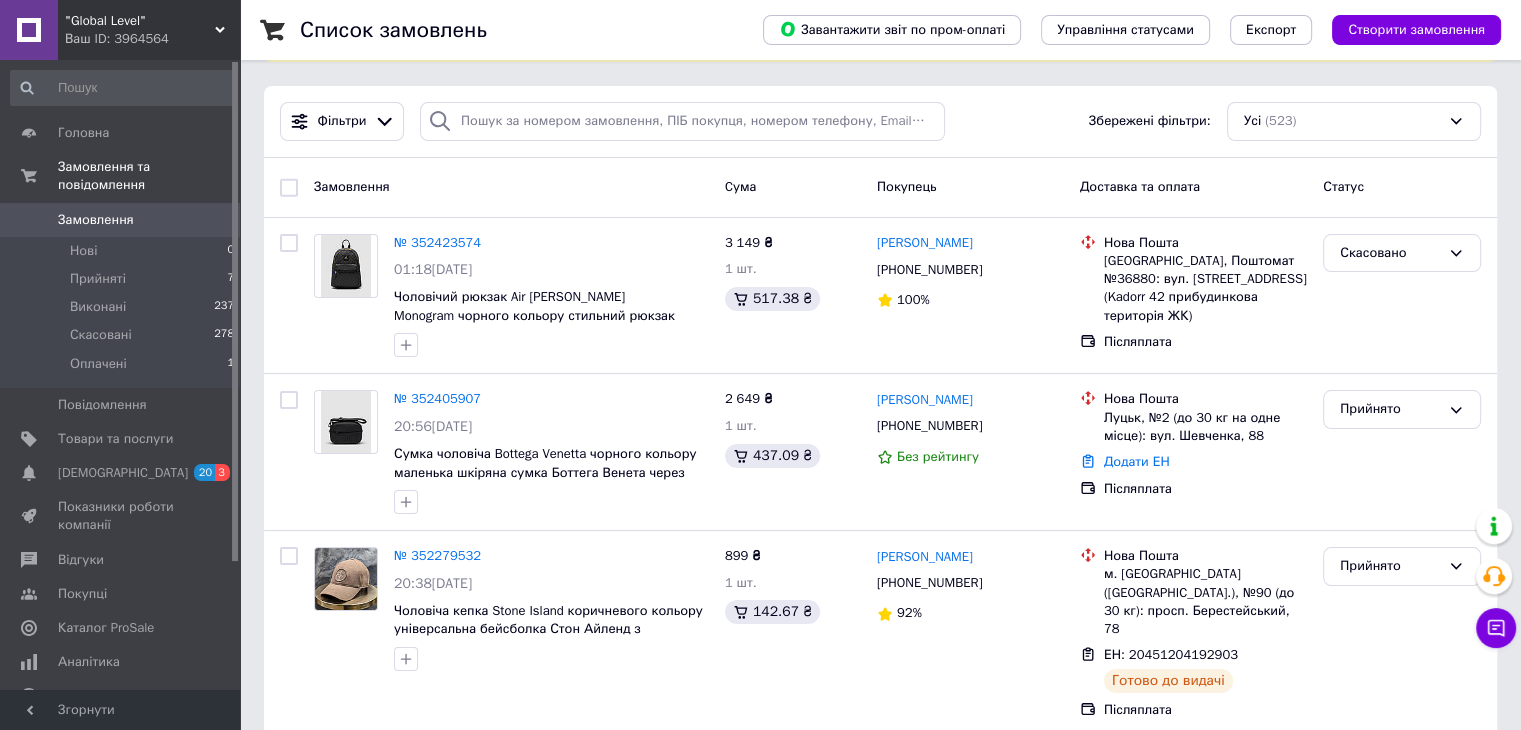 click on ""Global Level"" at bounding box center [140, 21] 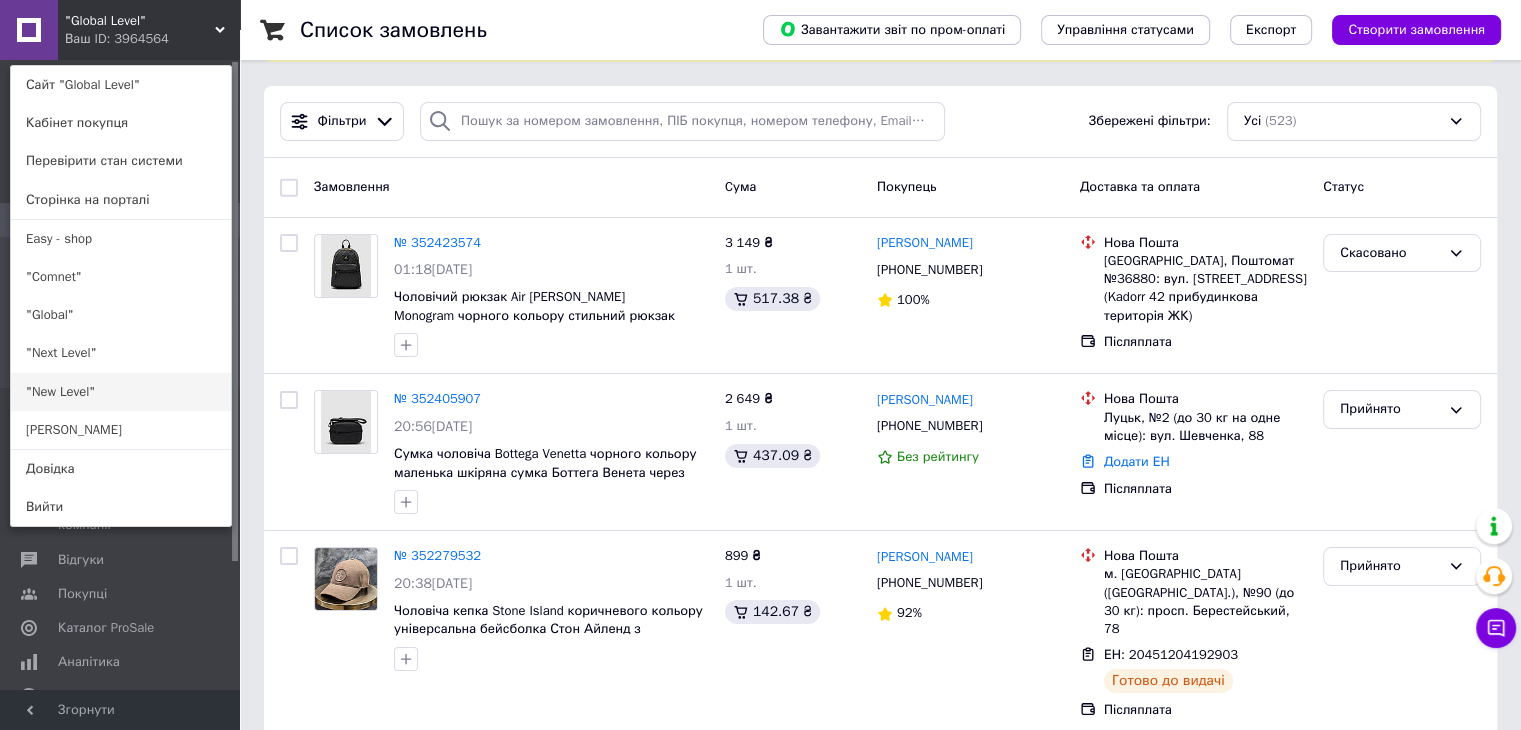click on ""New Level"" at bounding box center (121, 392) 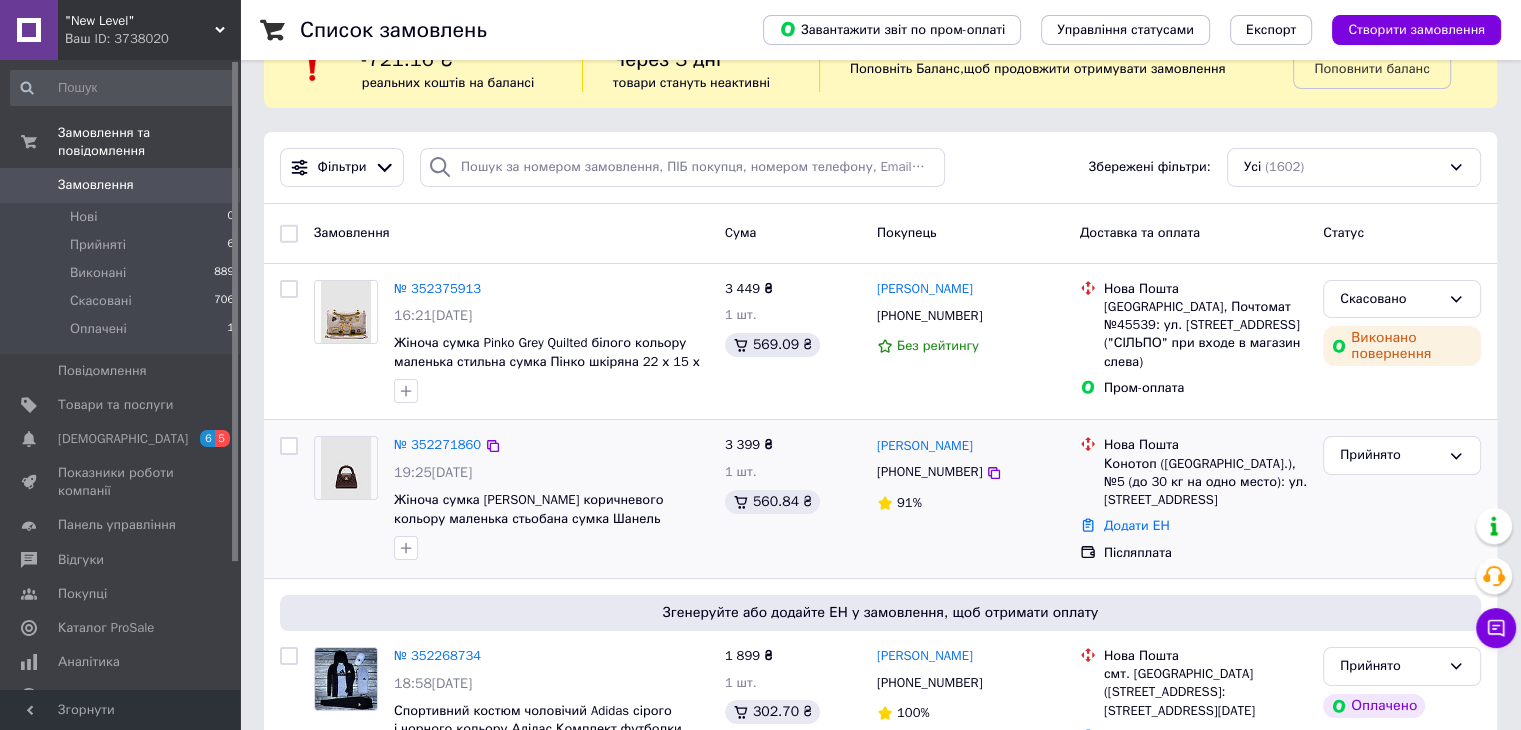 scroll, scrollTop: 100, scrollLeft: 0, axis: vertical 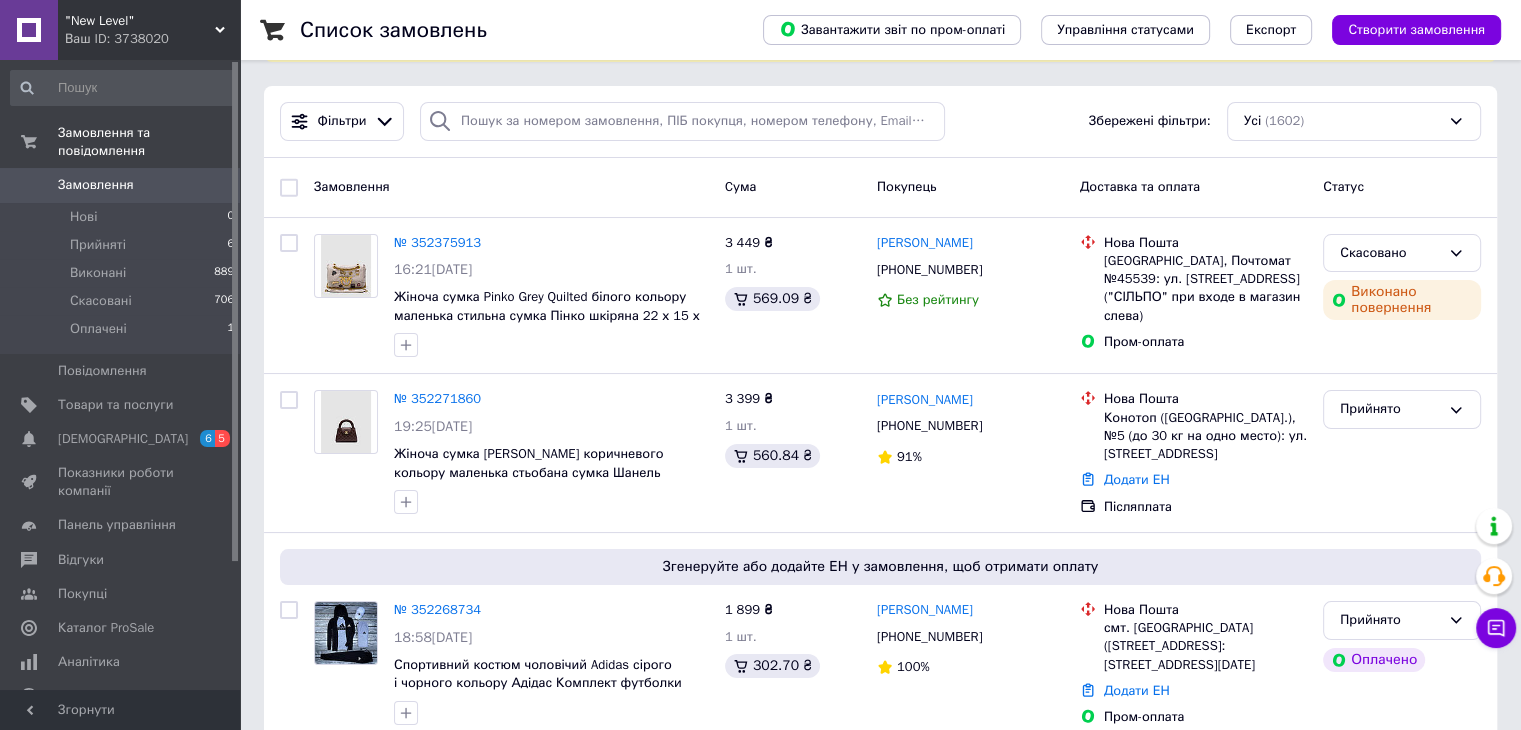 click 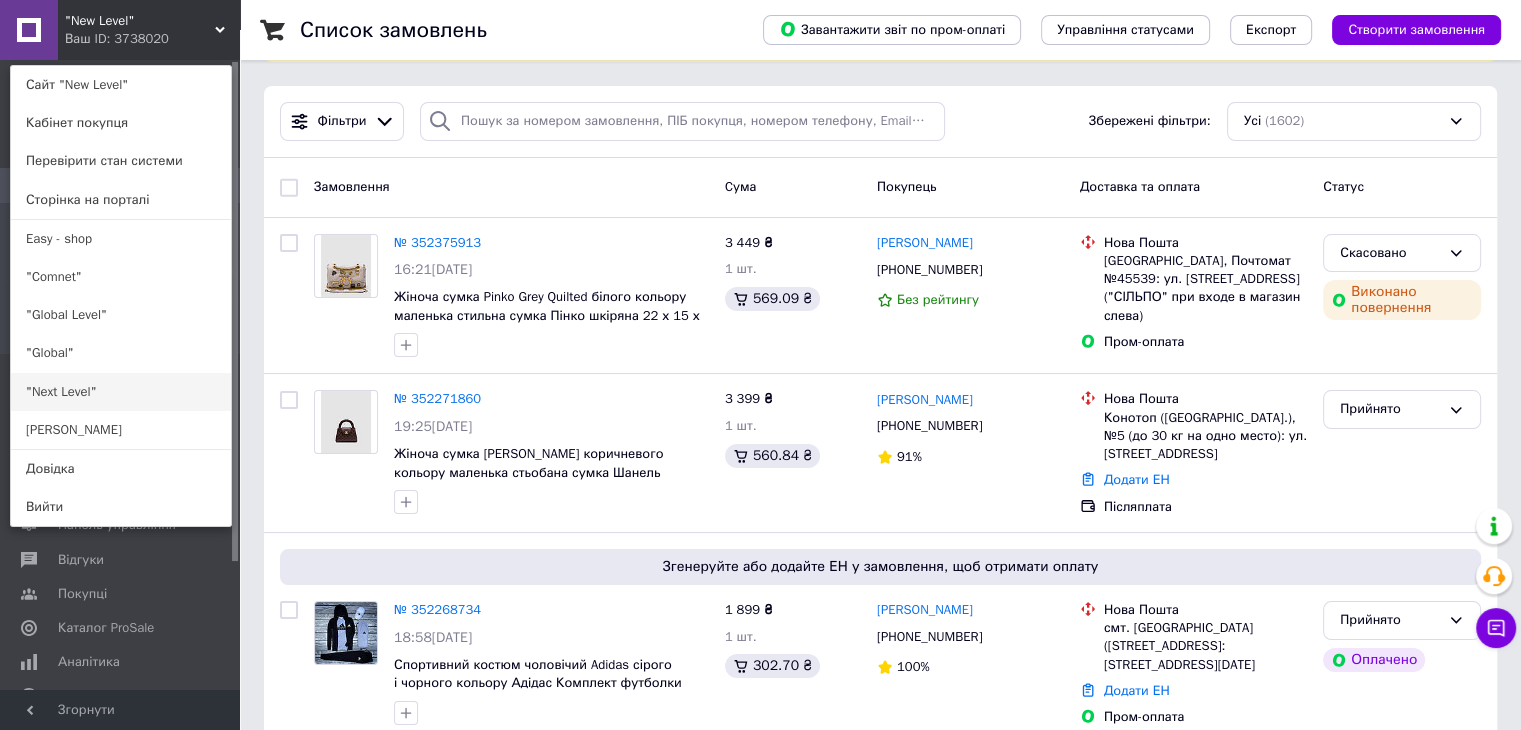 click on ""Next Level"" at bounding box center (121, 392) 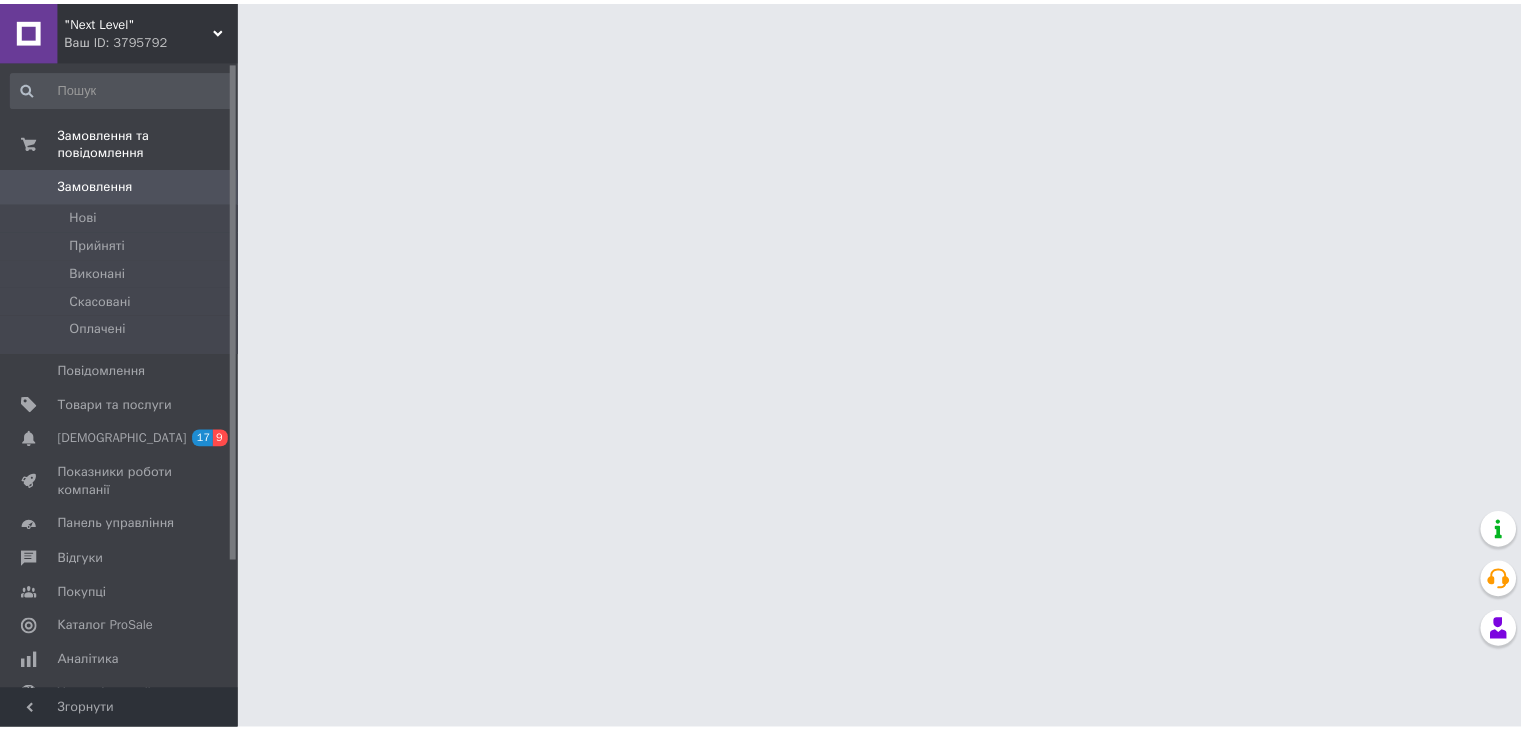 scroll, scrollTop: 0, scrollLeft: 0, axis: both 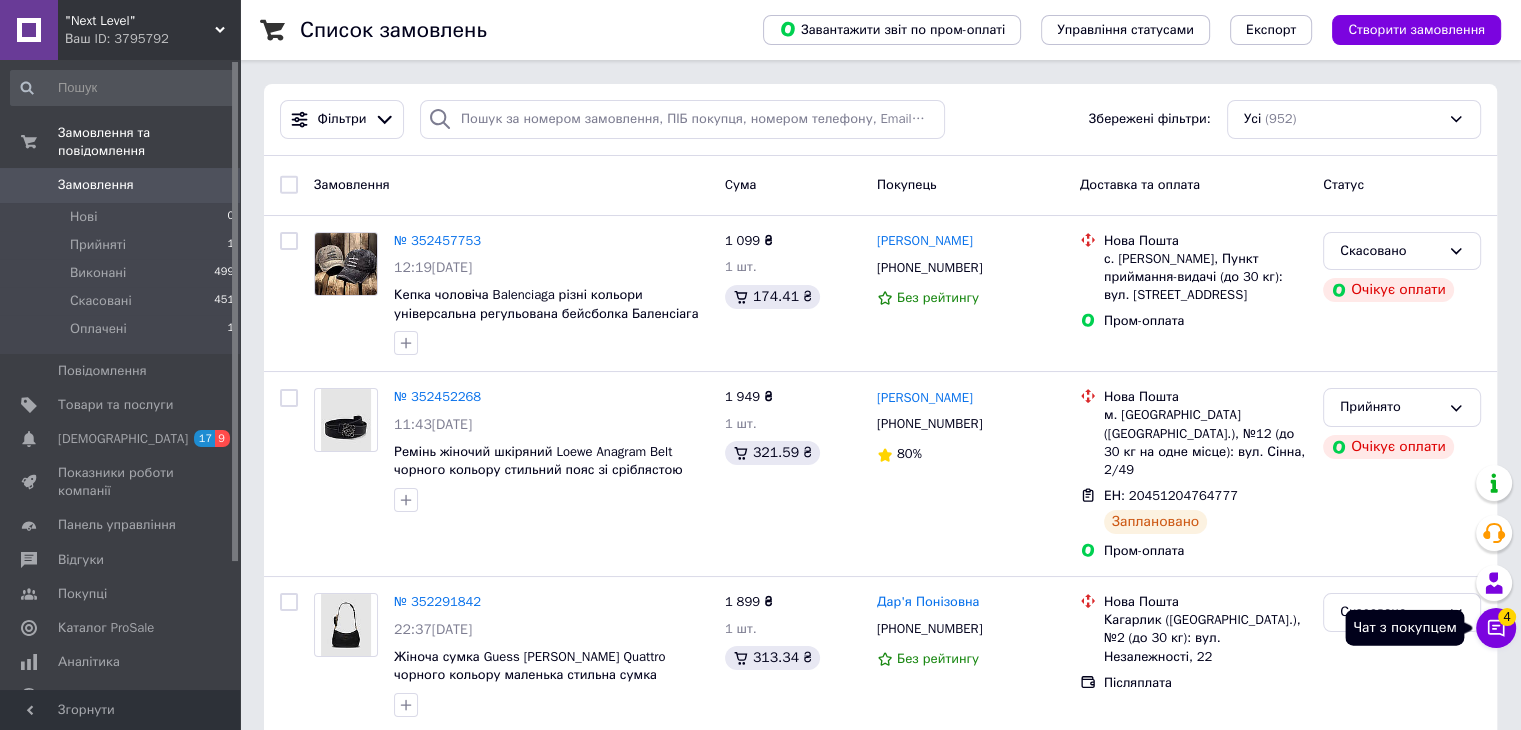 click on "Чат з покупцем 4" at bounding box center [1496, 628] 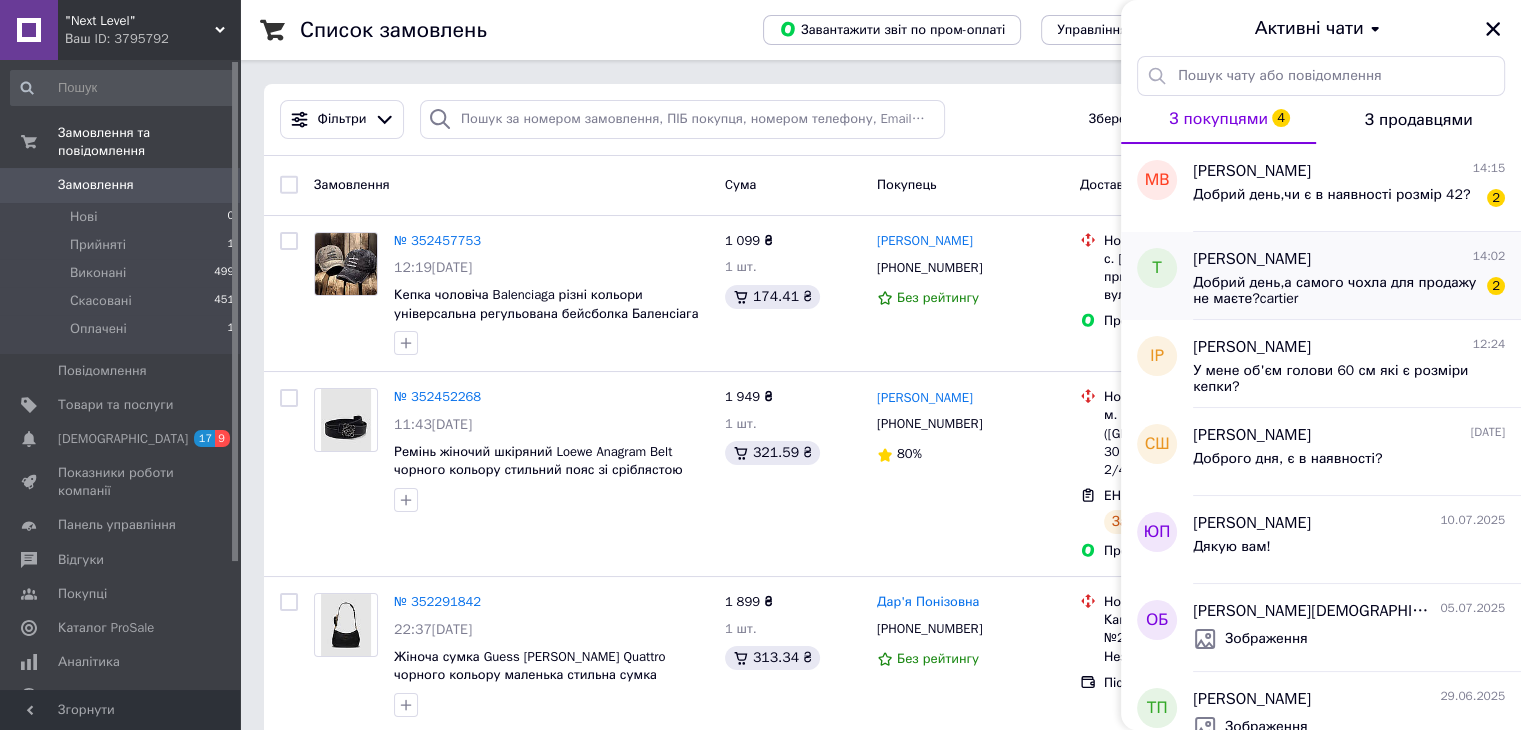 click on "Добрий день,а самого чохла для продажу не маєте?cartier" at bounding box center (1335, 291) 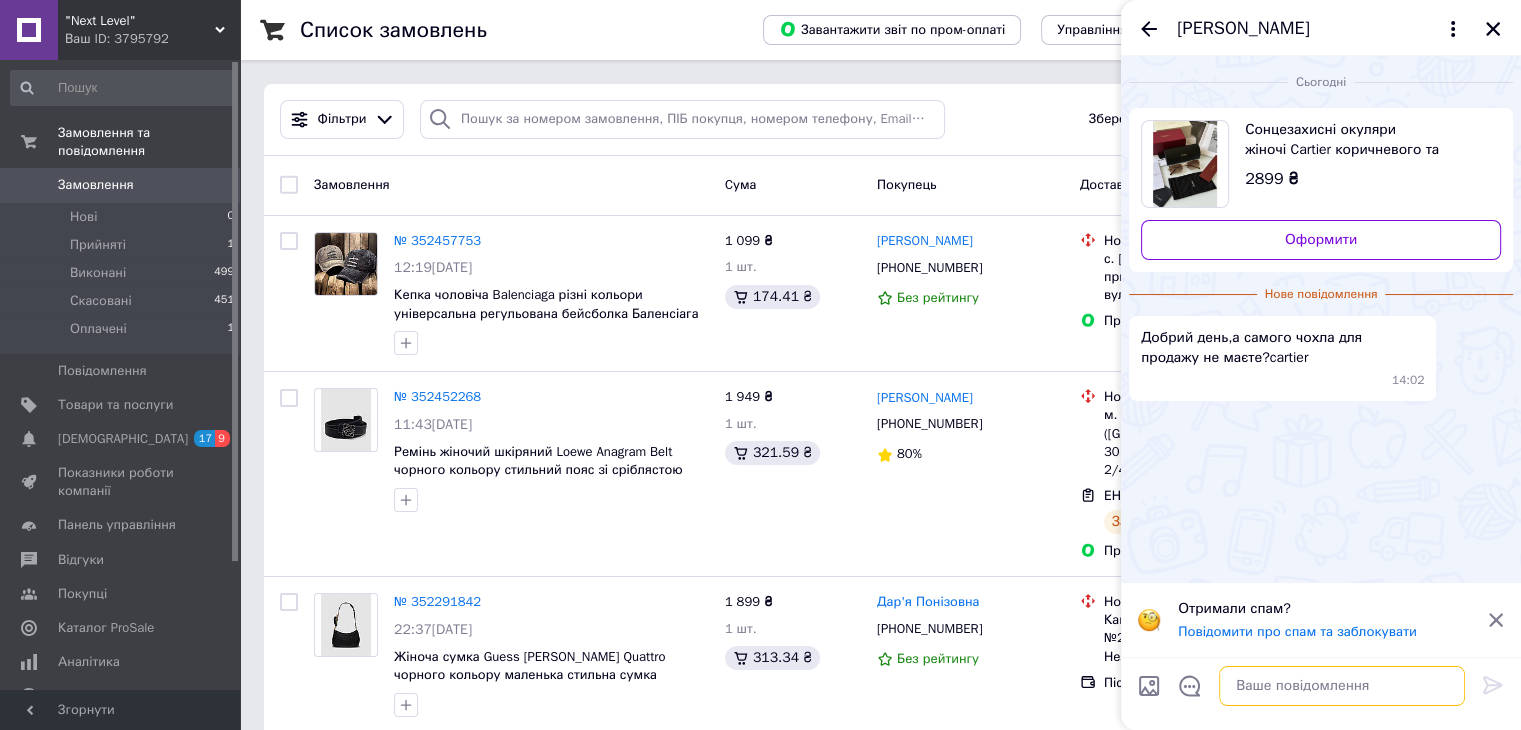 click at bounding box center [1342, 686] 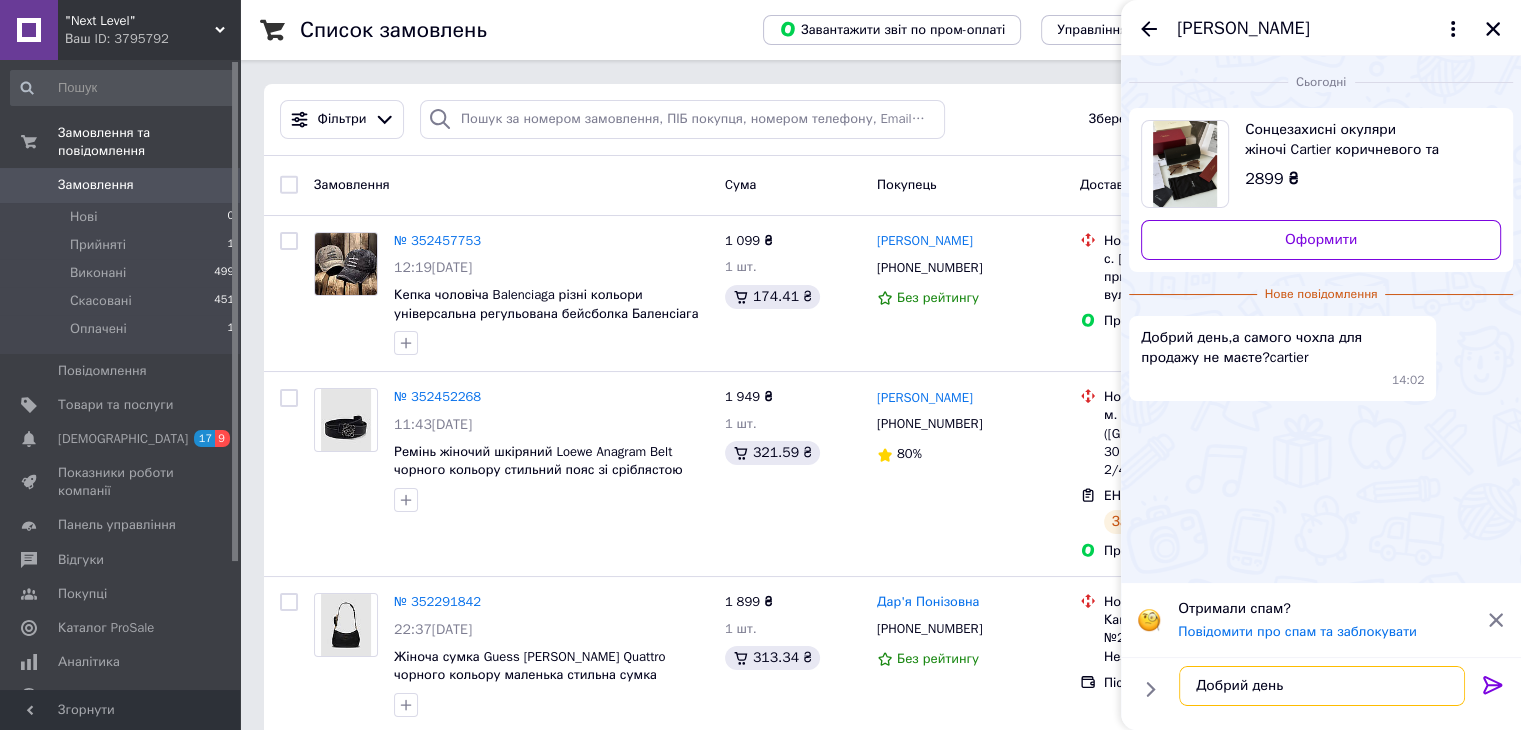 type on "Добрий день!" 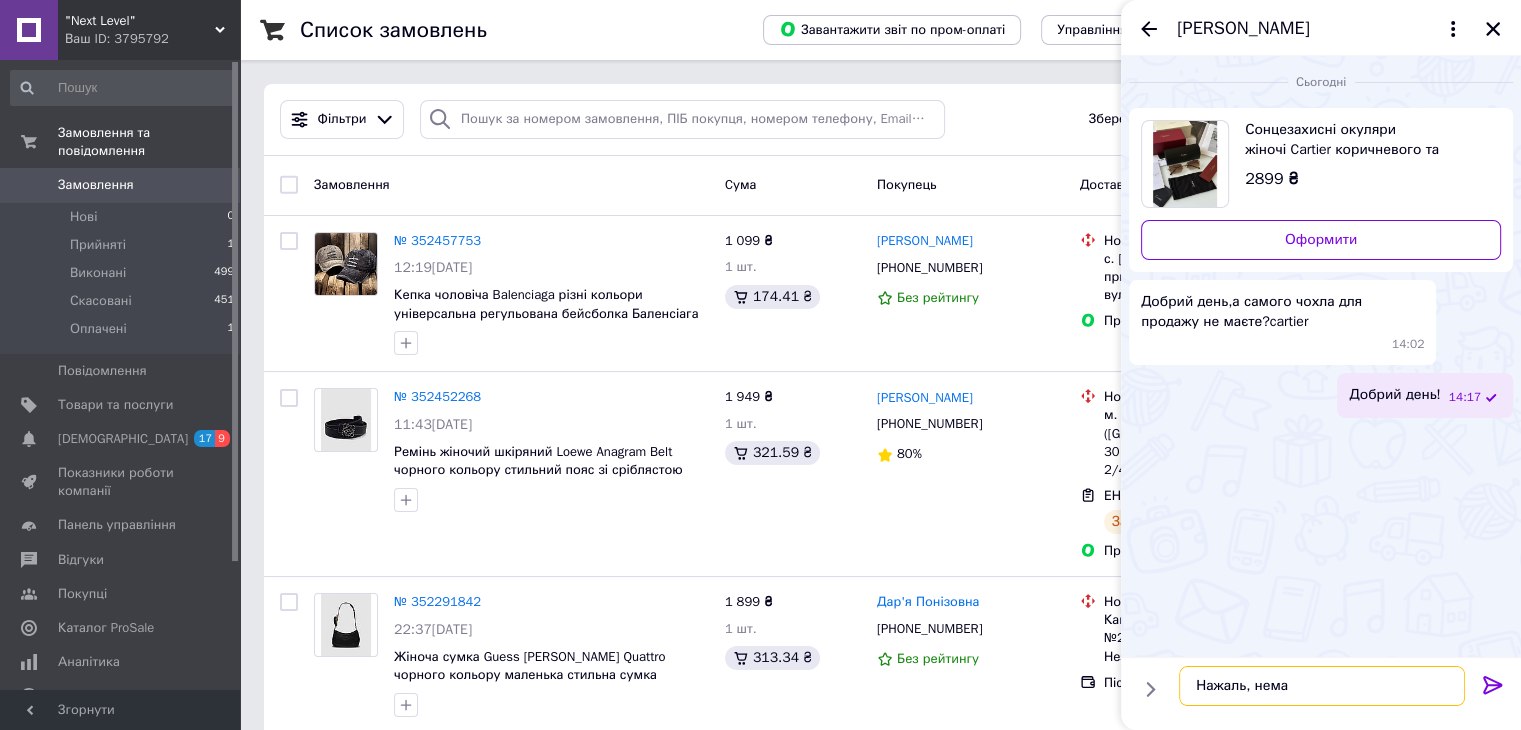 type on "Нажаль, немає" 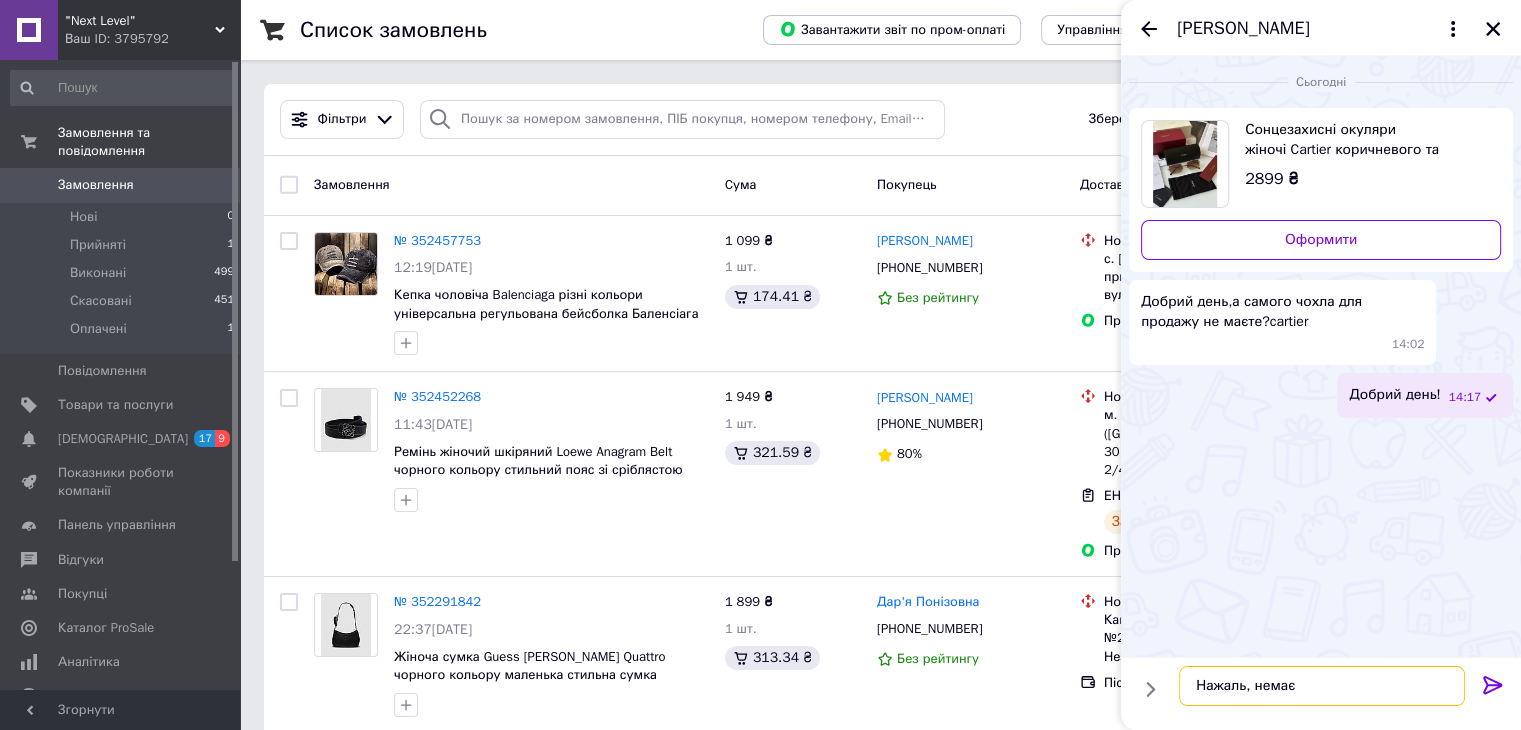 type 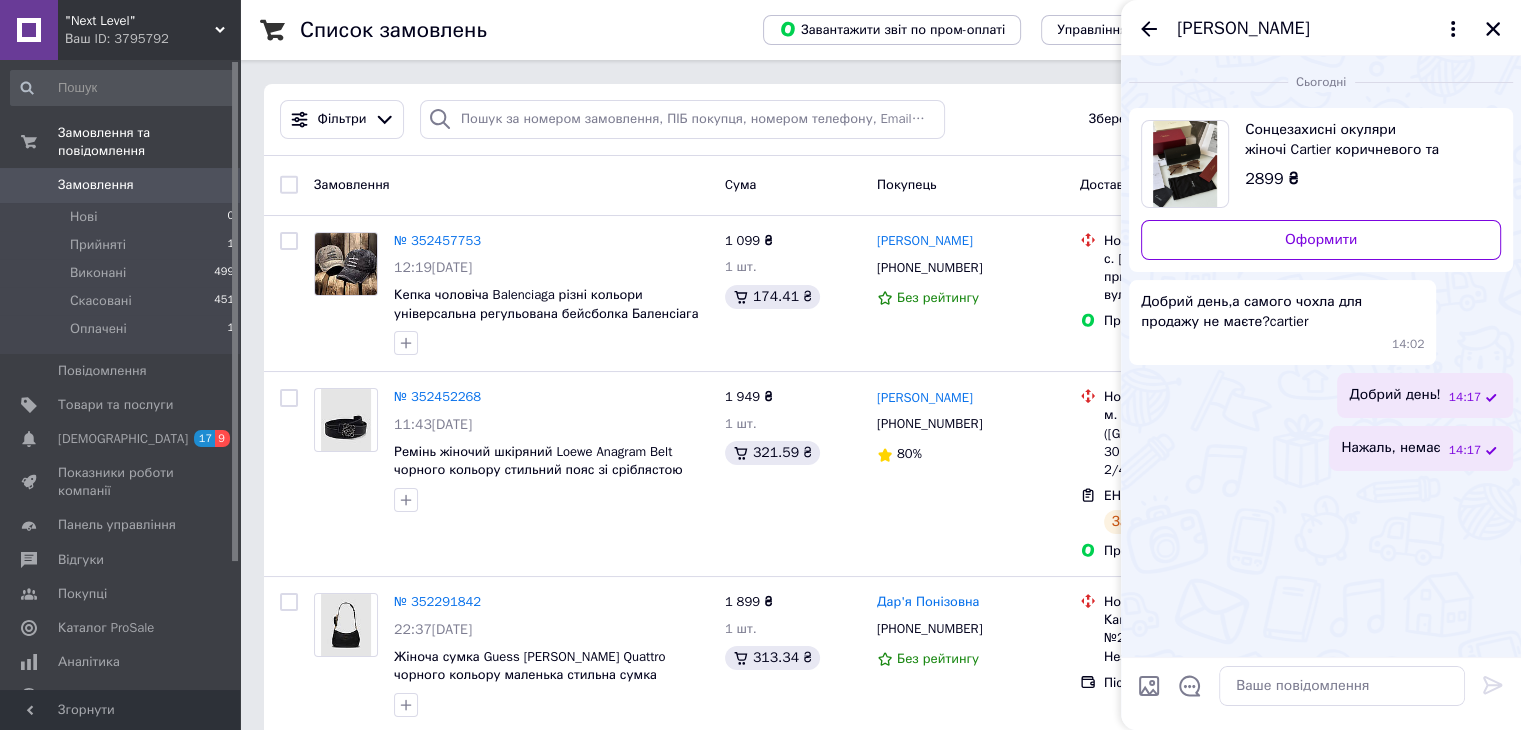 click on "Тетяна  Било" at bounding box center (1321, 28) 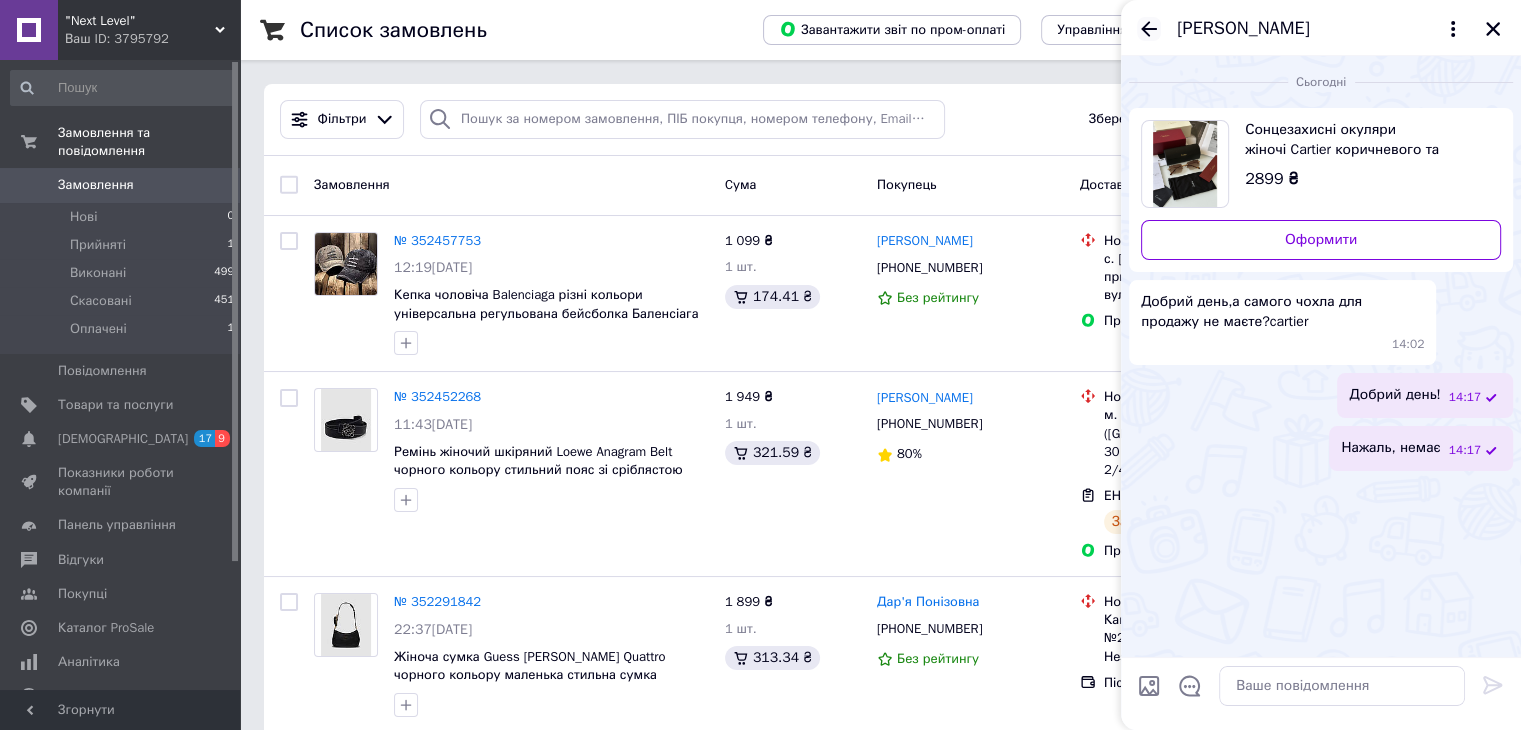 click 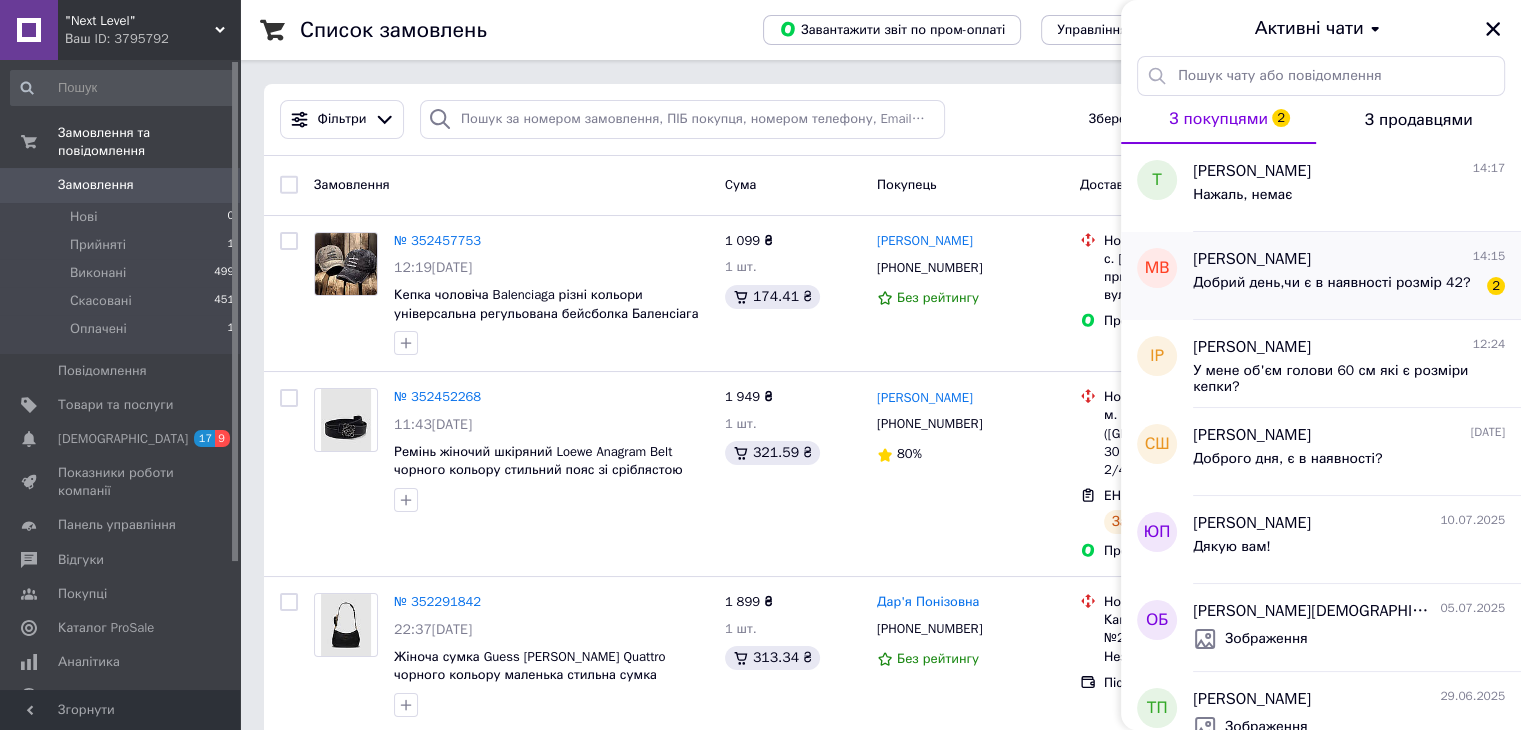 click on "Матвій Власов" at bounding box center [1252, 259] 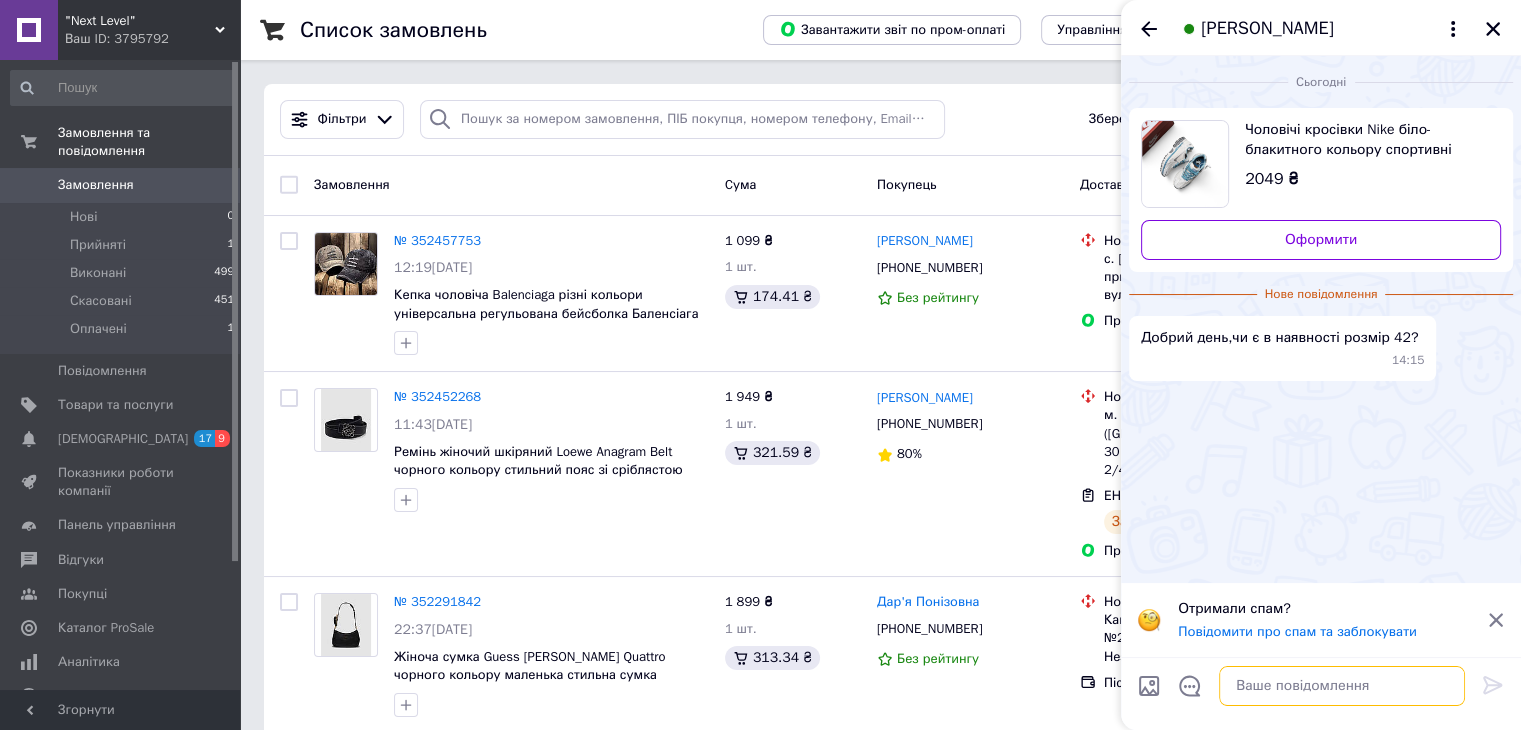 click at bounding box center [1342, 686] 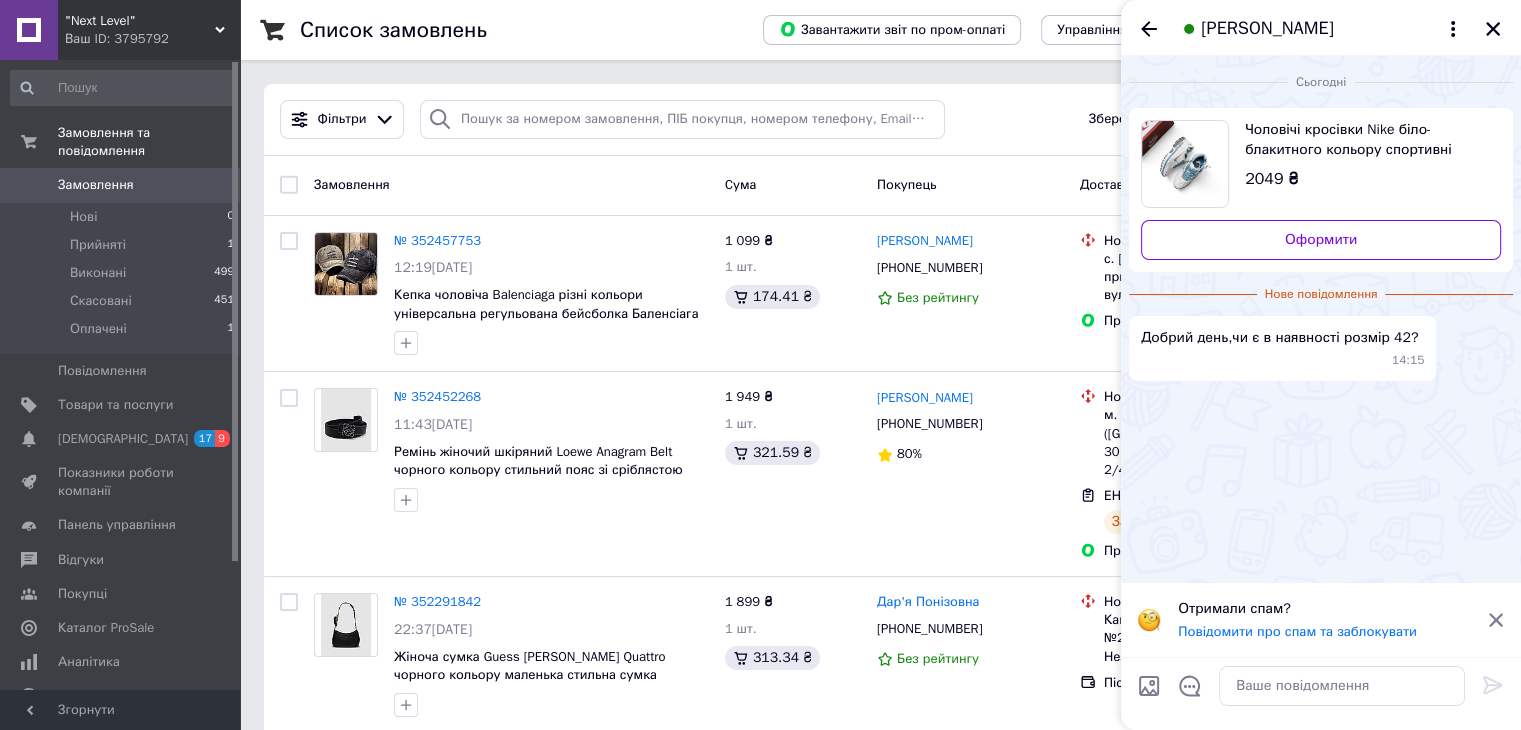 click on "Чоловічі кросівки Nike біло-блакитного кольору спортивні  кросівки Найк" at bounding box center (1365, 140) 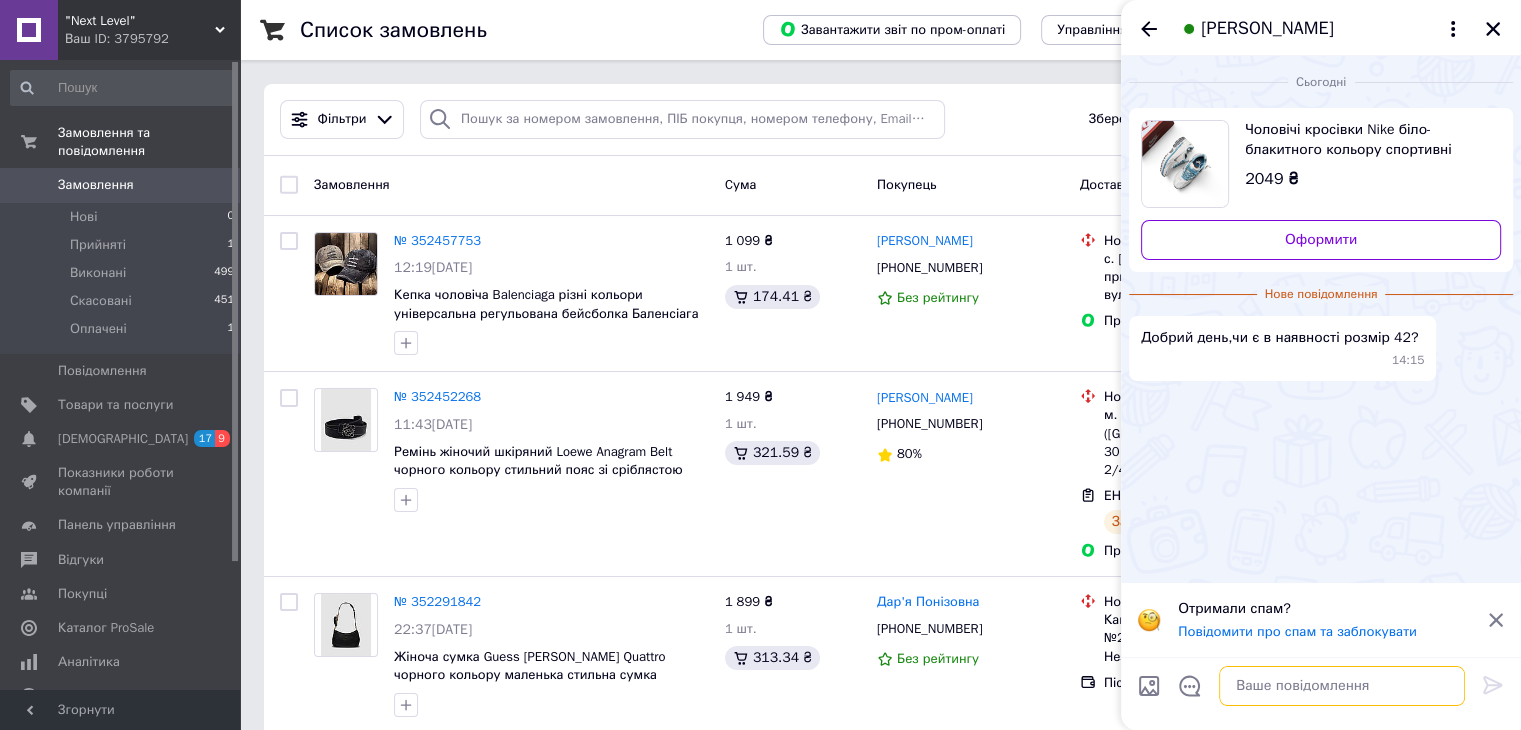 click at bounding box center [1342, 686] 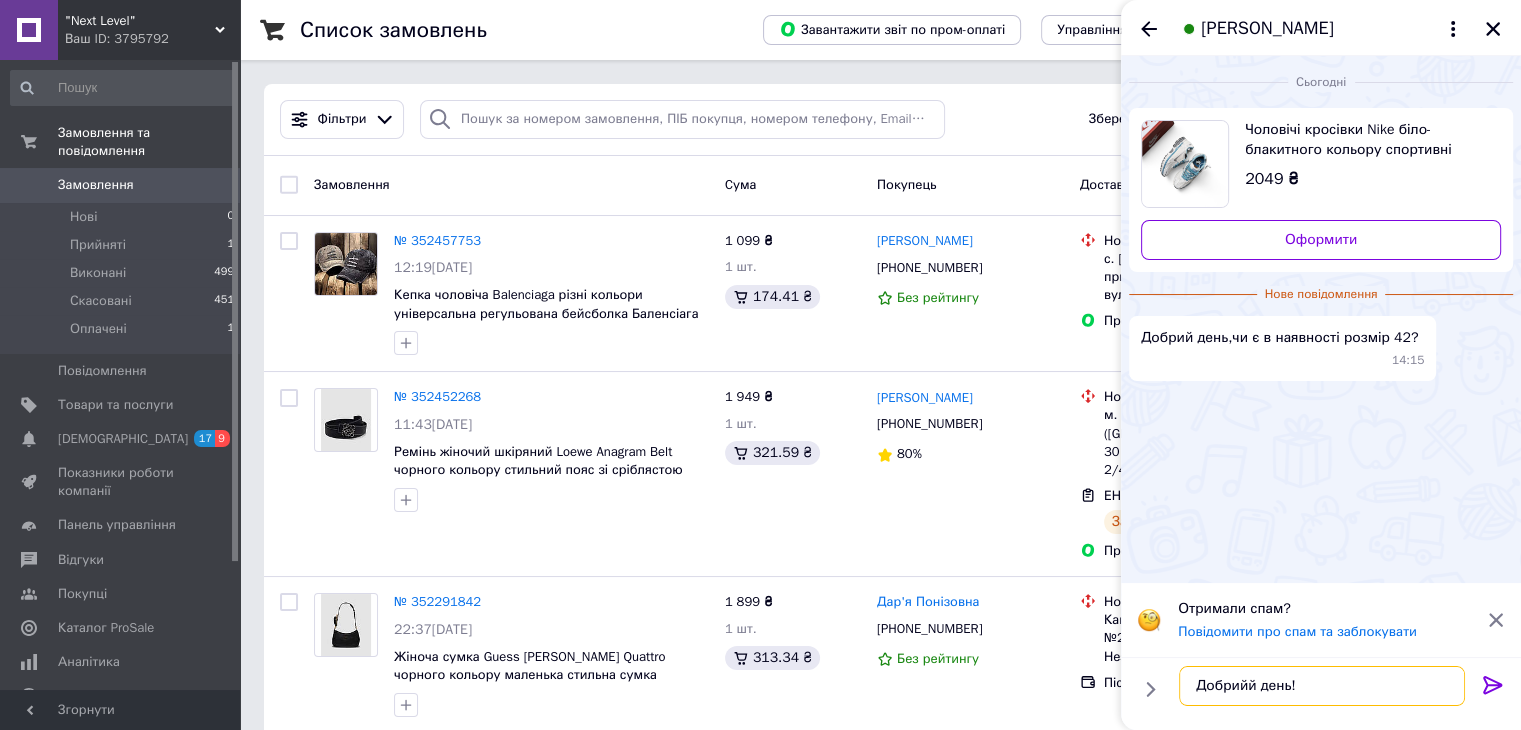 type on "Добрий день!" 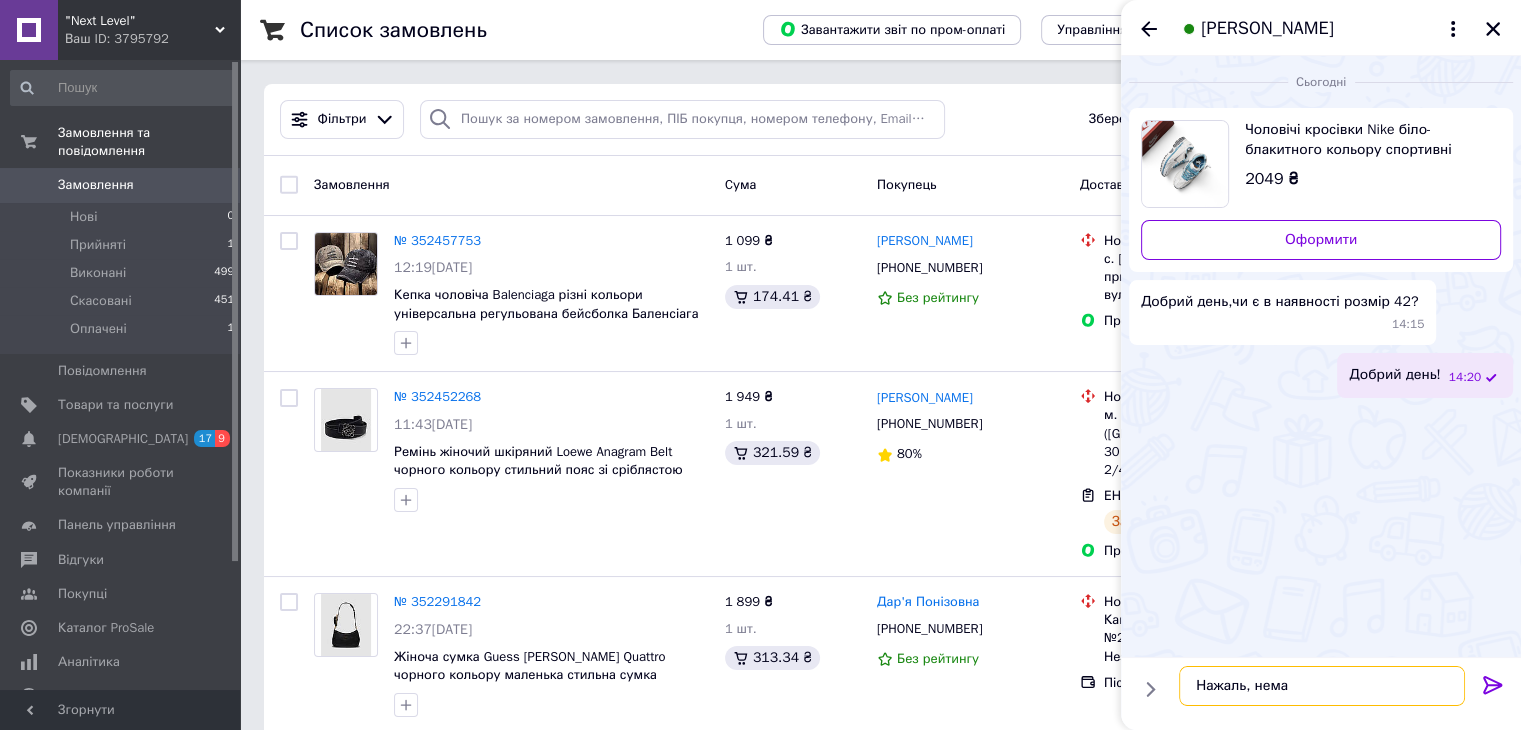 type on "Нажаль, немає" 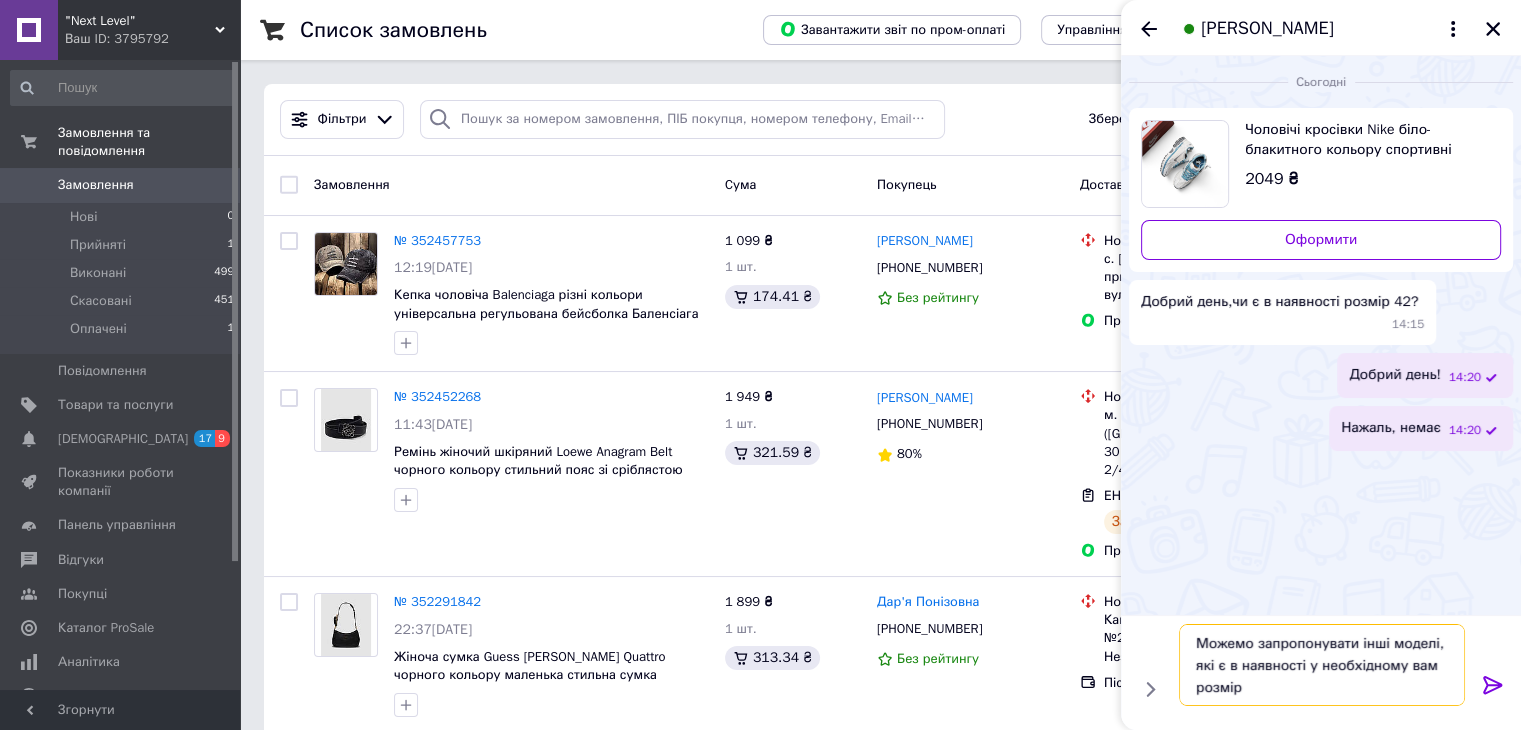 type on "Можемо запропонувати інші моделі, які є в наявності у необхідному вам розмірі" 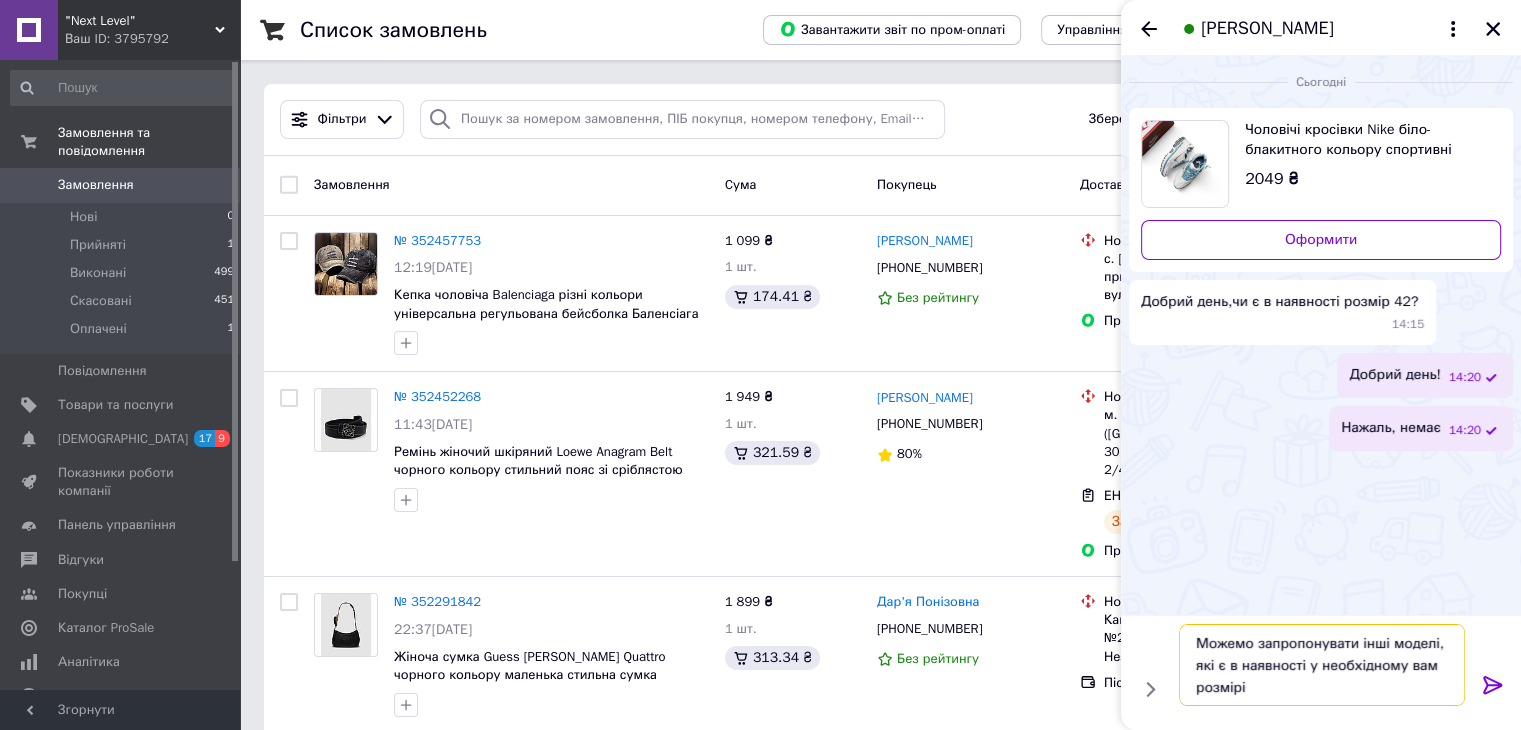 type 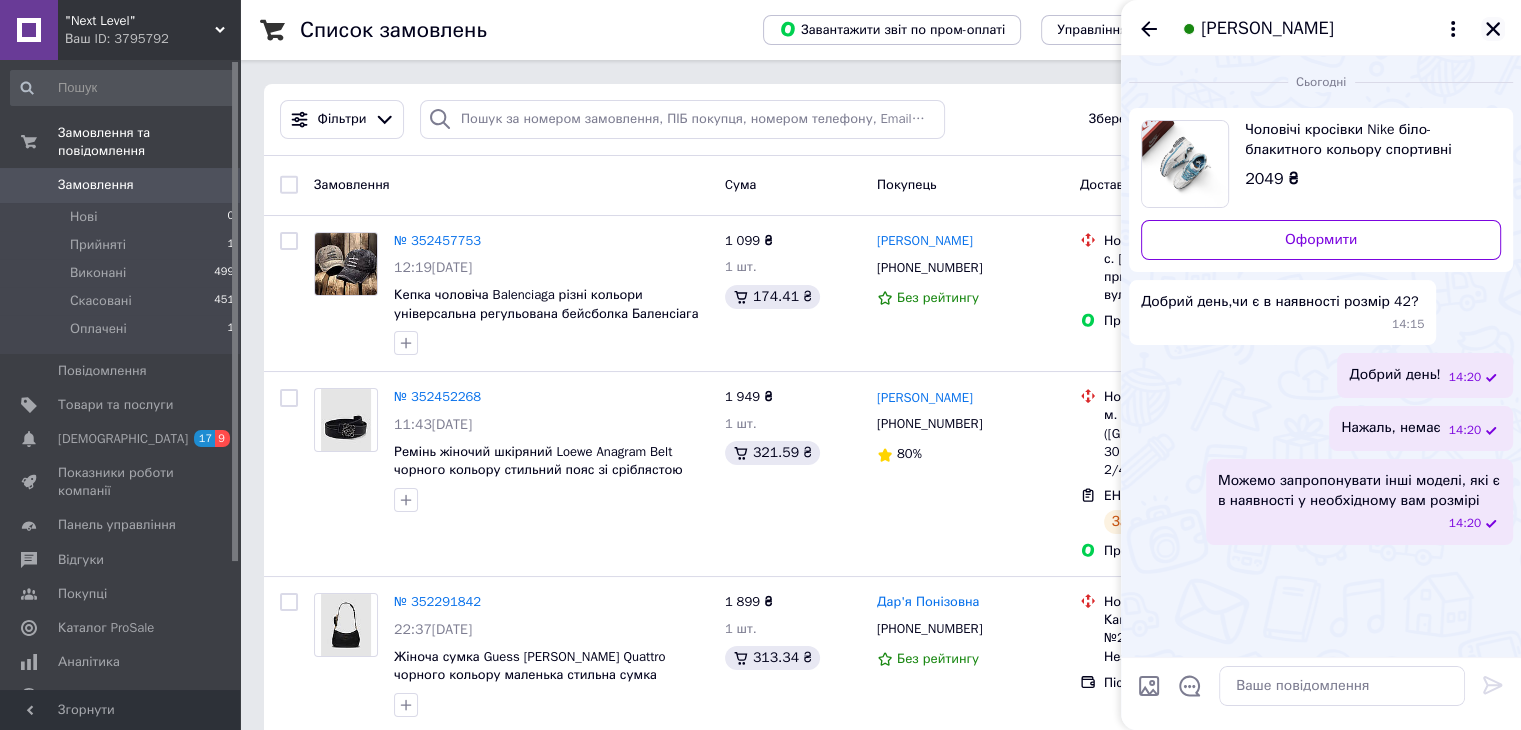click 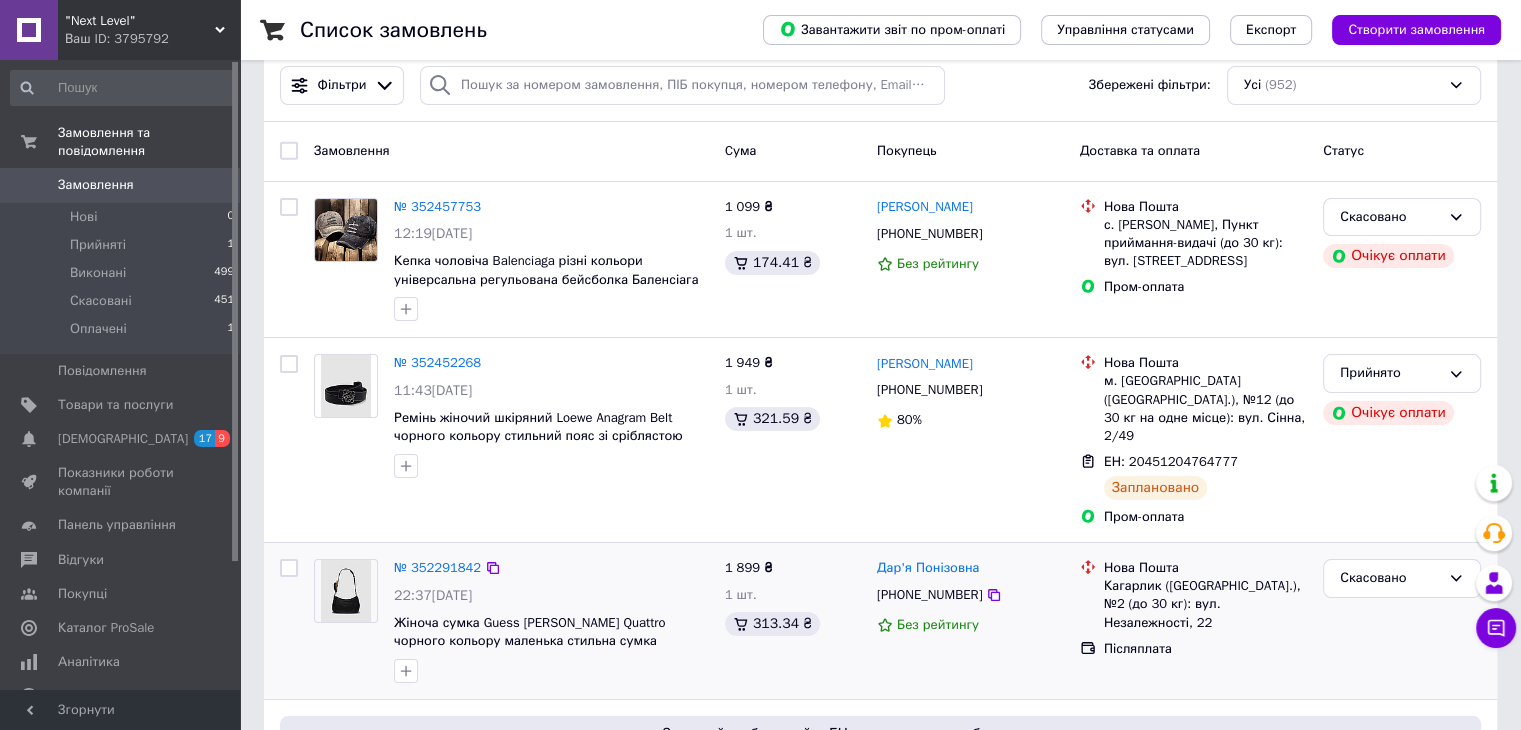 scroll, scrollTop: 0, scrollLeft: 0, axis: both 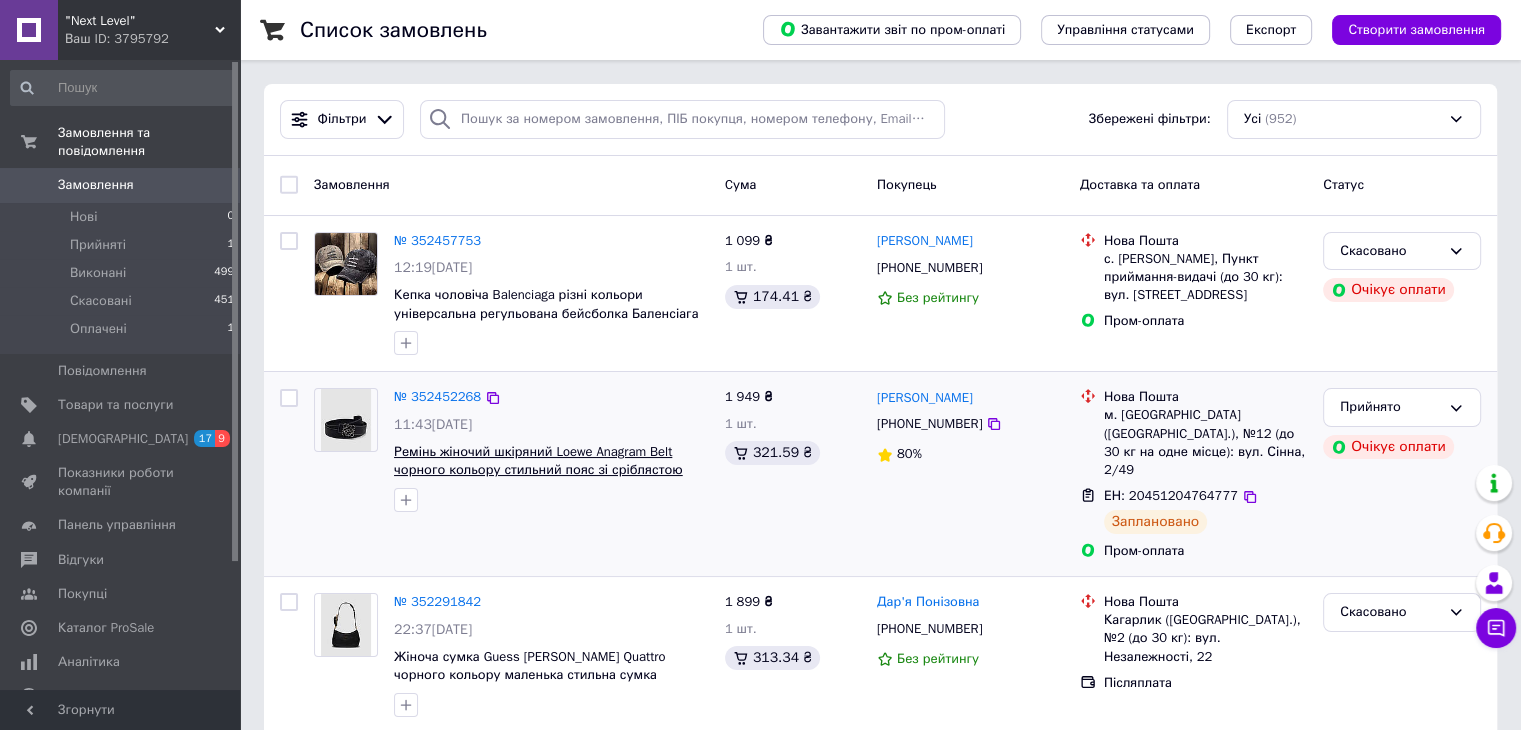 click on "Ремінь жіночий шкіряний Loewe Anagram Belt чорного кольору стильний пояс зі сріблястою пряжкою Лоєве 105 х 3.8 см" at bounding box center [538, 470] 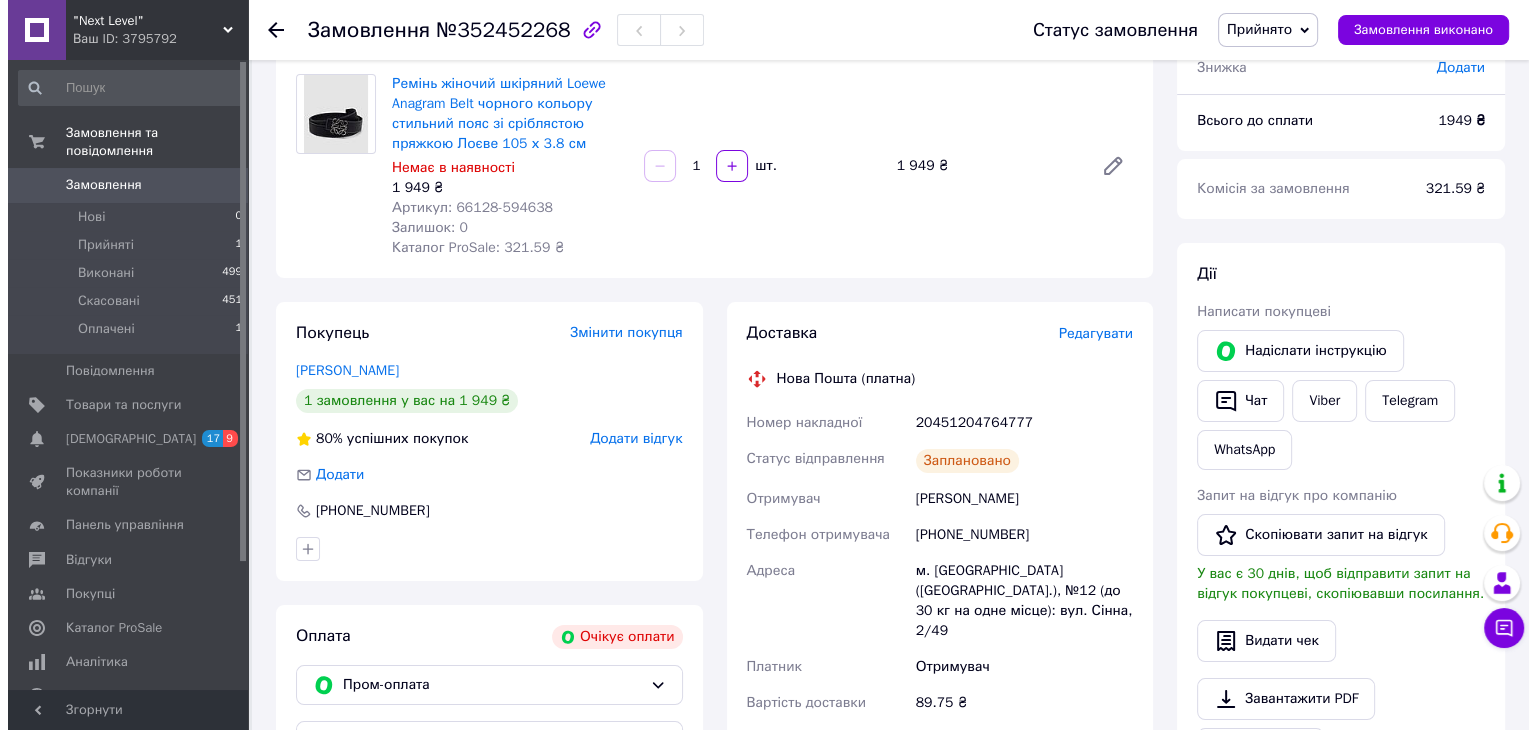 scroll, scrollTop: 300, scrollLeft: 0, axis: vertical 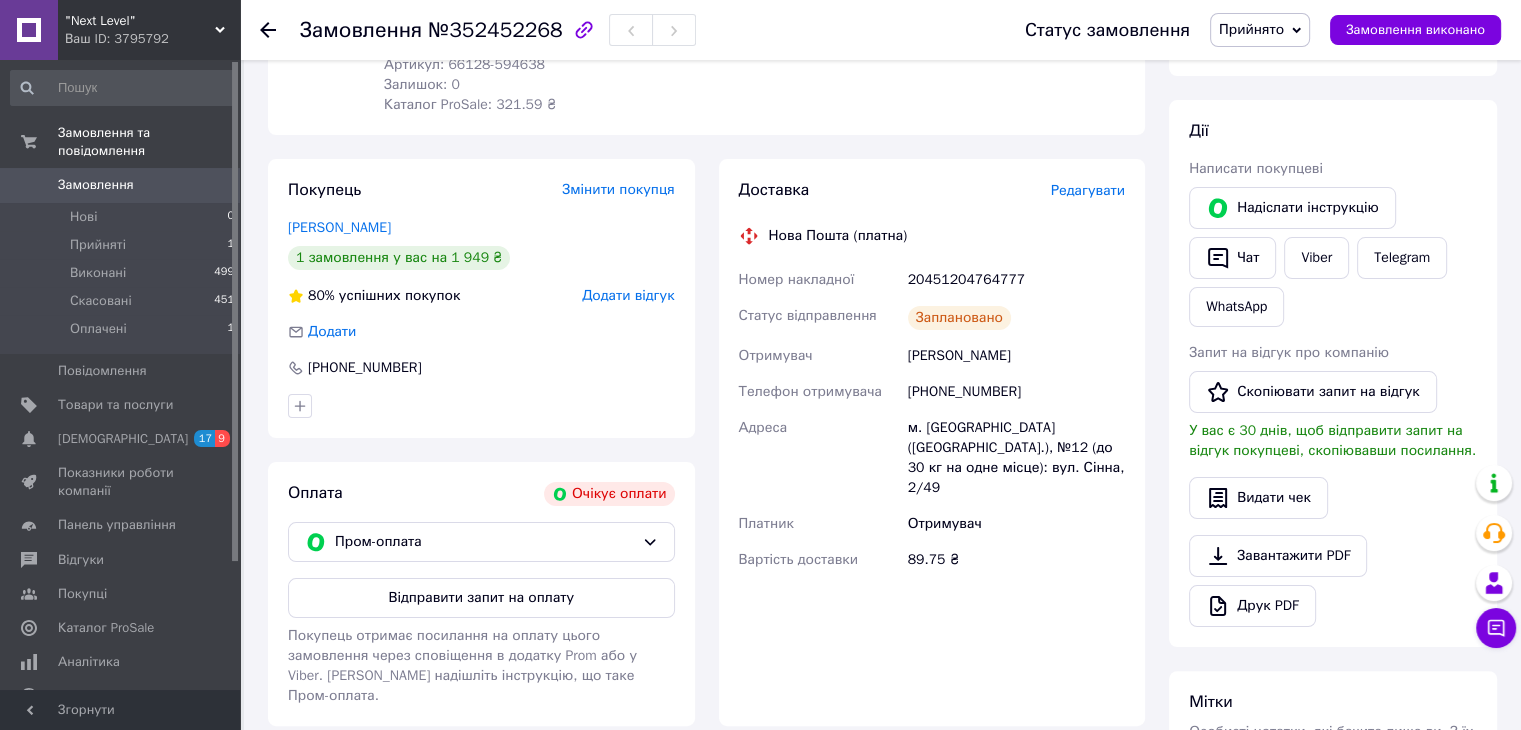 click on "Редагувати" at bounding box center (1088, 190) 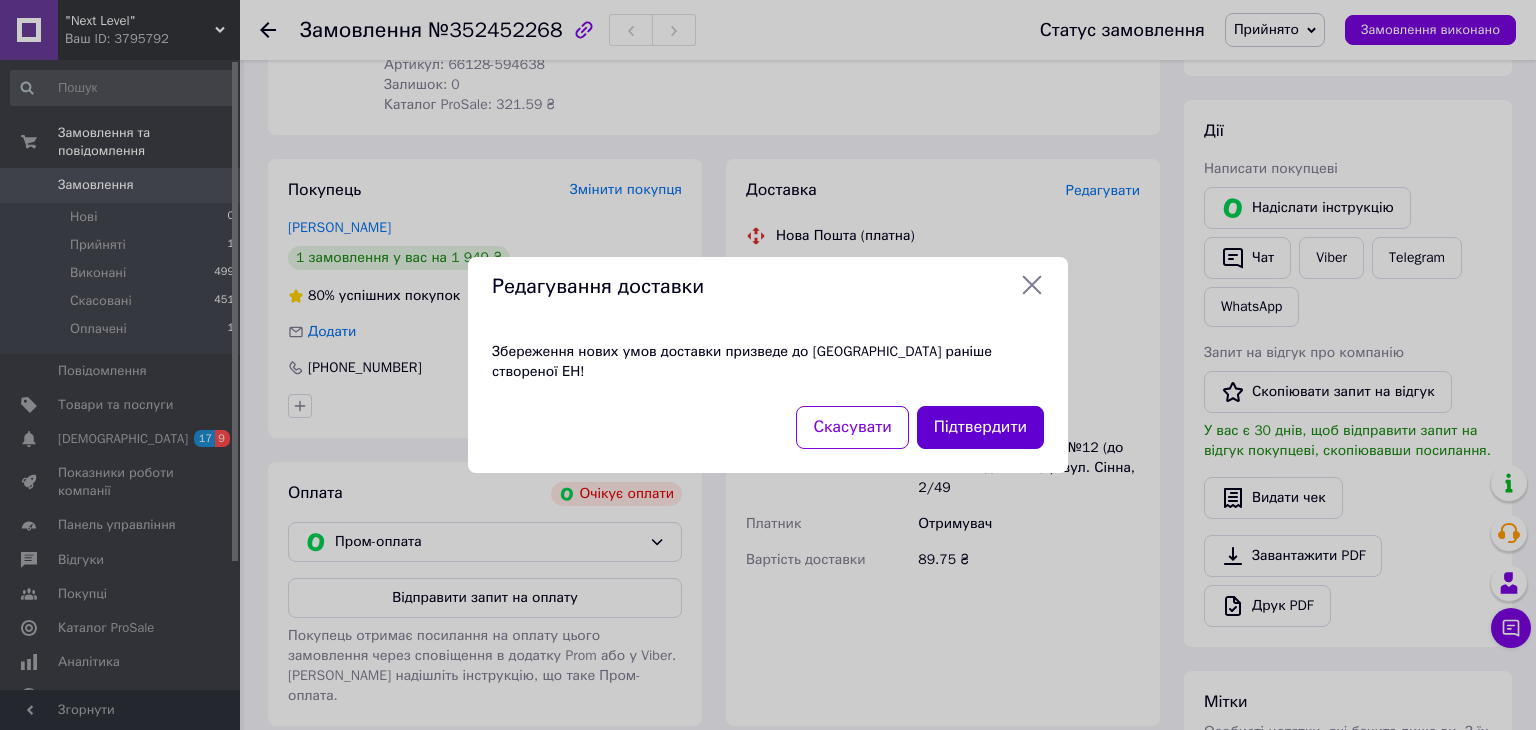 click on "Підтвердити" at bounding box center [980, 427] 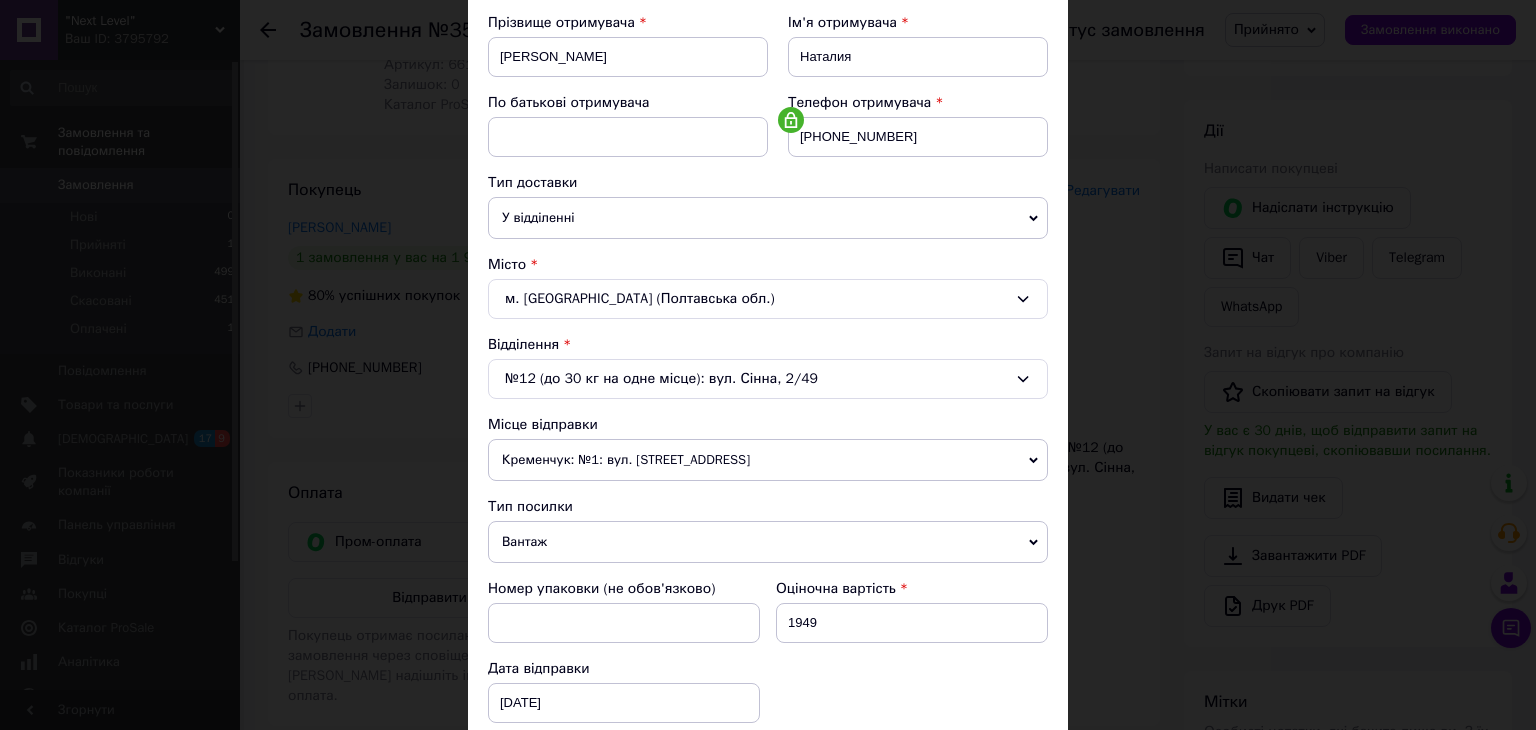 scroll, scrollTop: 700, scrollLeft: 0, axis: vertical 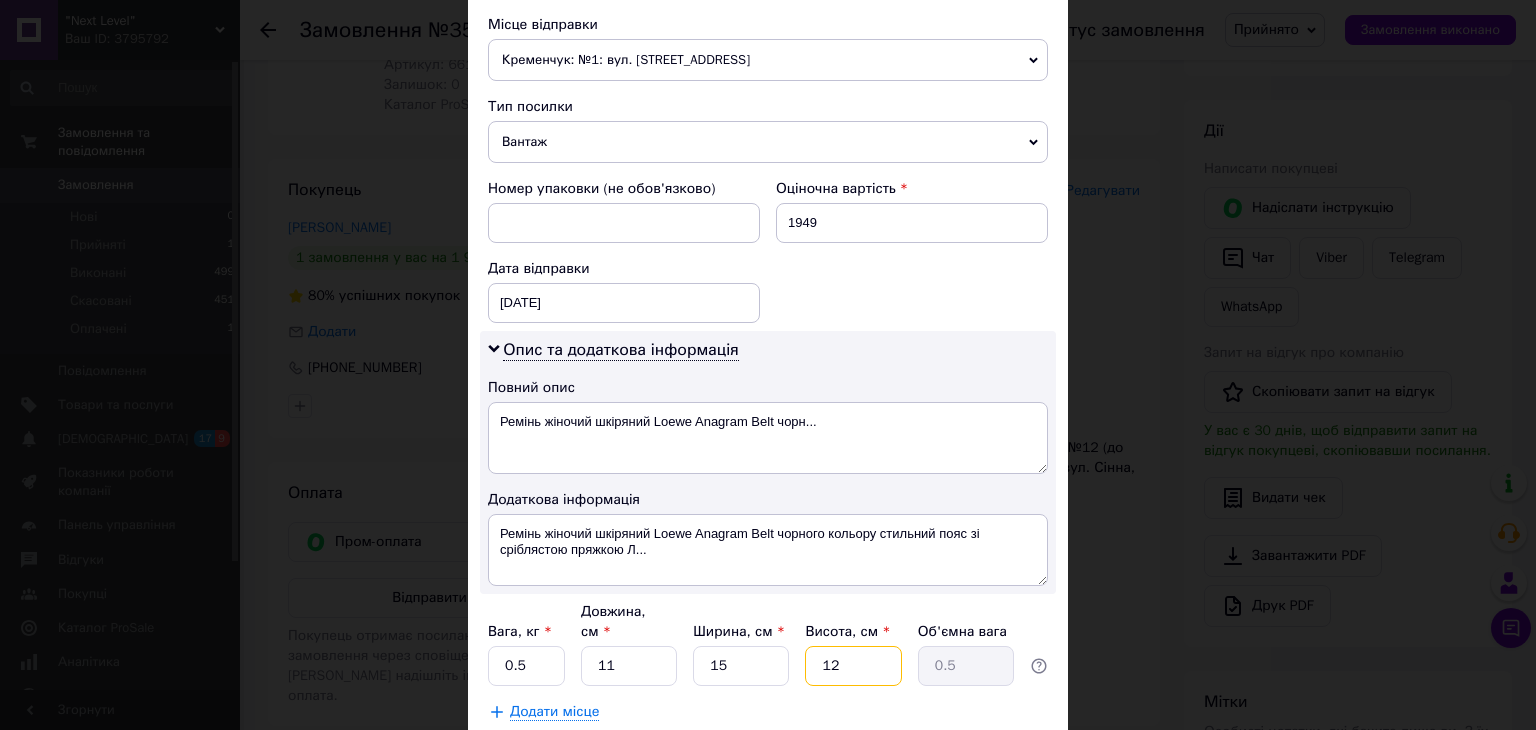 click on "12" at bounding box center (853, 666) 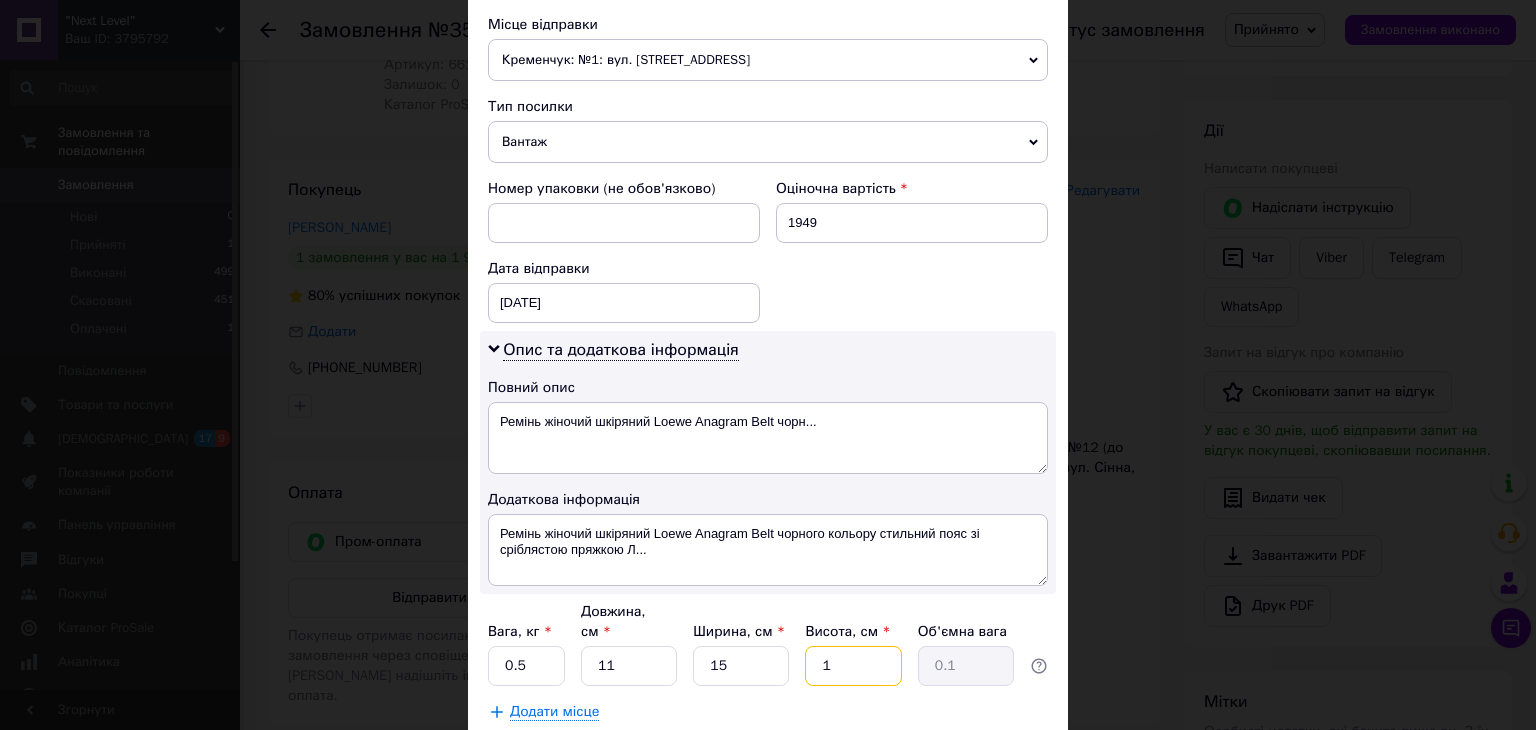 type on "11" 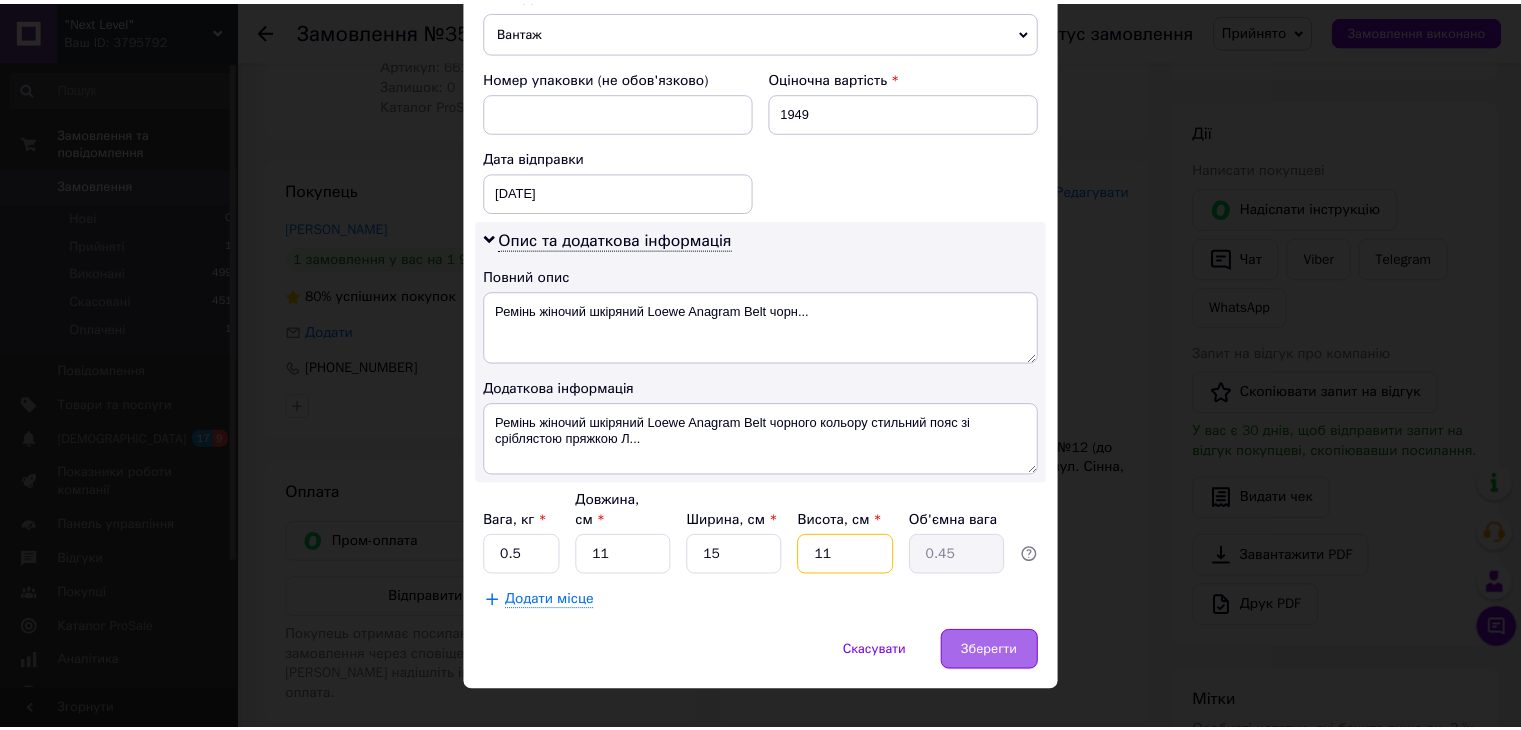 scroll, scrollTop: 816, scrollLeft: 0, axis: vertical 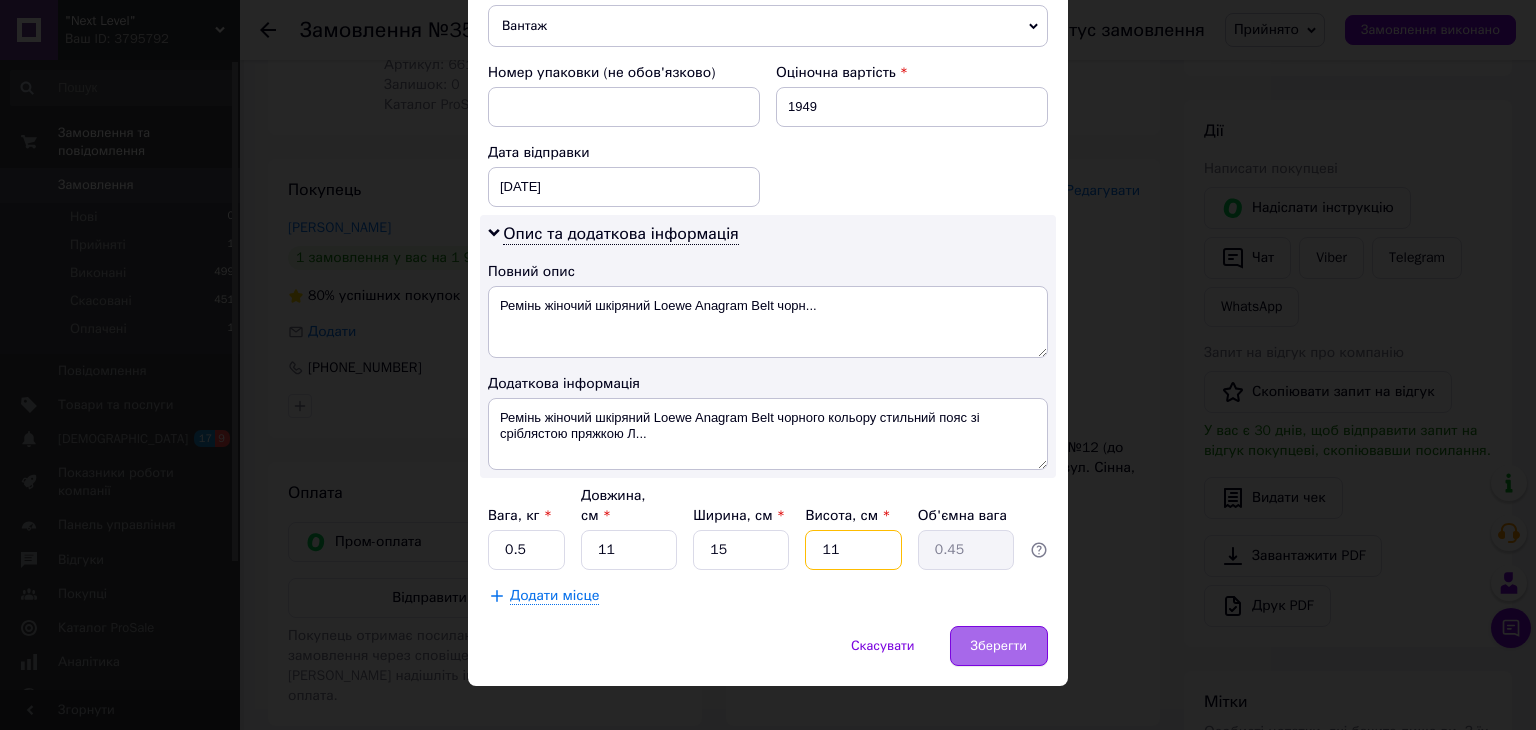 type on "11" 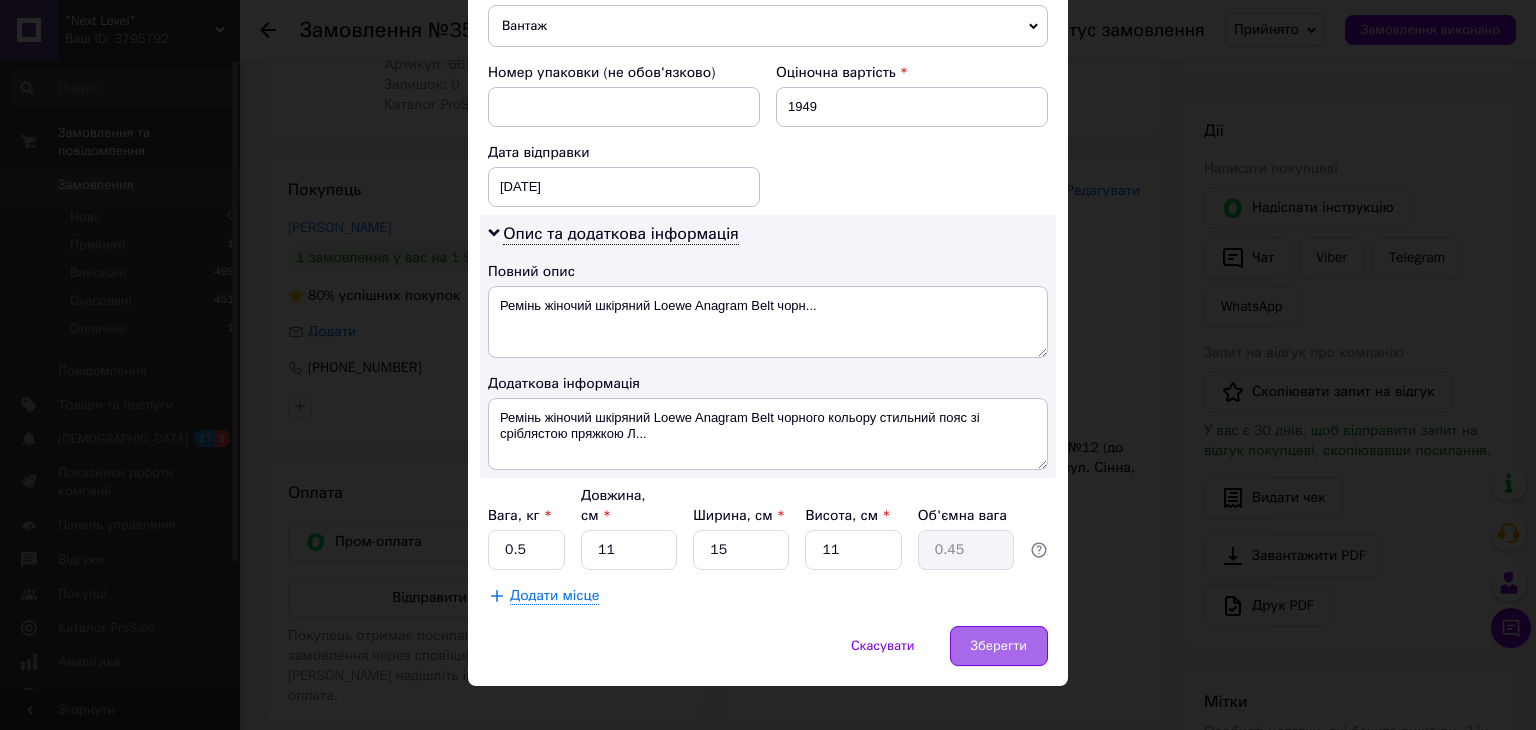click on "Зберегти" at bounding box center [999, 646] 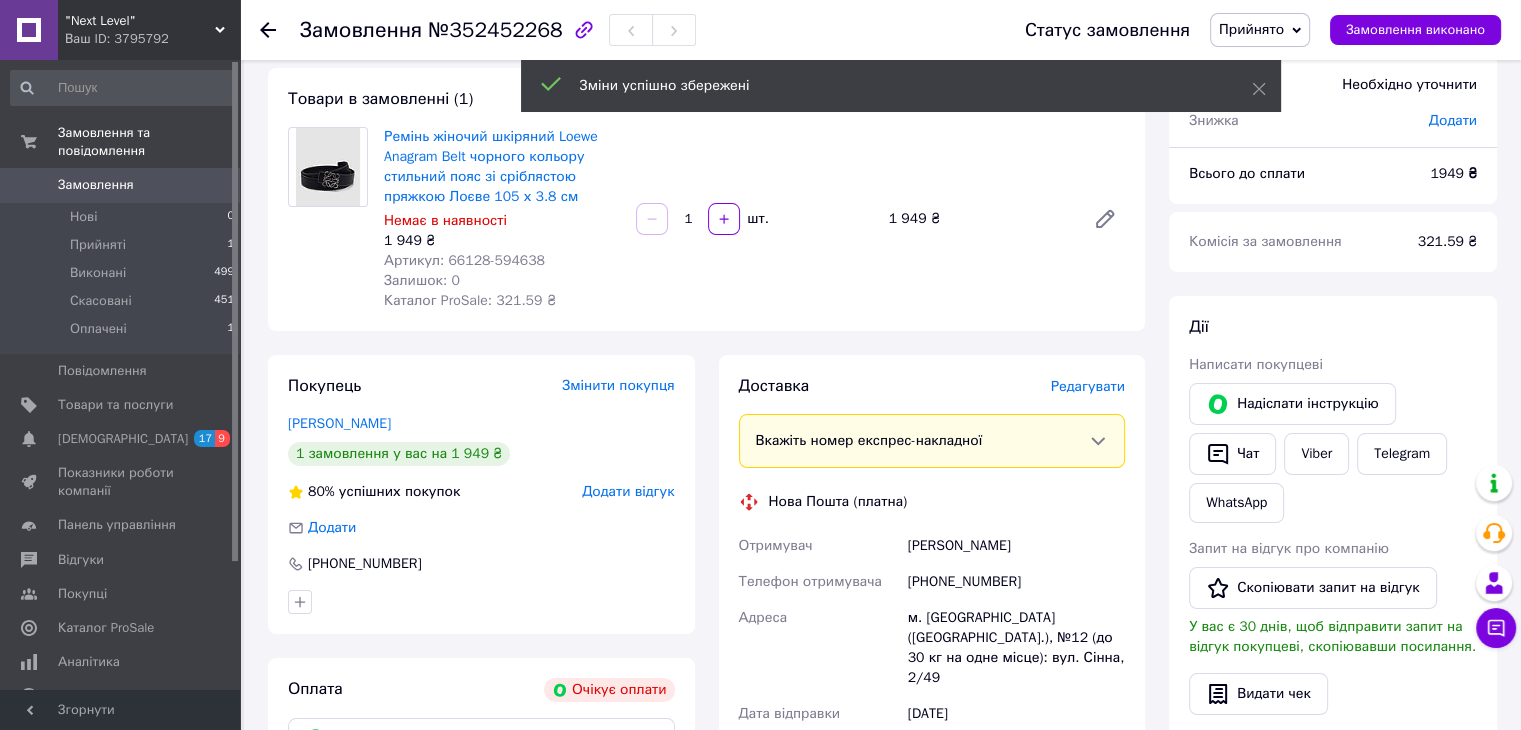 scroll, scrollTop: 0, scrollLeft: 0, axis: both 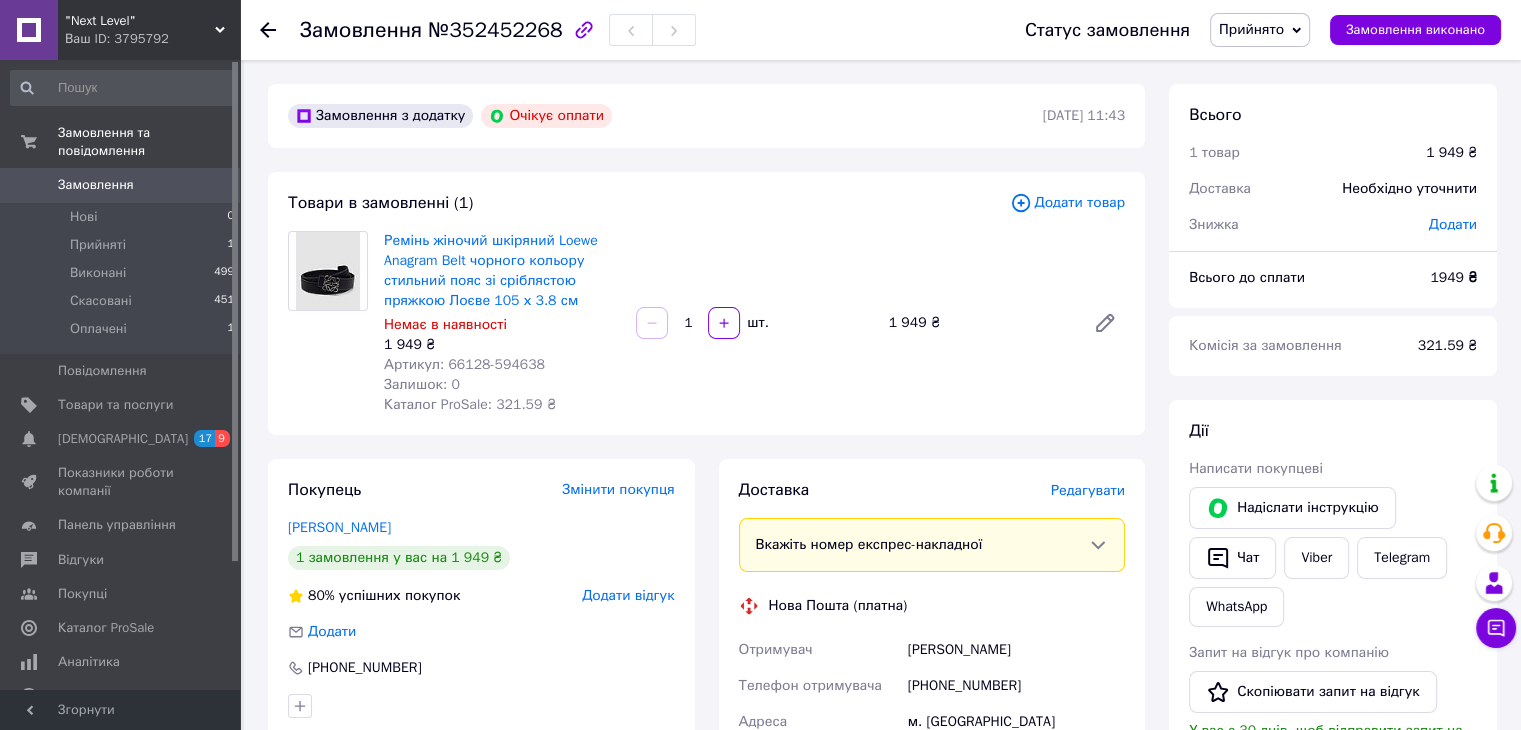 click 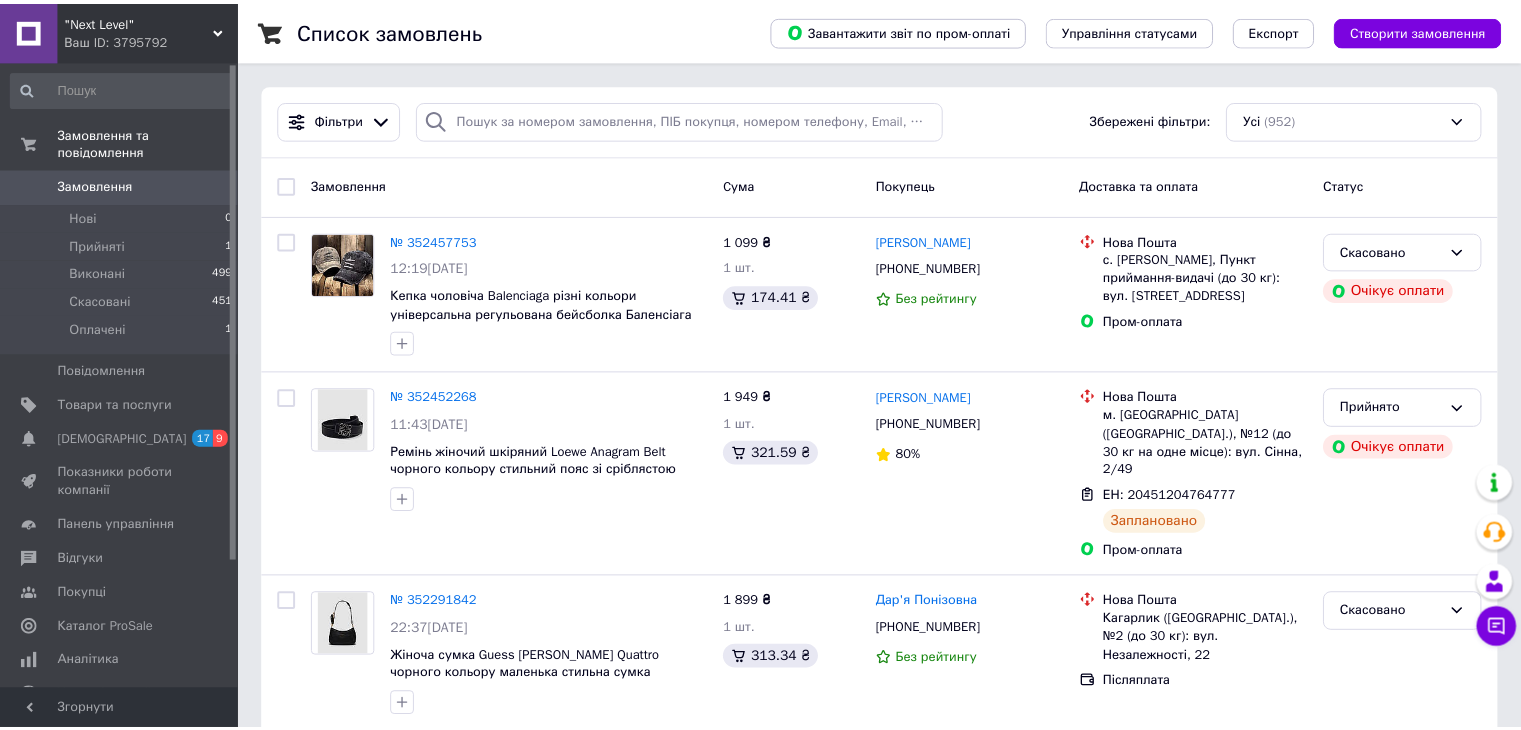 scroll, scrollTop: 0, scrollLeft: 0, axis: both 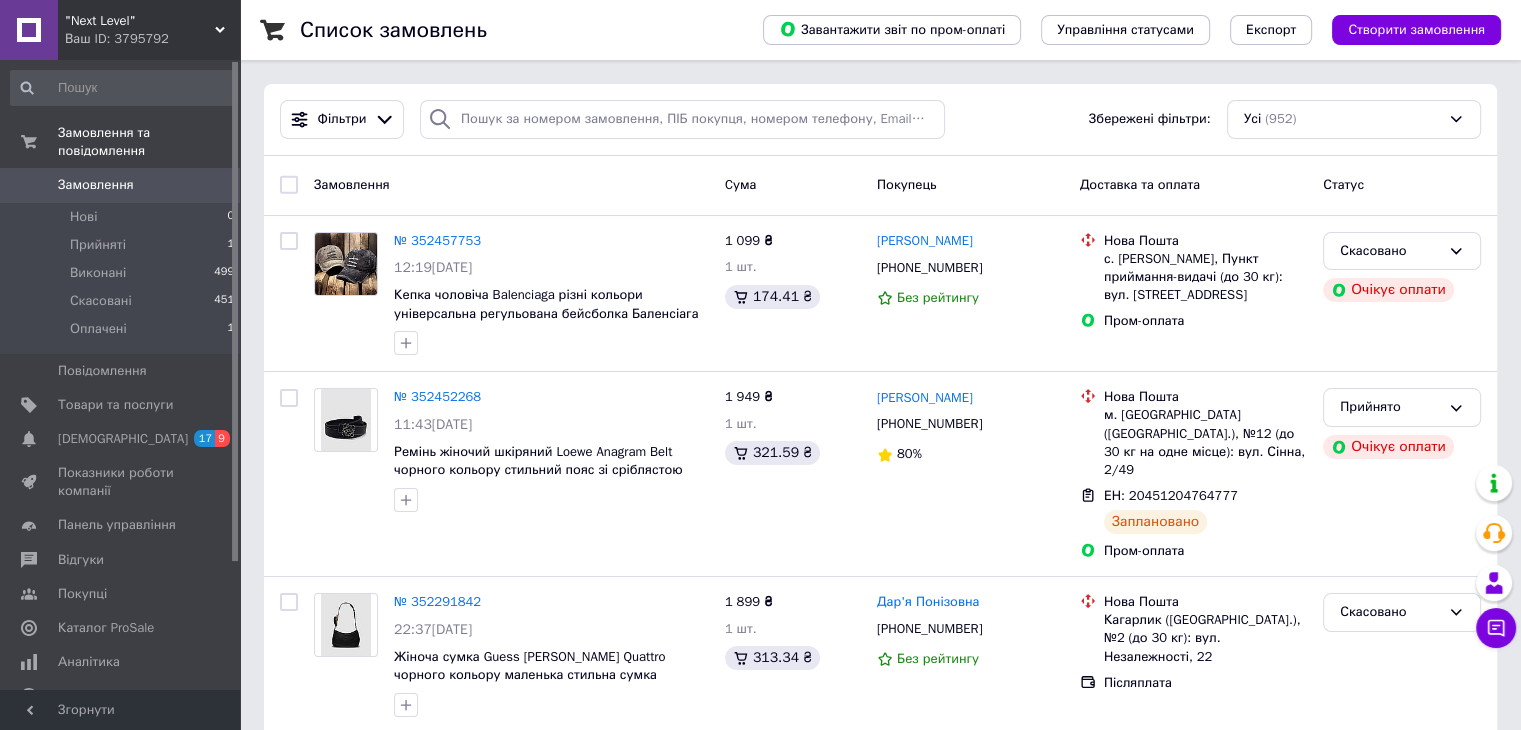 click on ""Next Level" Ваш ID: 3795792" at bounding box center [149, 30] 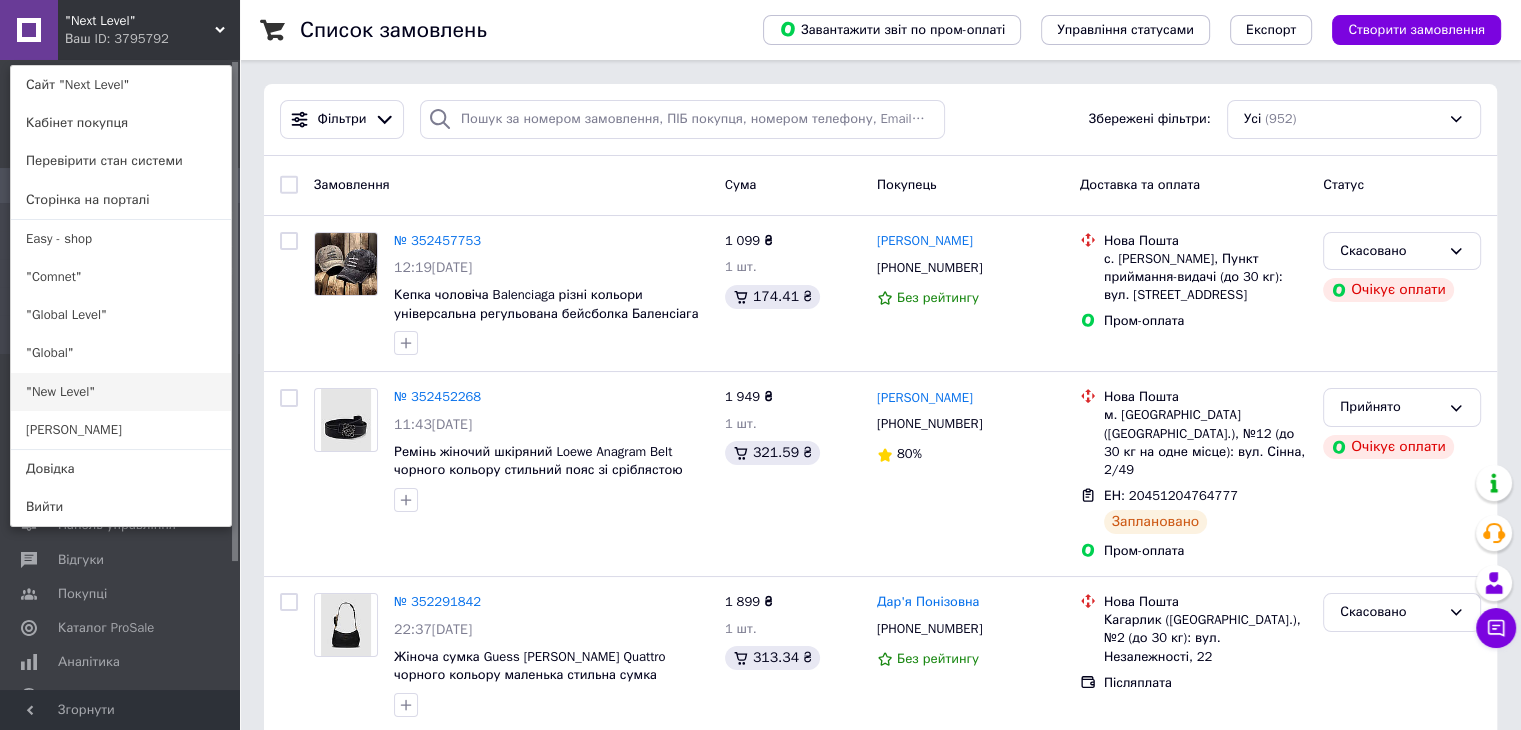 click on ""New Level"" at bounding box center [121, 392] 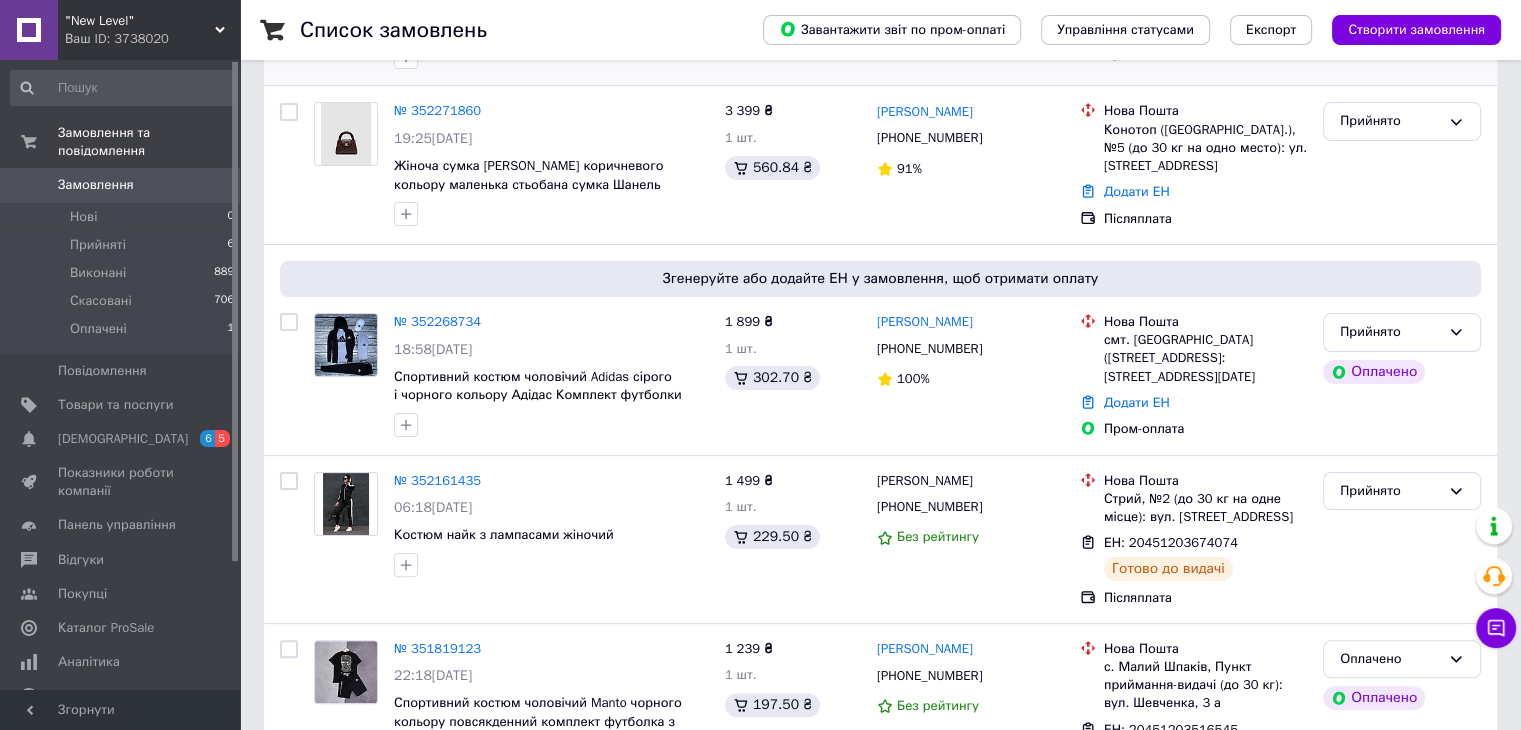 scroll, scrollTop: 400, scrollLeft: 0, axis: vertical 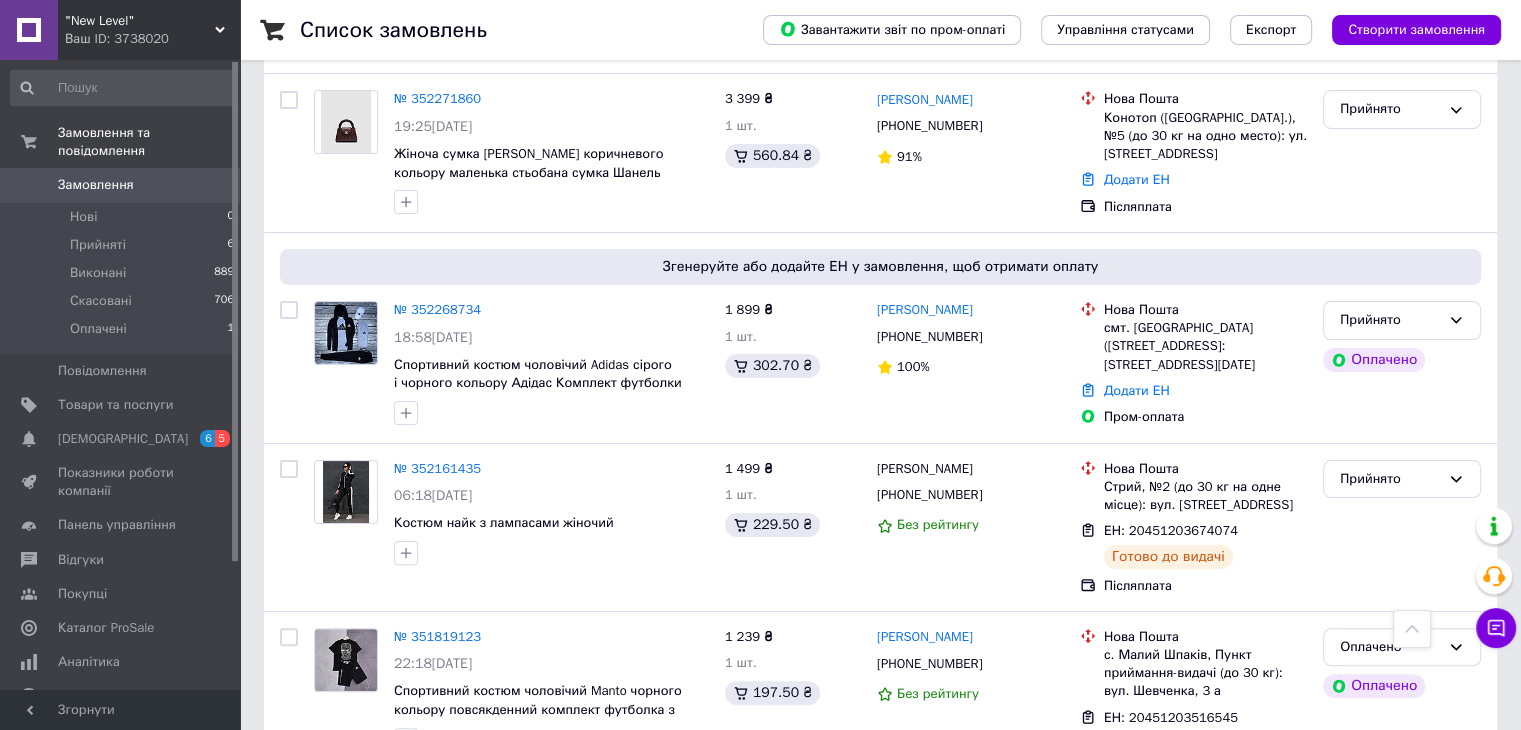 click on ""New Level" Ваш ID: 3738020" at bounding box center [149, 30] 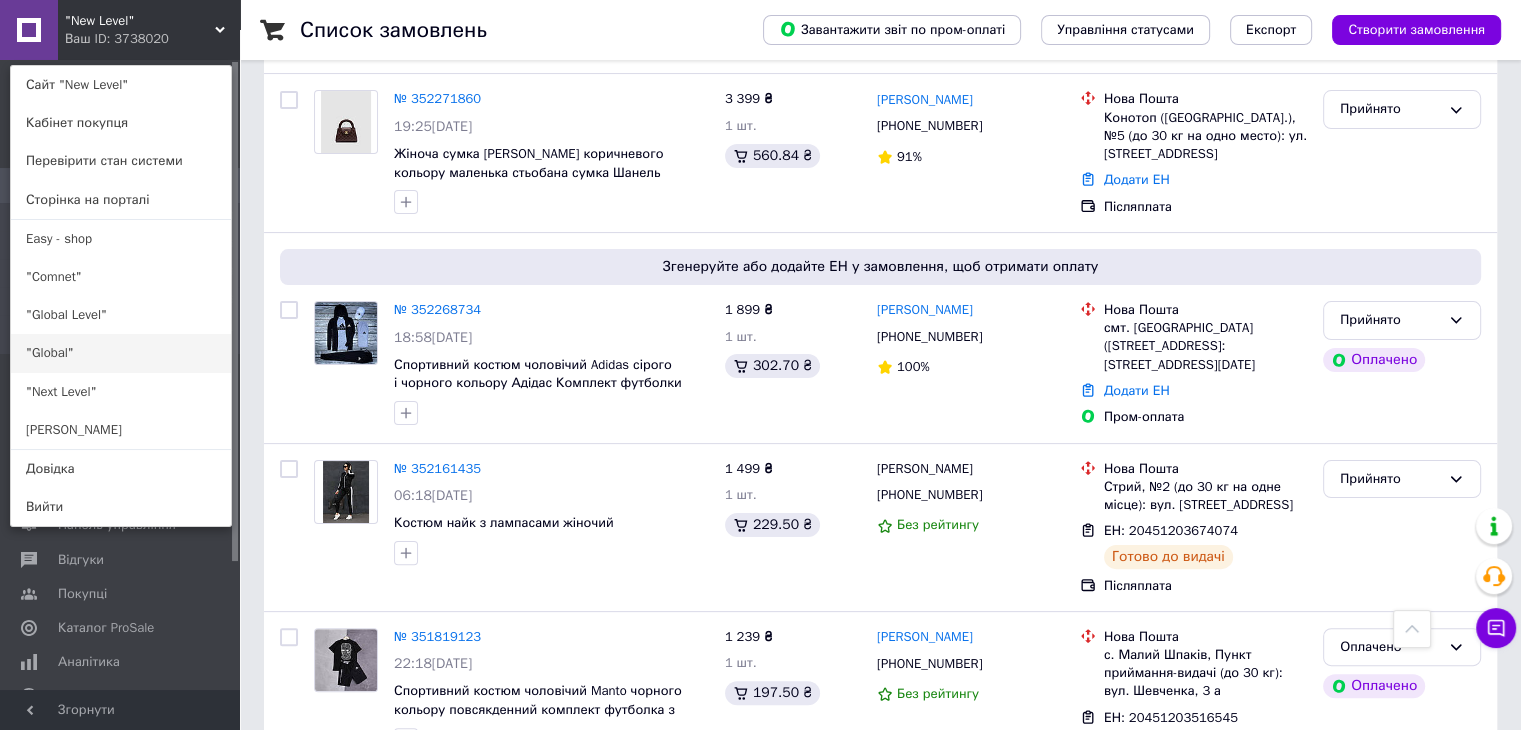 click on ""Global"" at bounding box center [121, 353] 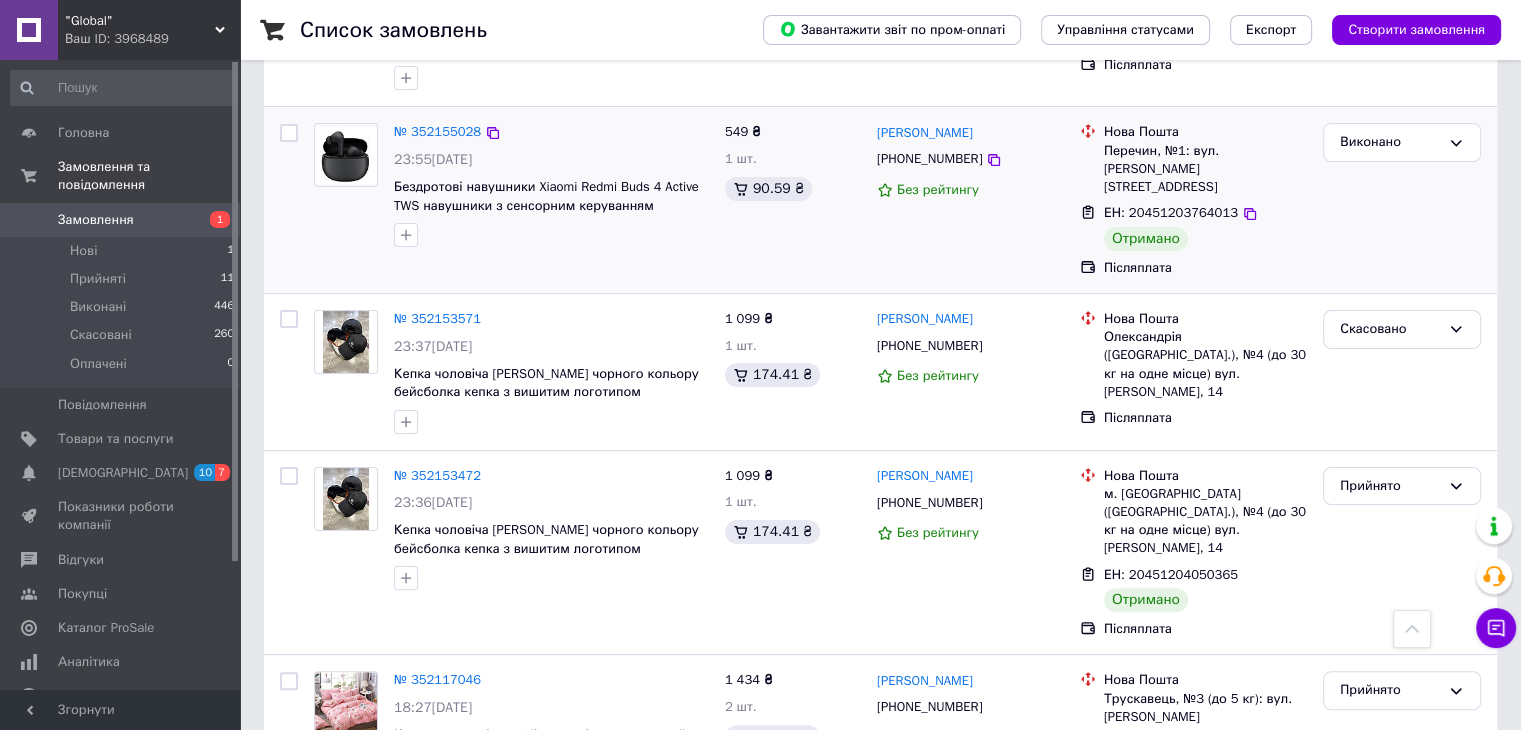 scroll, scrollTop: 600, scrollLeft: 0, axis: vertical 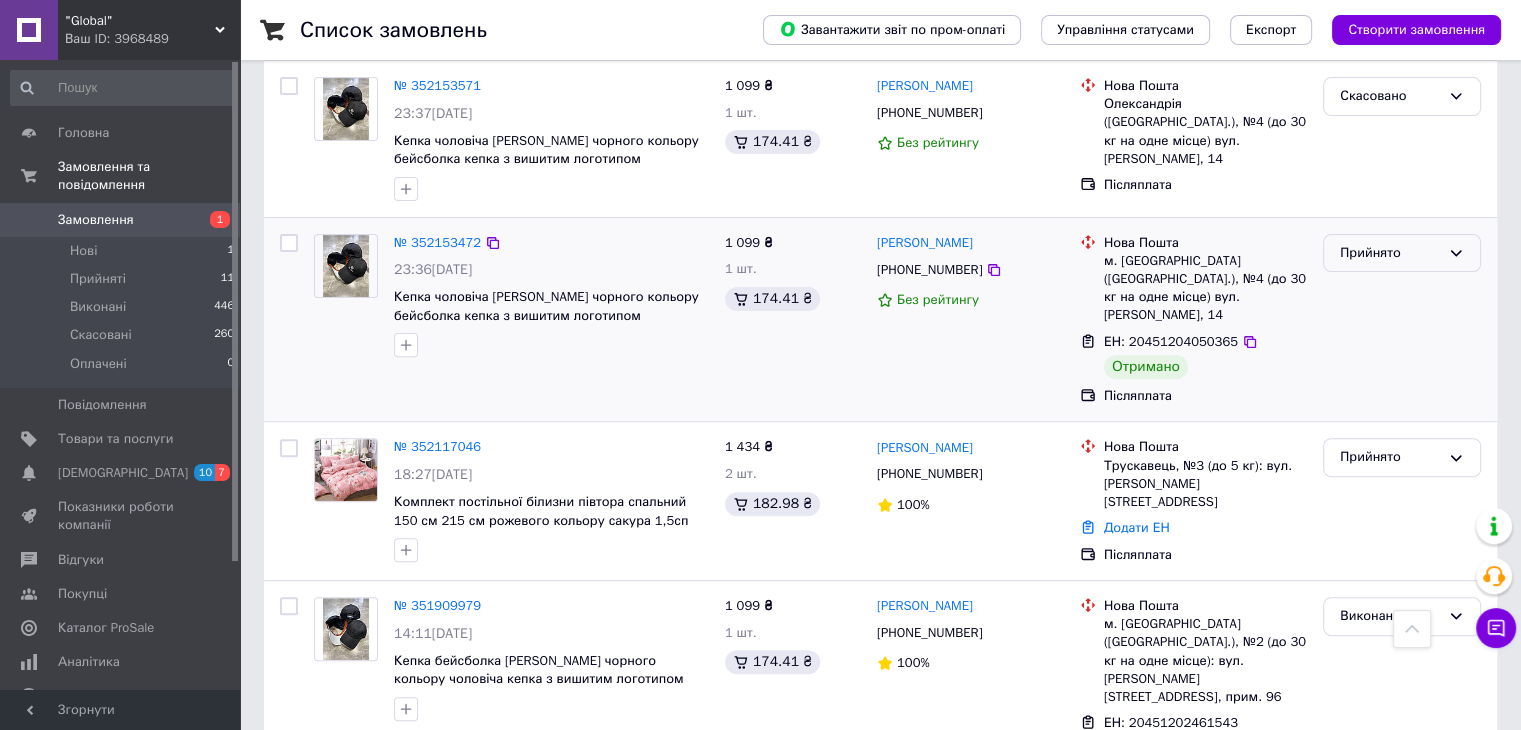 click 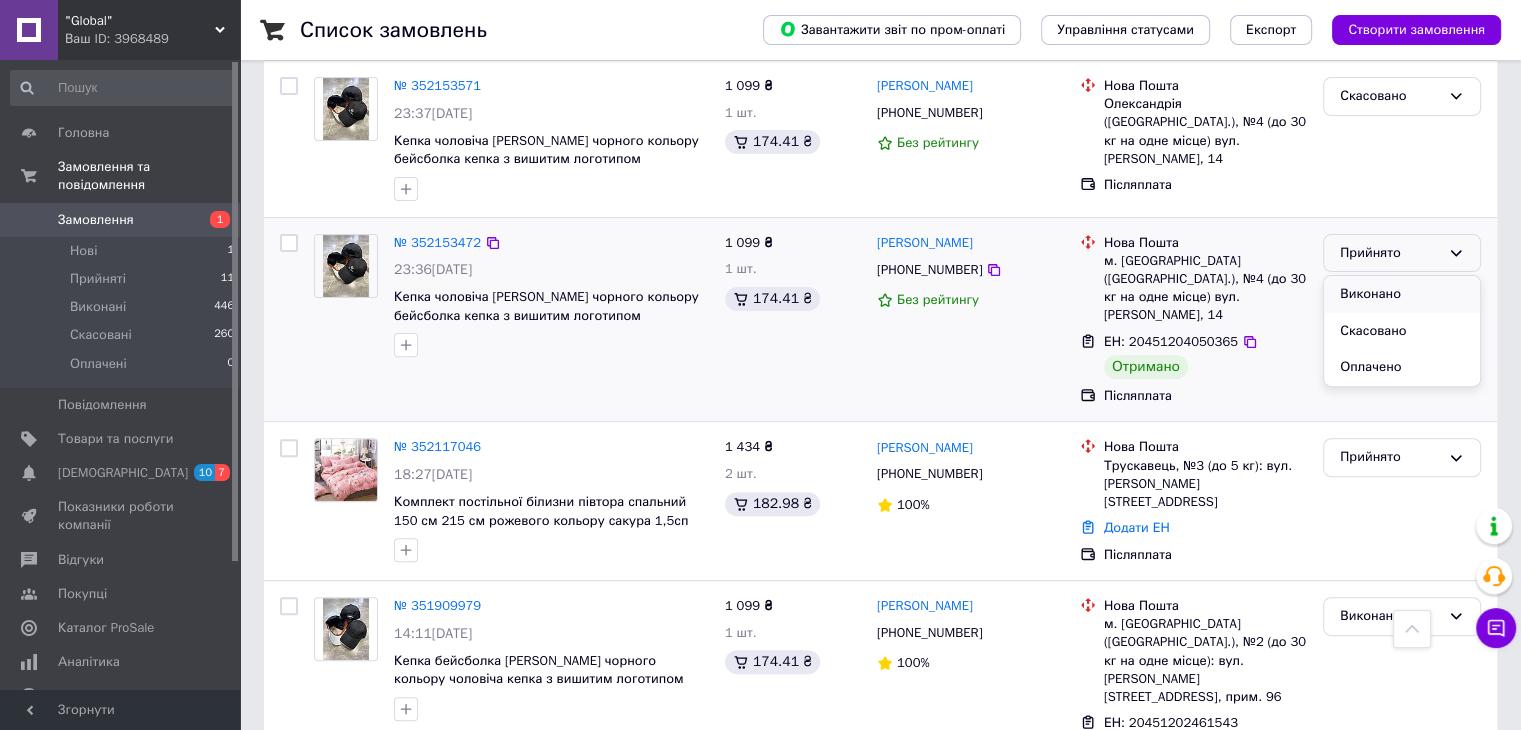 click on "Виконано" at bounding box center (1402, 294) 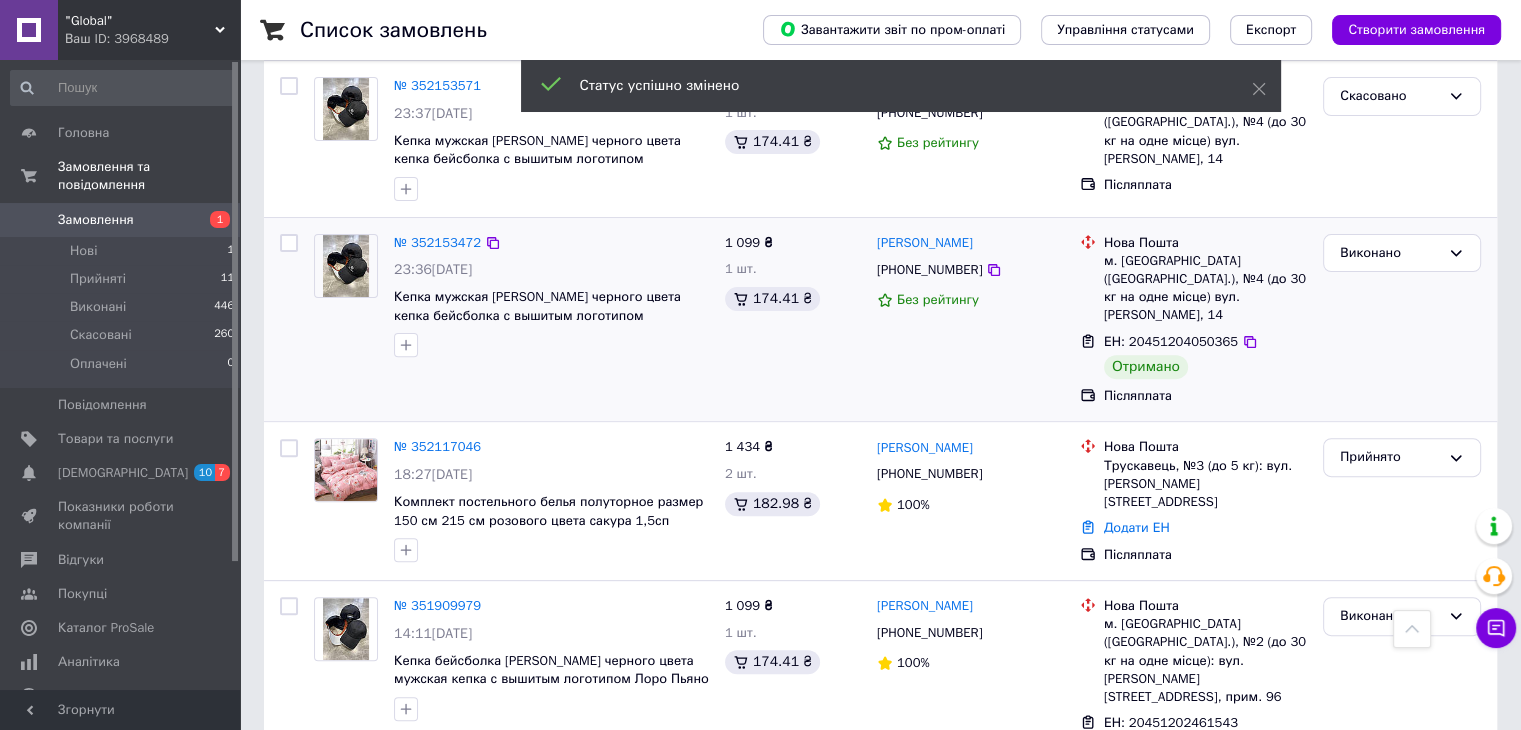 click on "Ваш ID: 3968489" at bounding box center (152, 39) 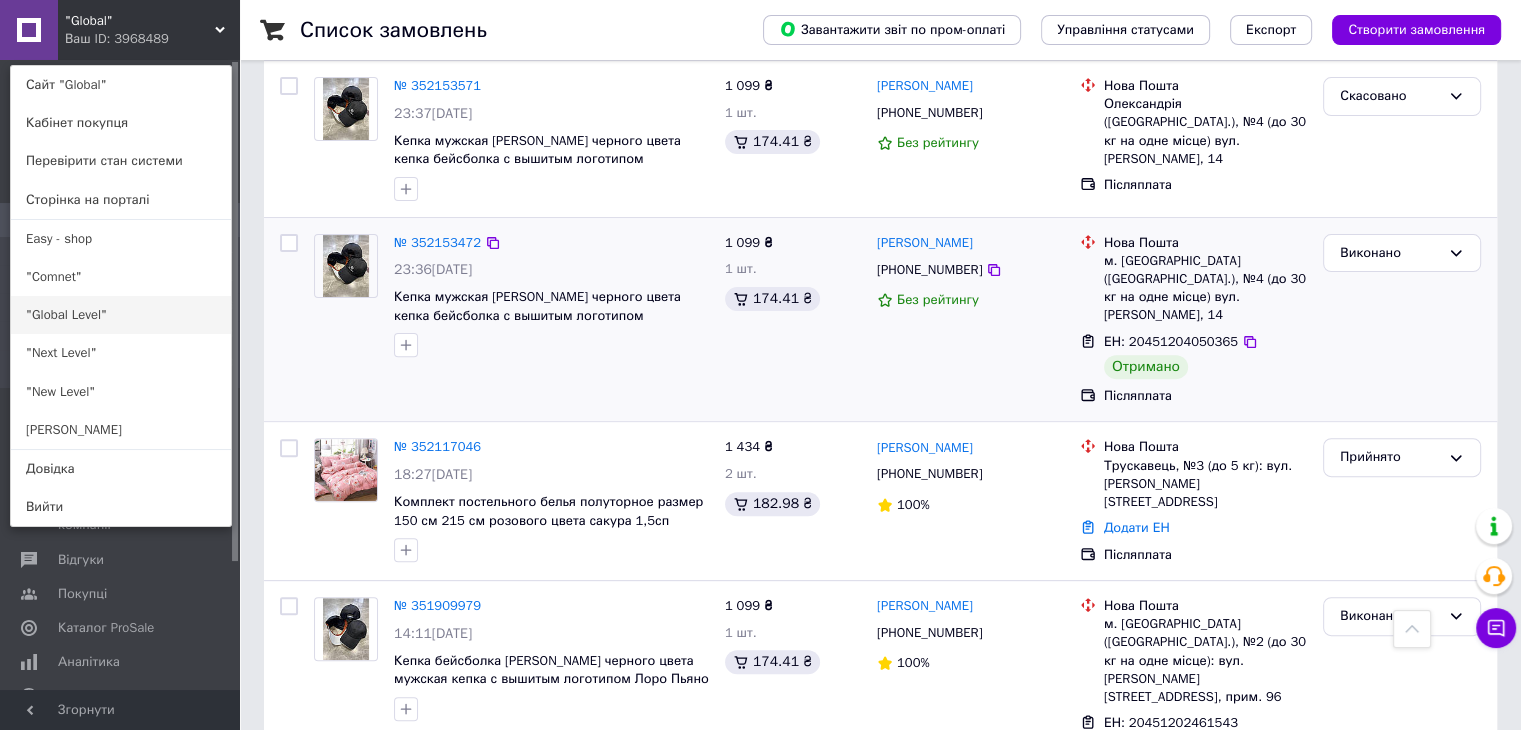 click on ""Global Level"" at bounding box center [121, 315] 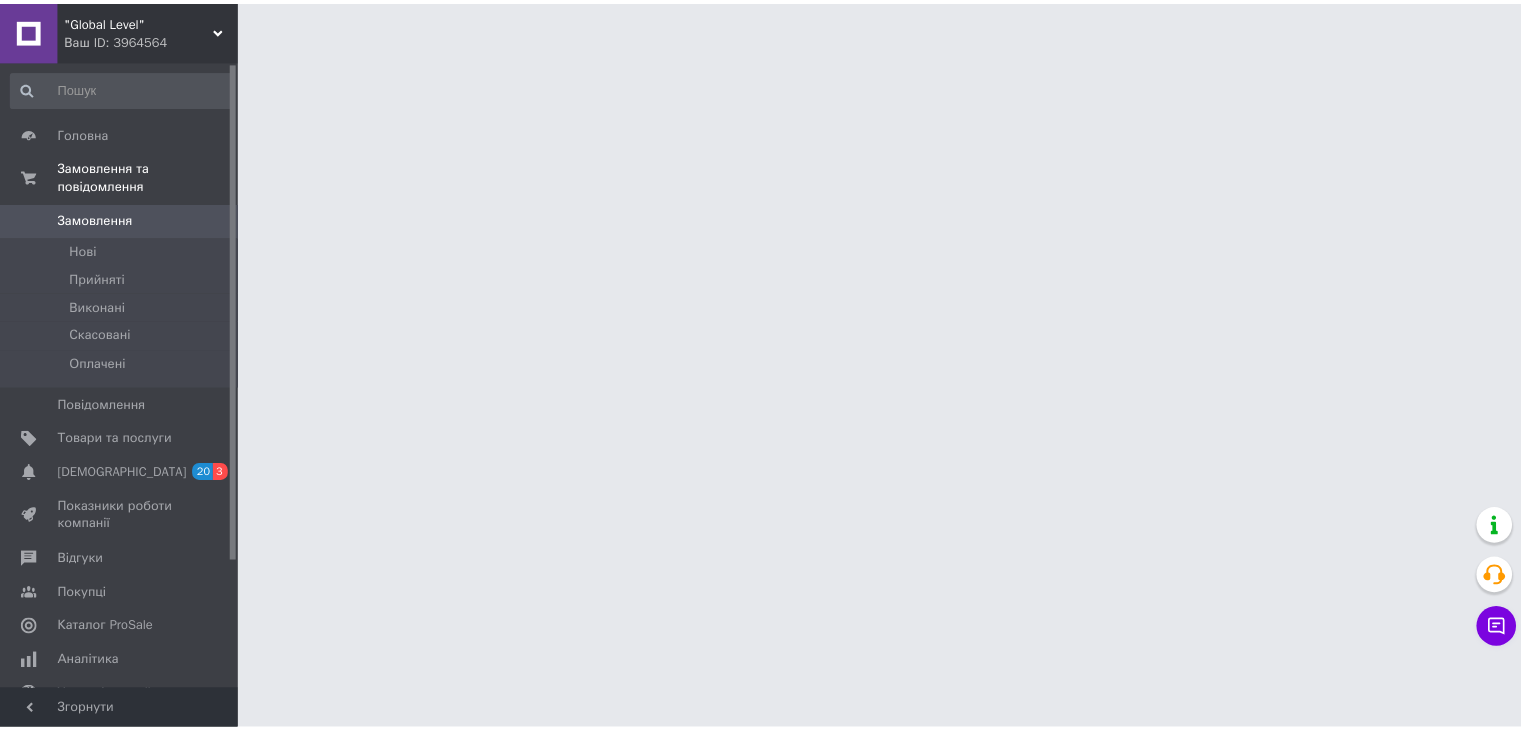 scroll, scrollTop: 0, scrollLeft: 0, axis: both 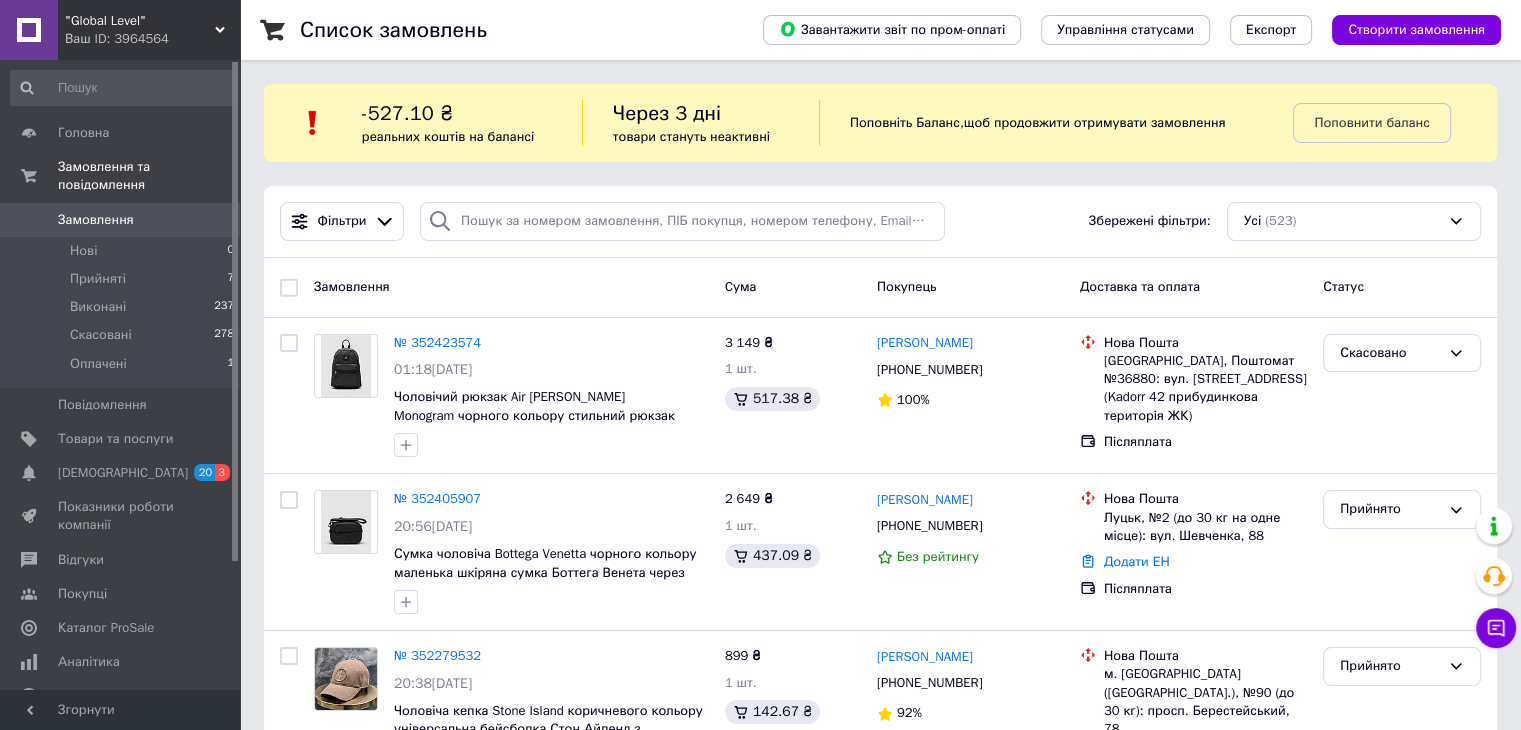click 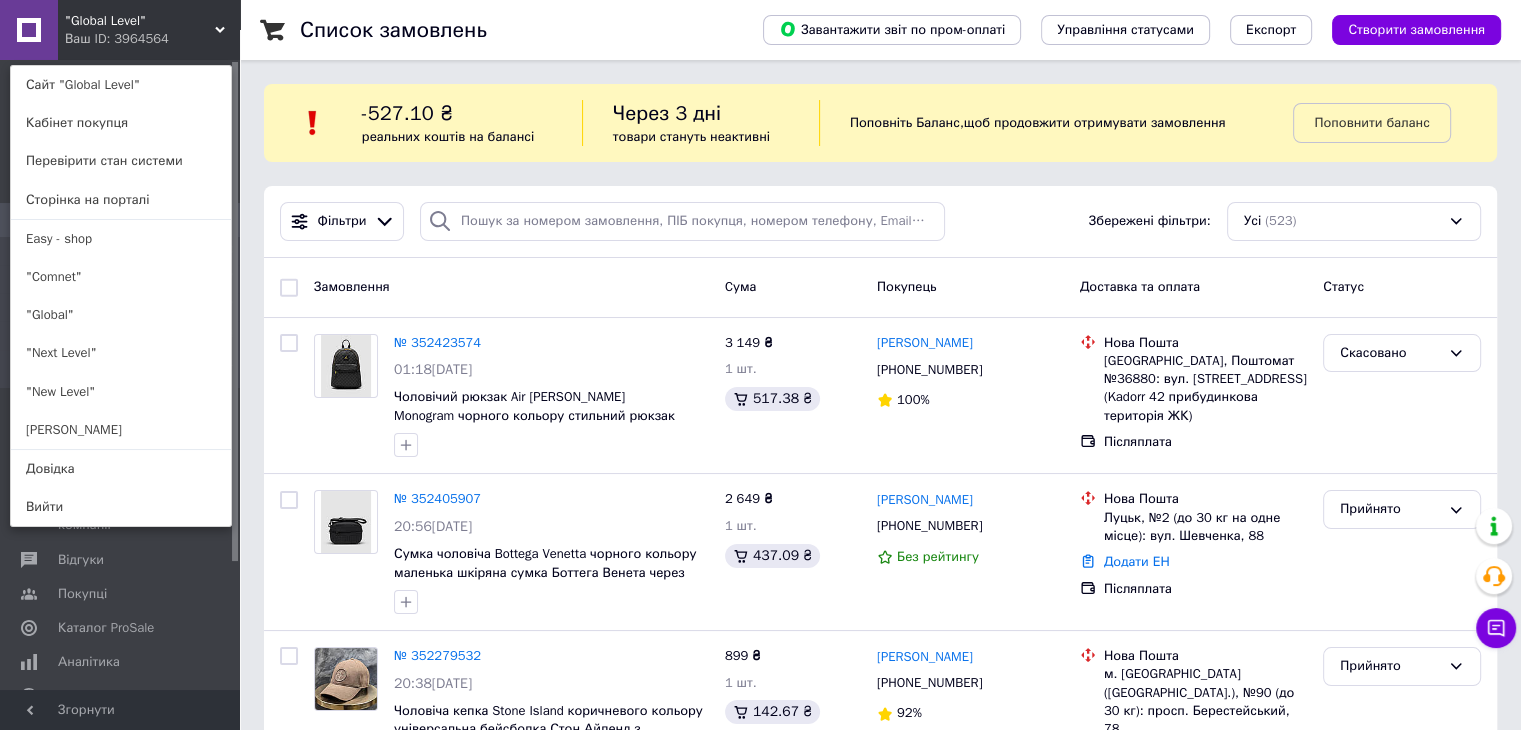 drag, startPoint x: 120, startPoint y: 282, endPoint x: 122, endPoint y: 267, distance: 15.132746 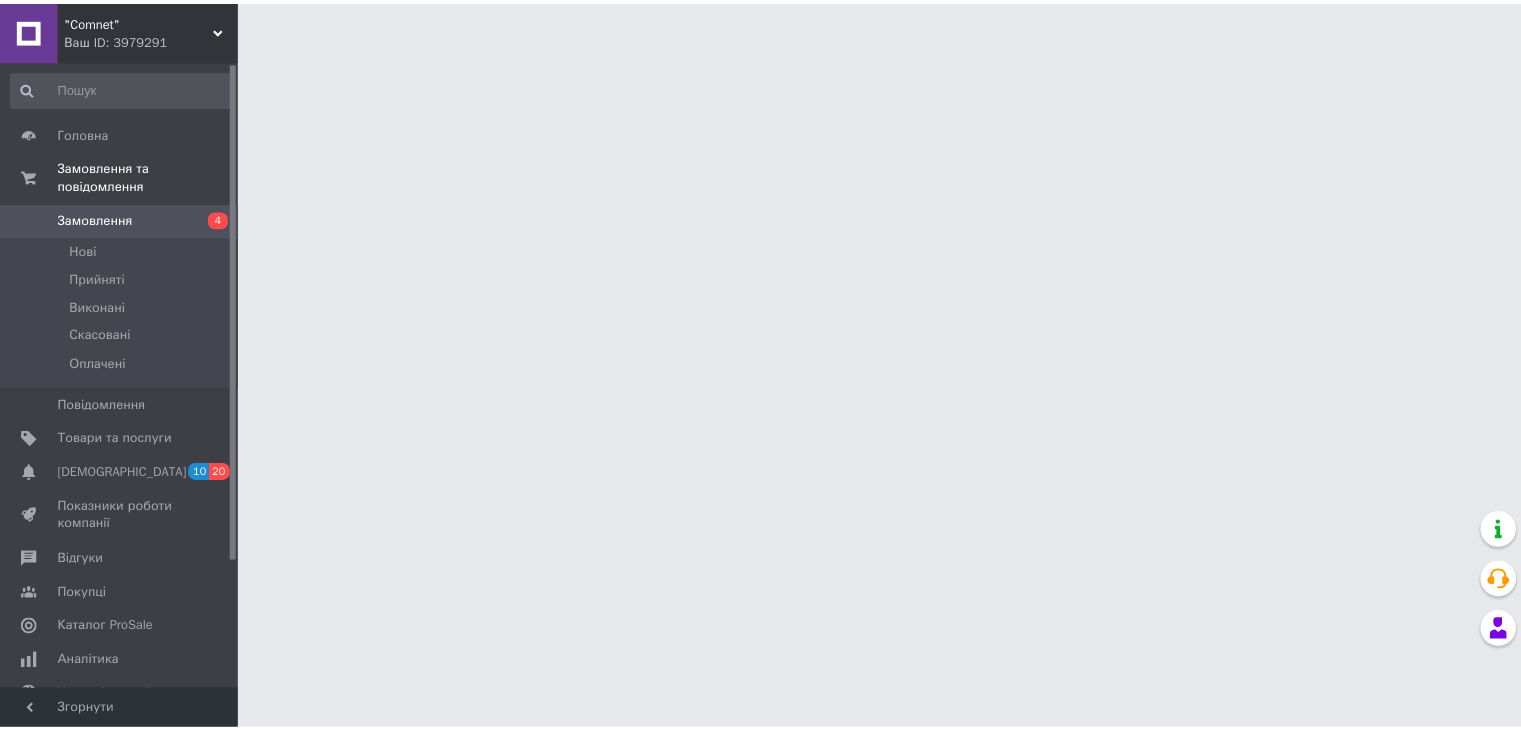 scroll, scrollTop: 0, scrollLeft: 0, axis: both 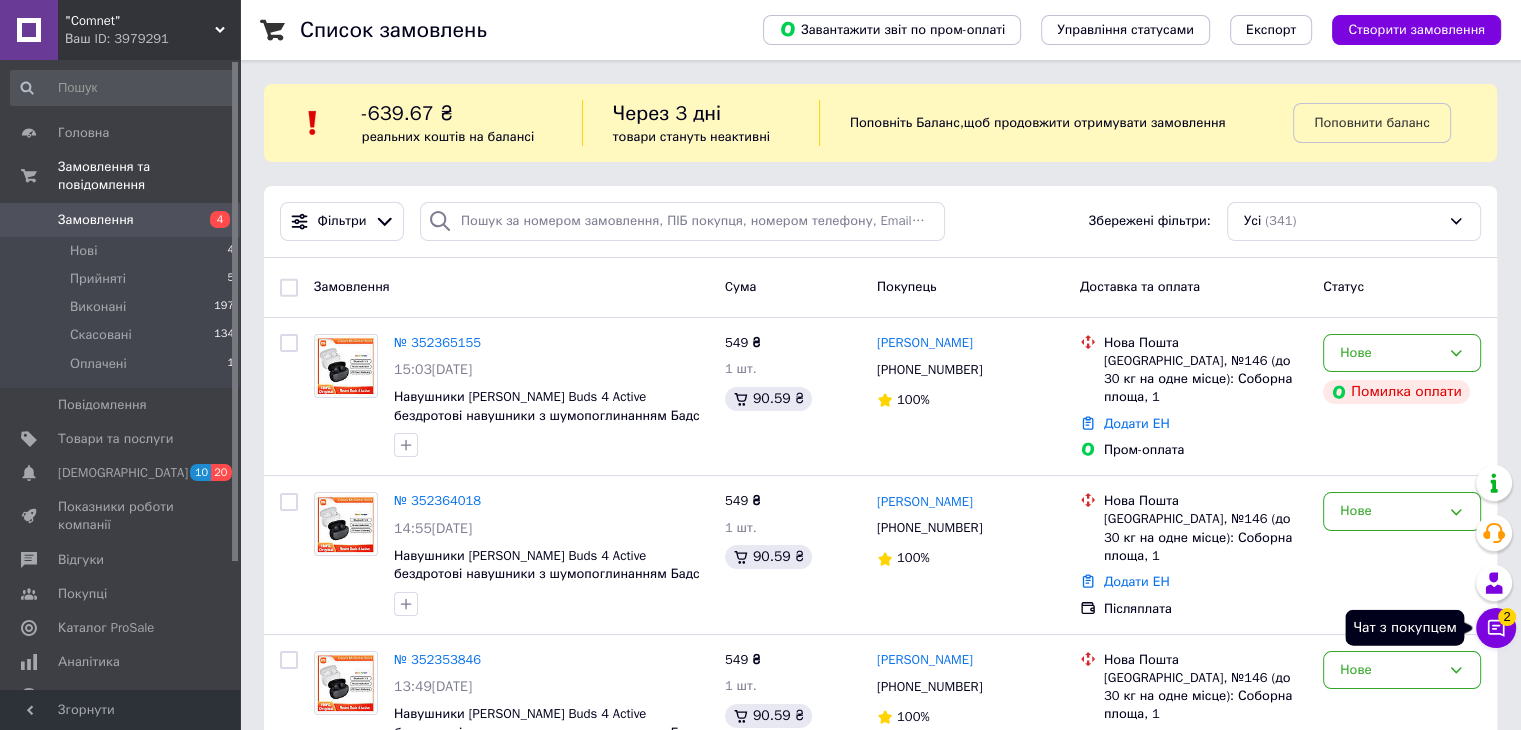 click on "Чат з покупцем 2" at bounding box center (1496, 628) 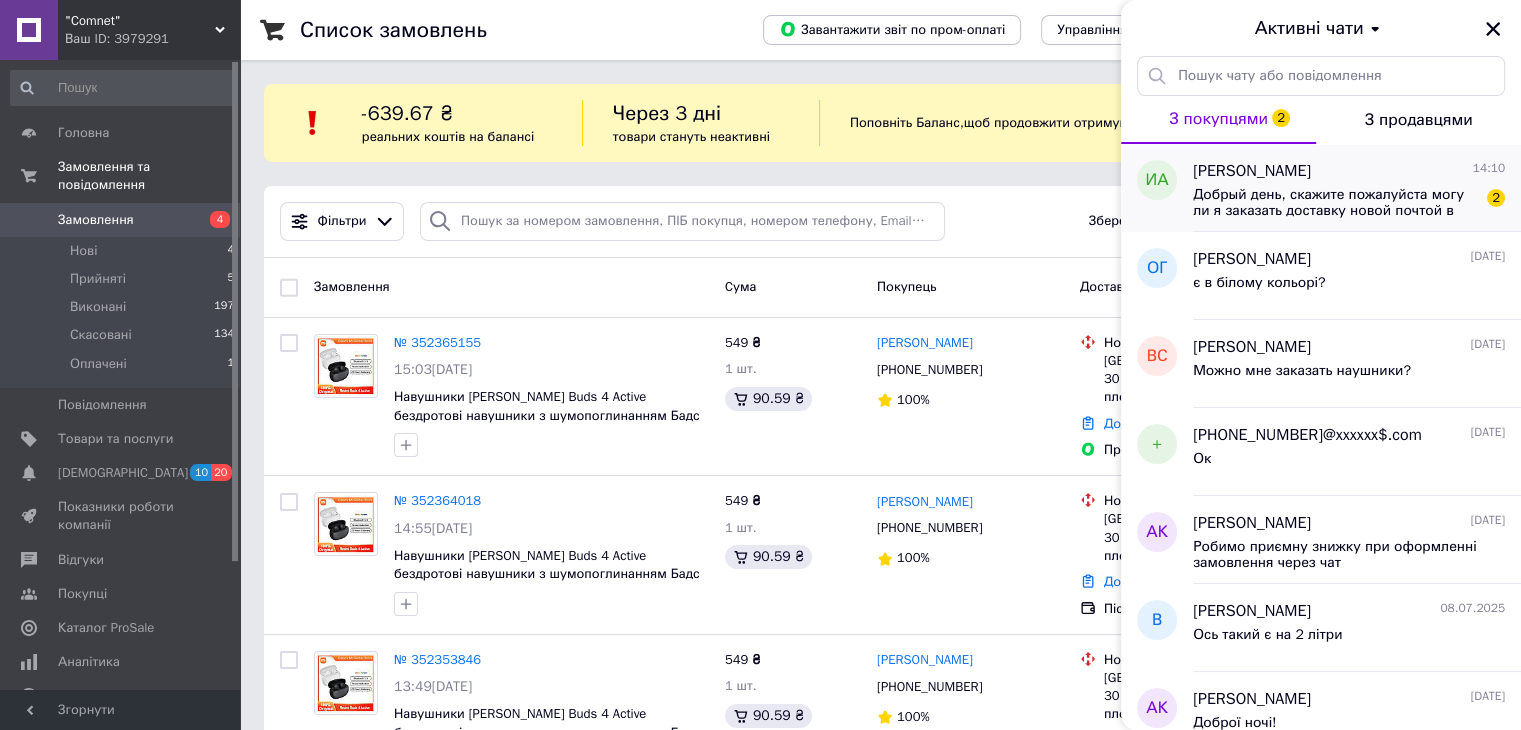 click on "Добрый день, скажите пожалуйста могу ли я заказать доставку новой почтой в [GEOGRAPHIC_DATA] ?" at bounding box center [1335, 203] 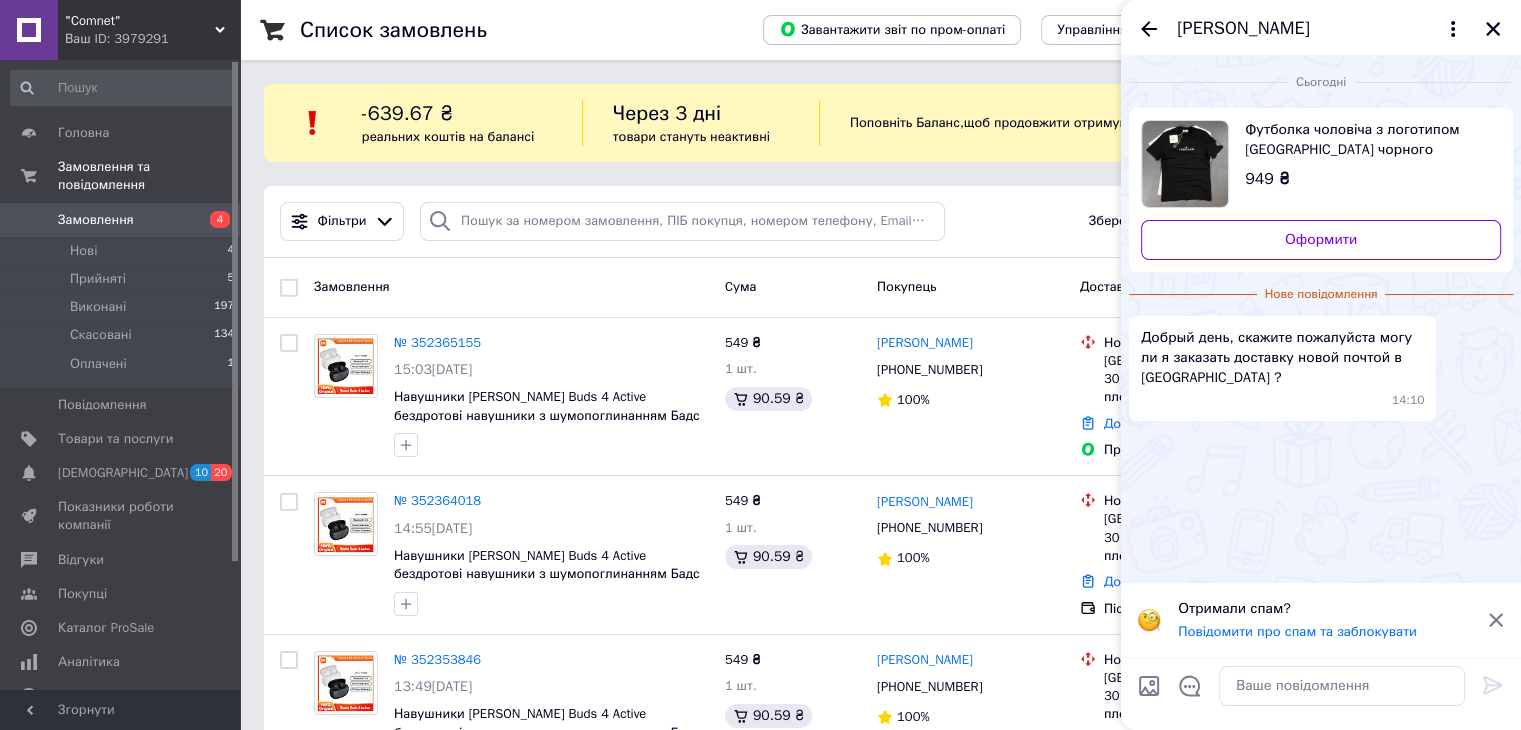click on "Футболка чоловіча з логотипом [GEOGRAPHIC_DATA] чорного кольору Стильна футболка Стон Айленд" at bounding box center (1365, 140) 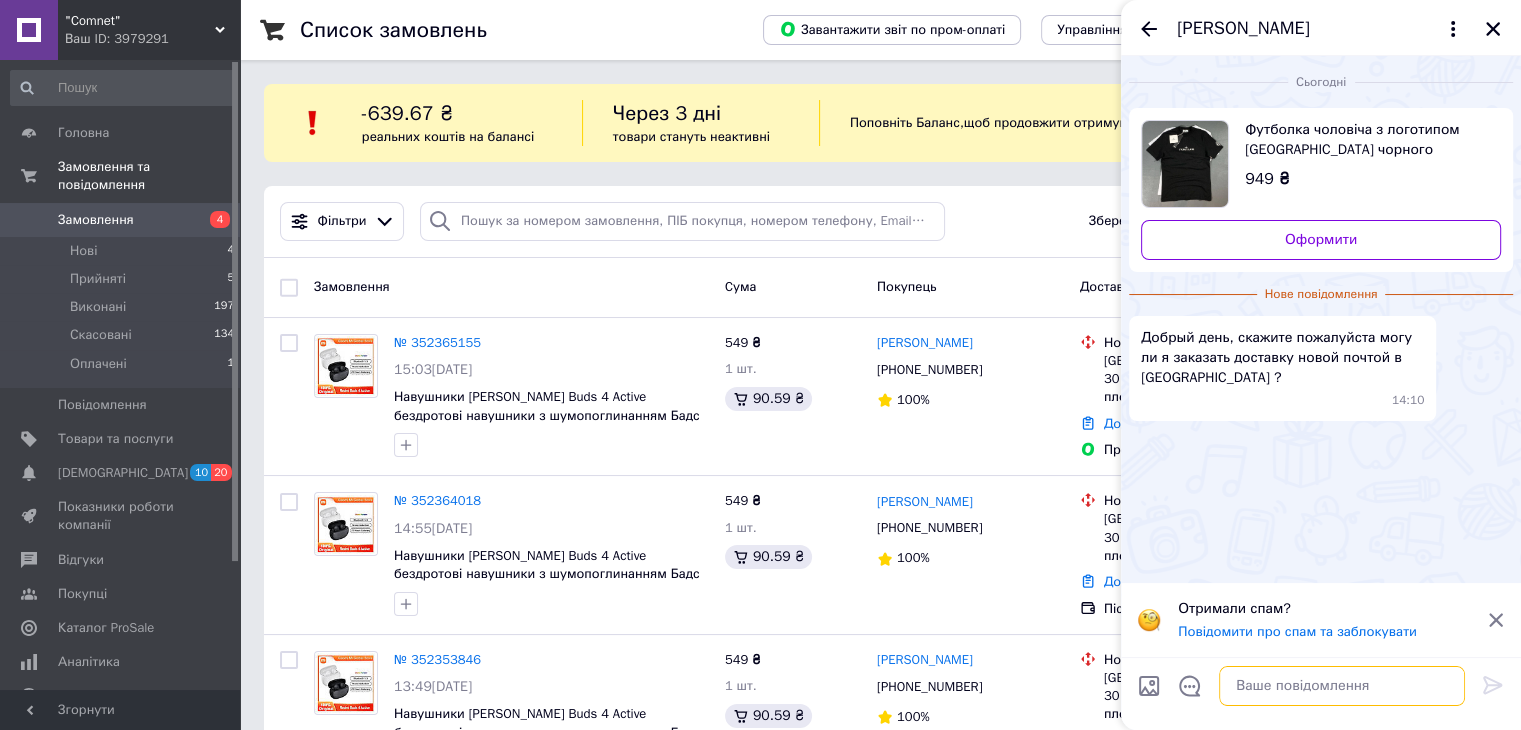 click at bounding box center (1342, 686) 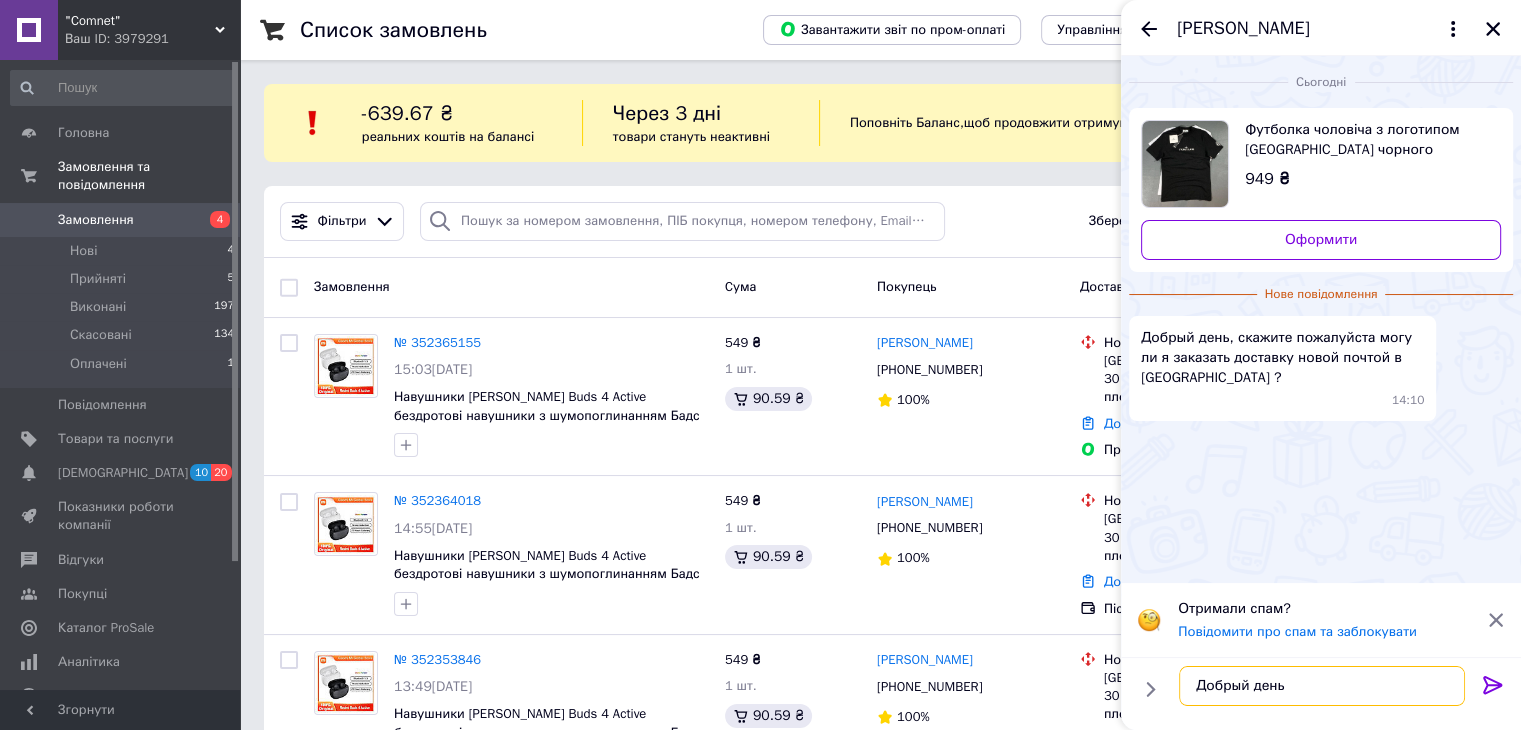 type on "Добрый день!" 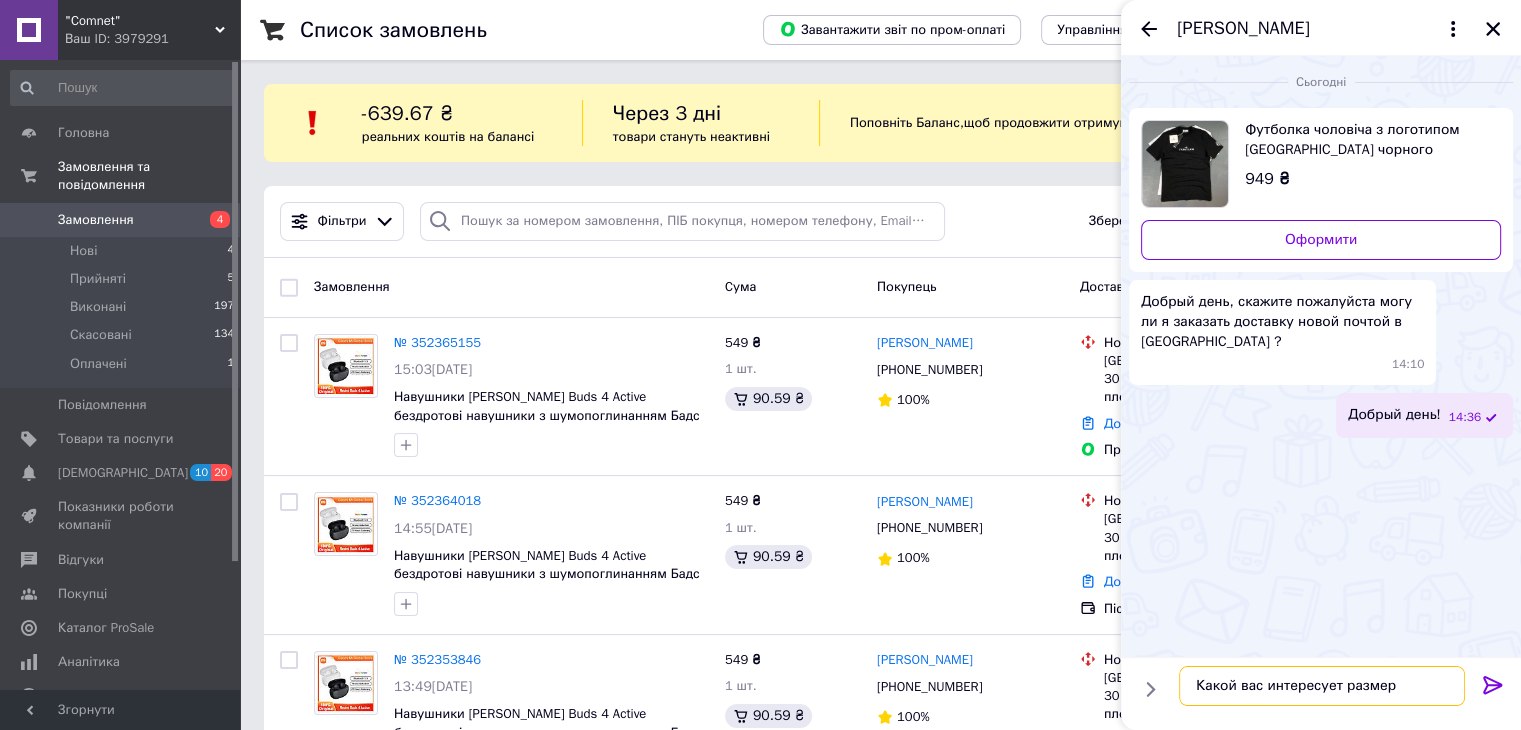 type on "Какой вас интересует размер?" 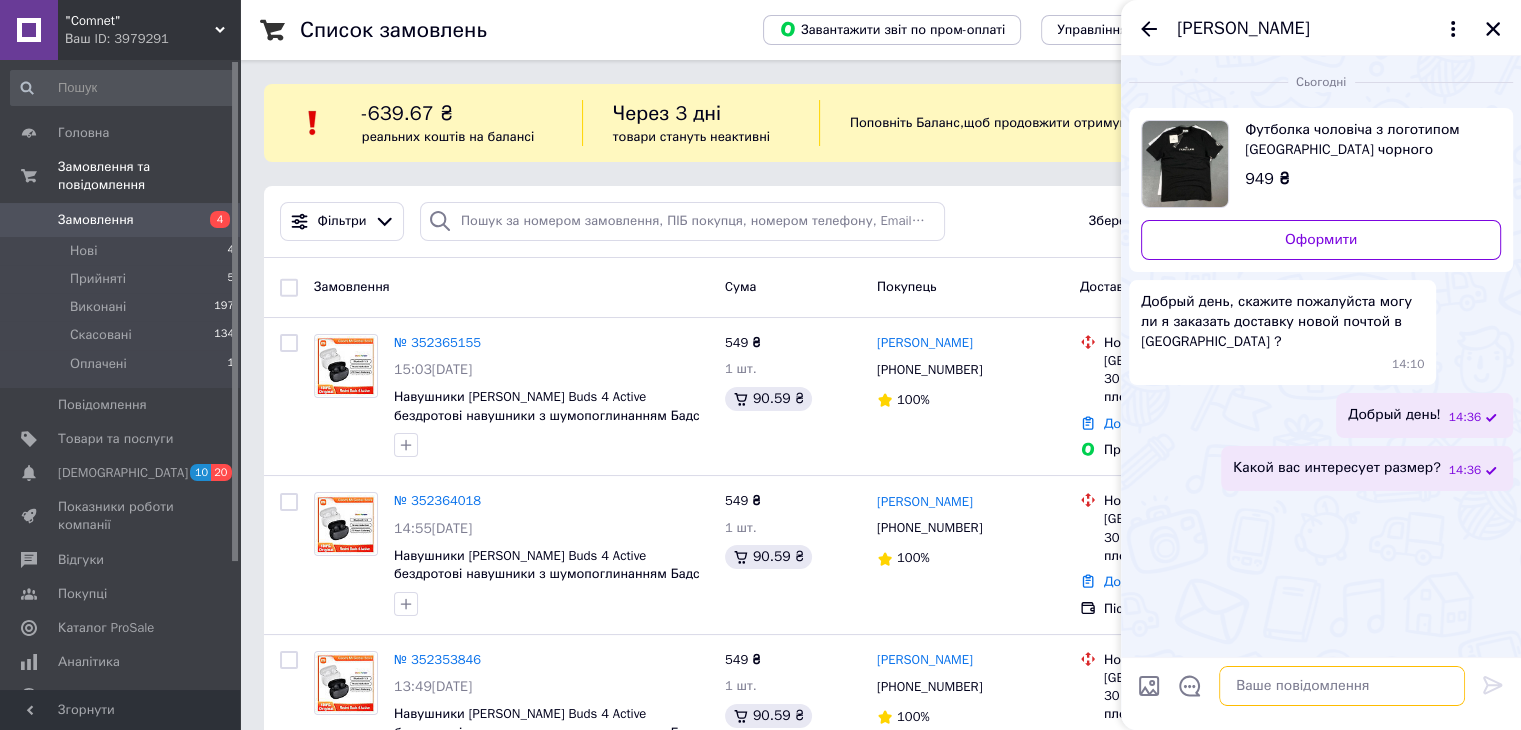 click at bounding box center (1342, 686) 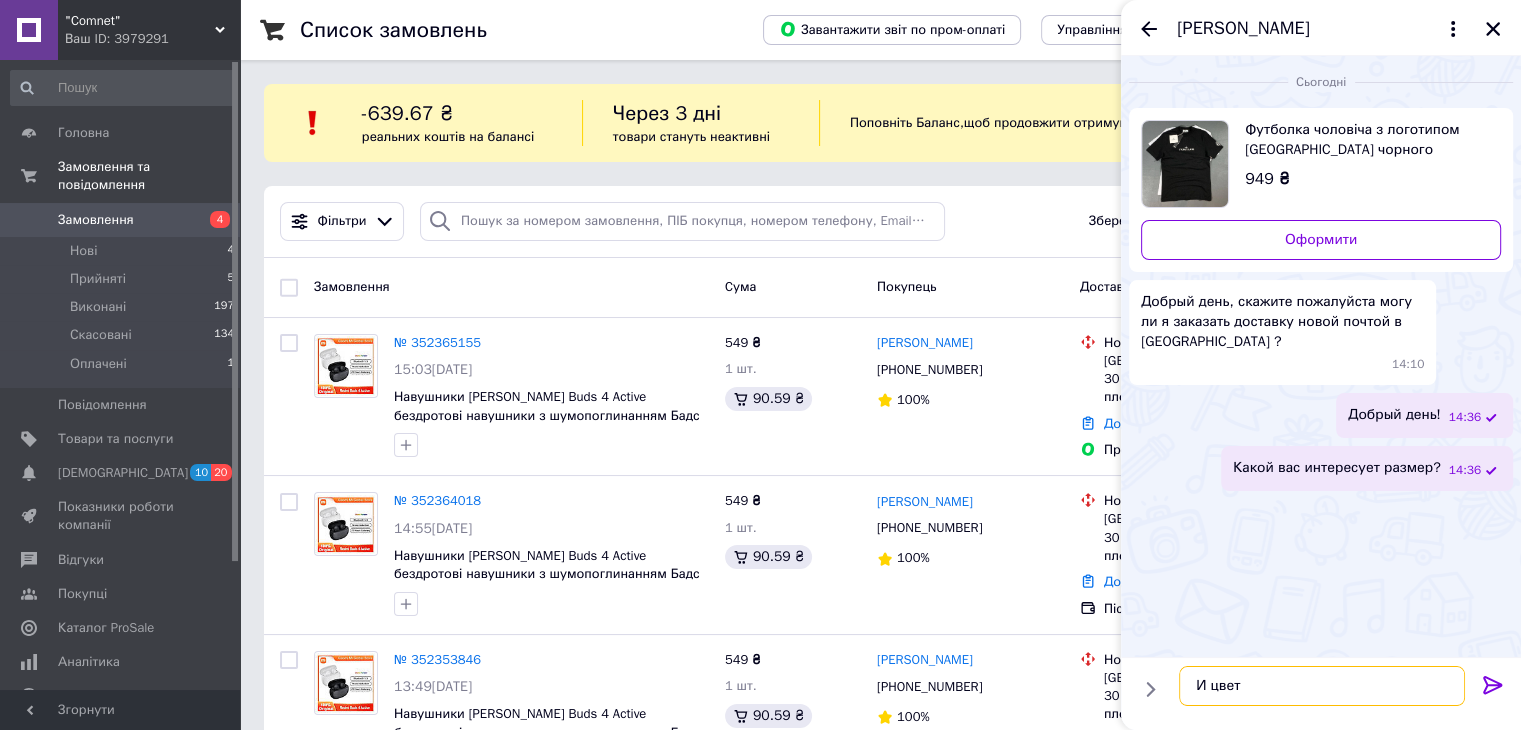 type on "И цвет?" 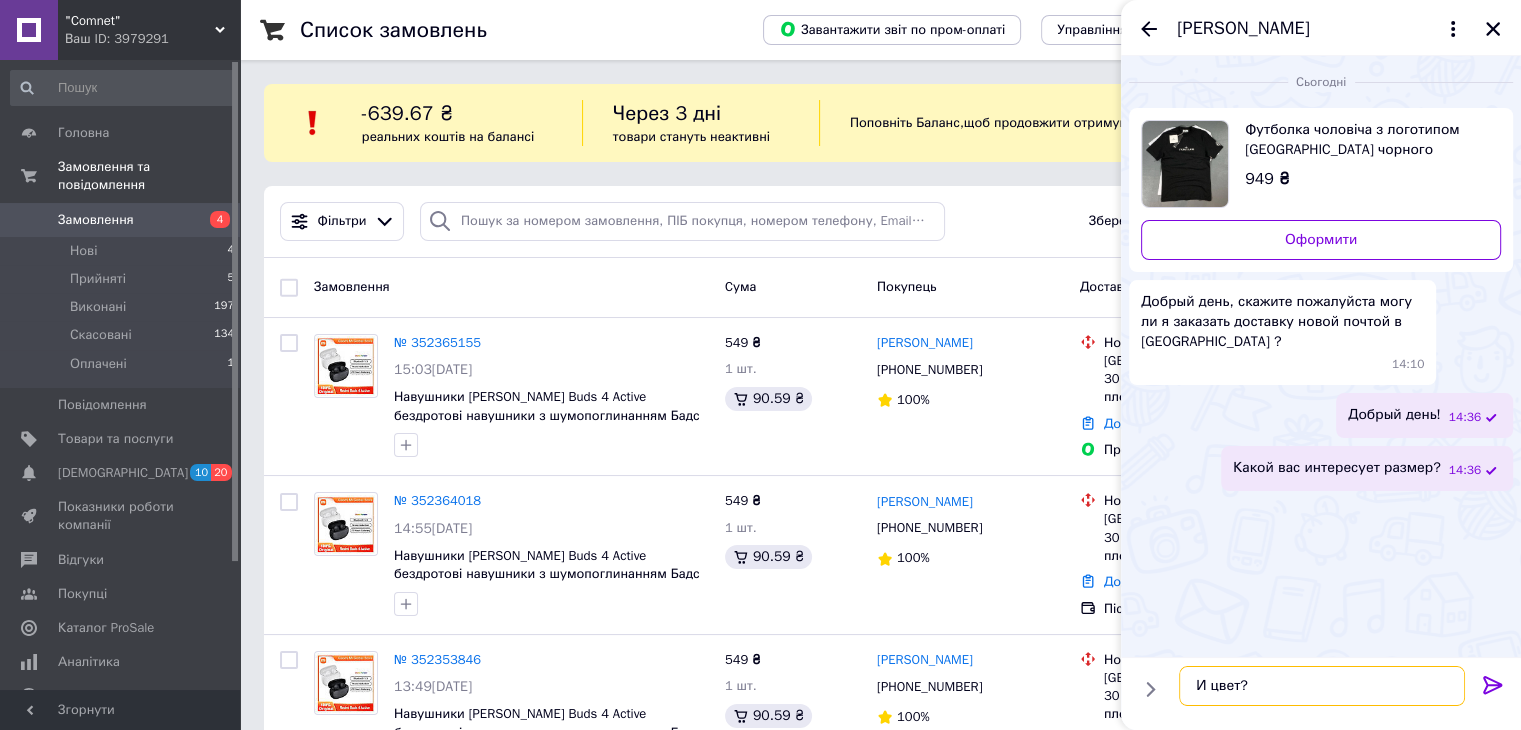 type 